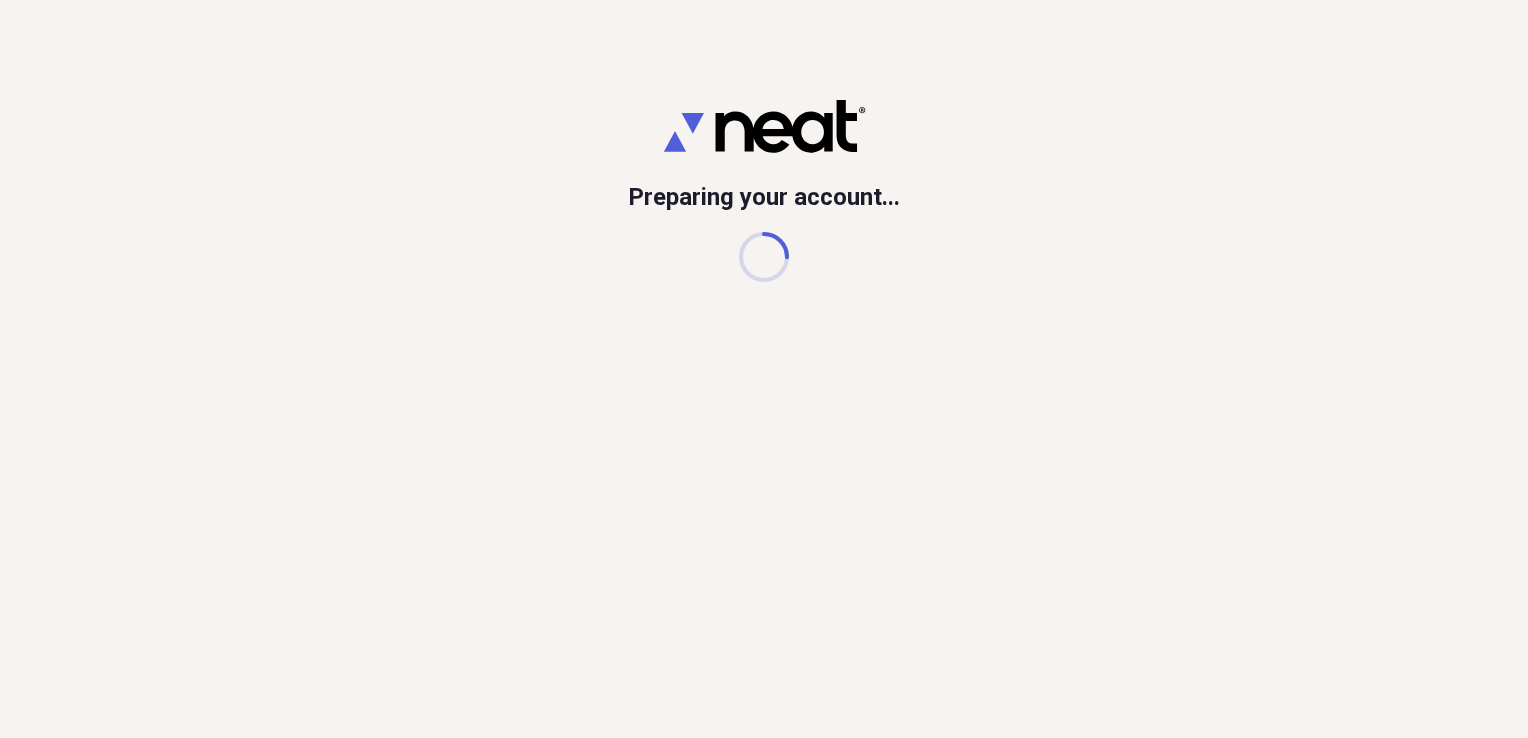 scroll, scrollTop: 0, scrollLeft: 0, axis: both 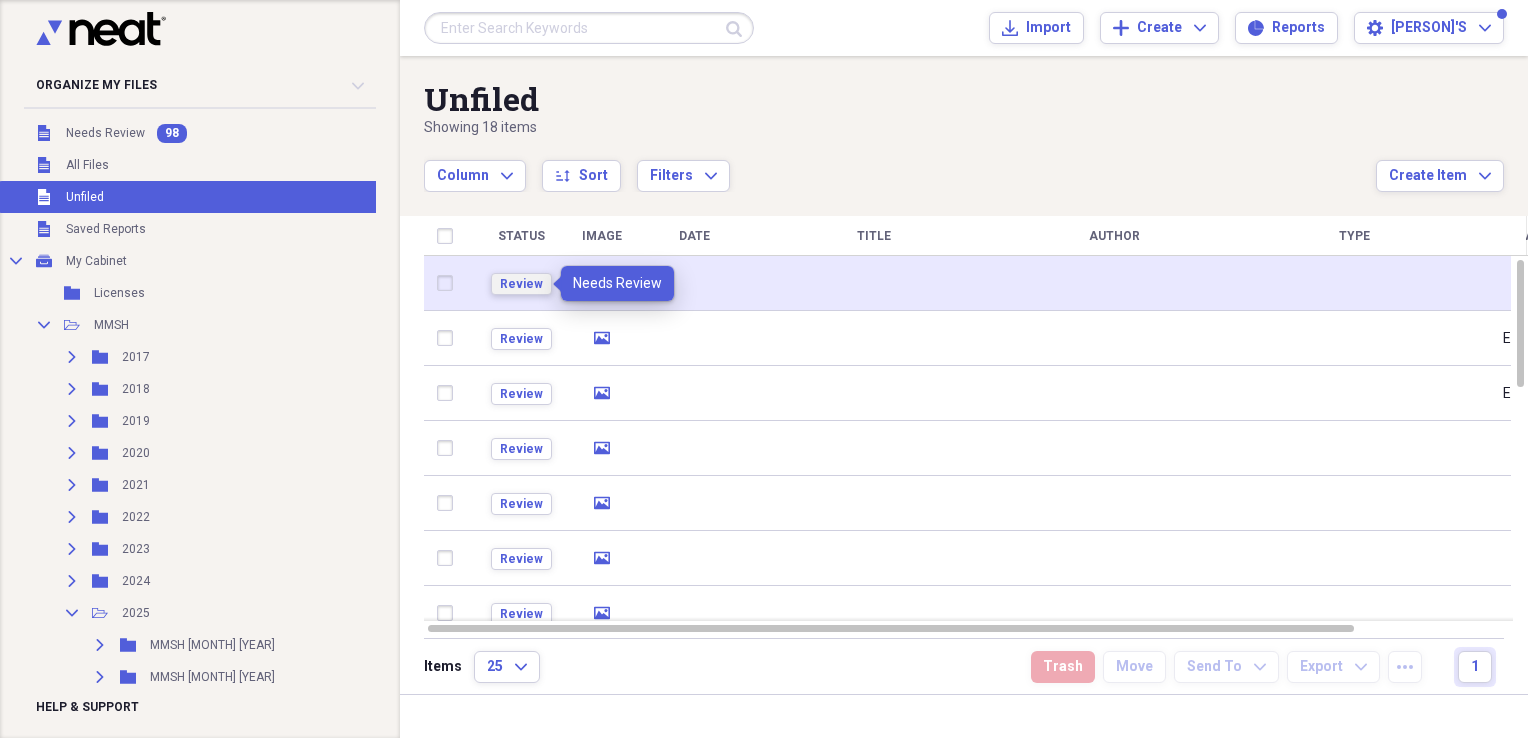 click on "Review" at bounding box center [521, 284] 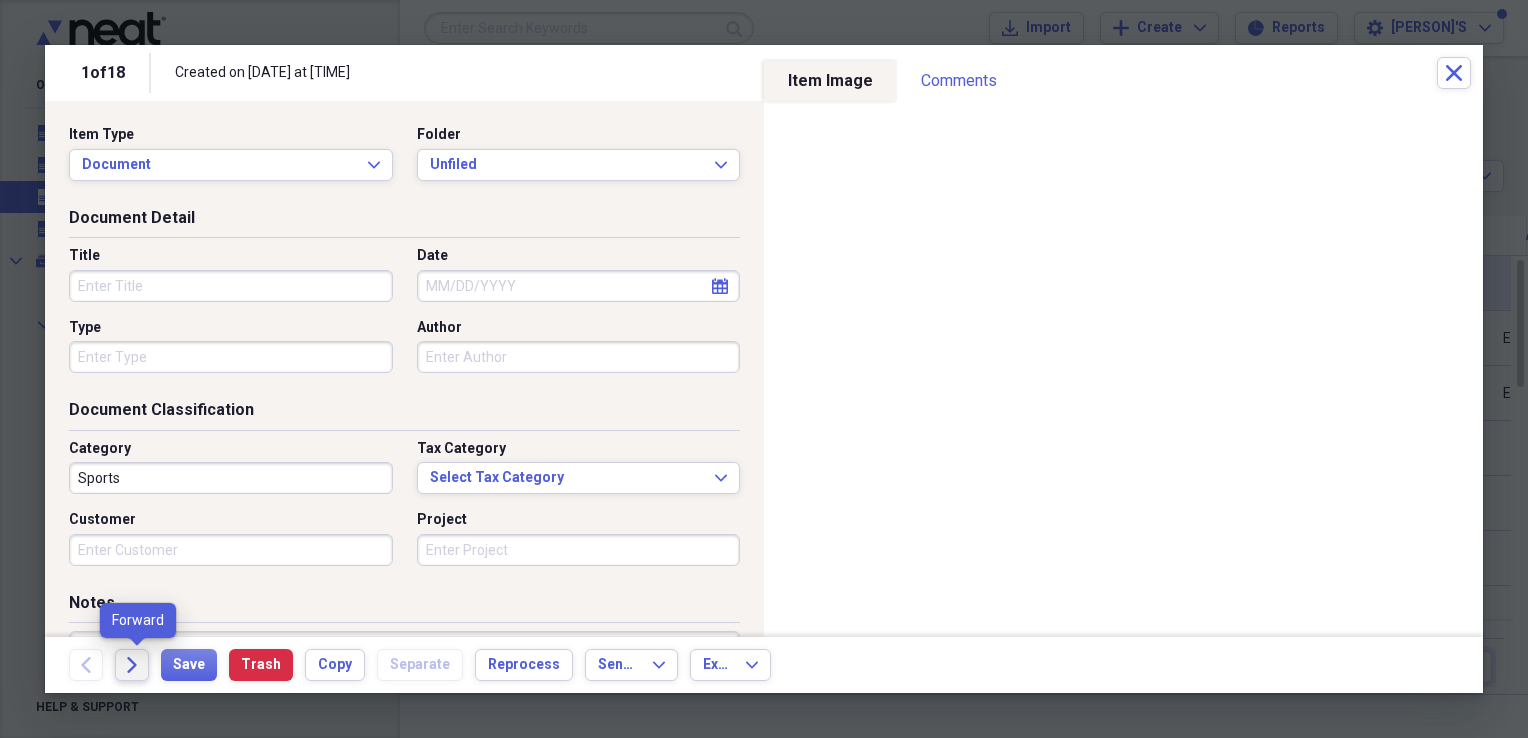 click on "Forward" 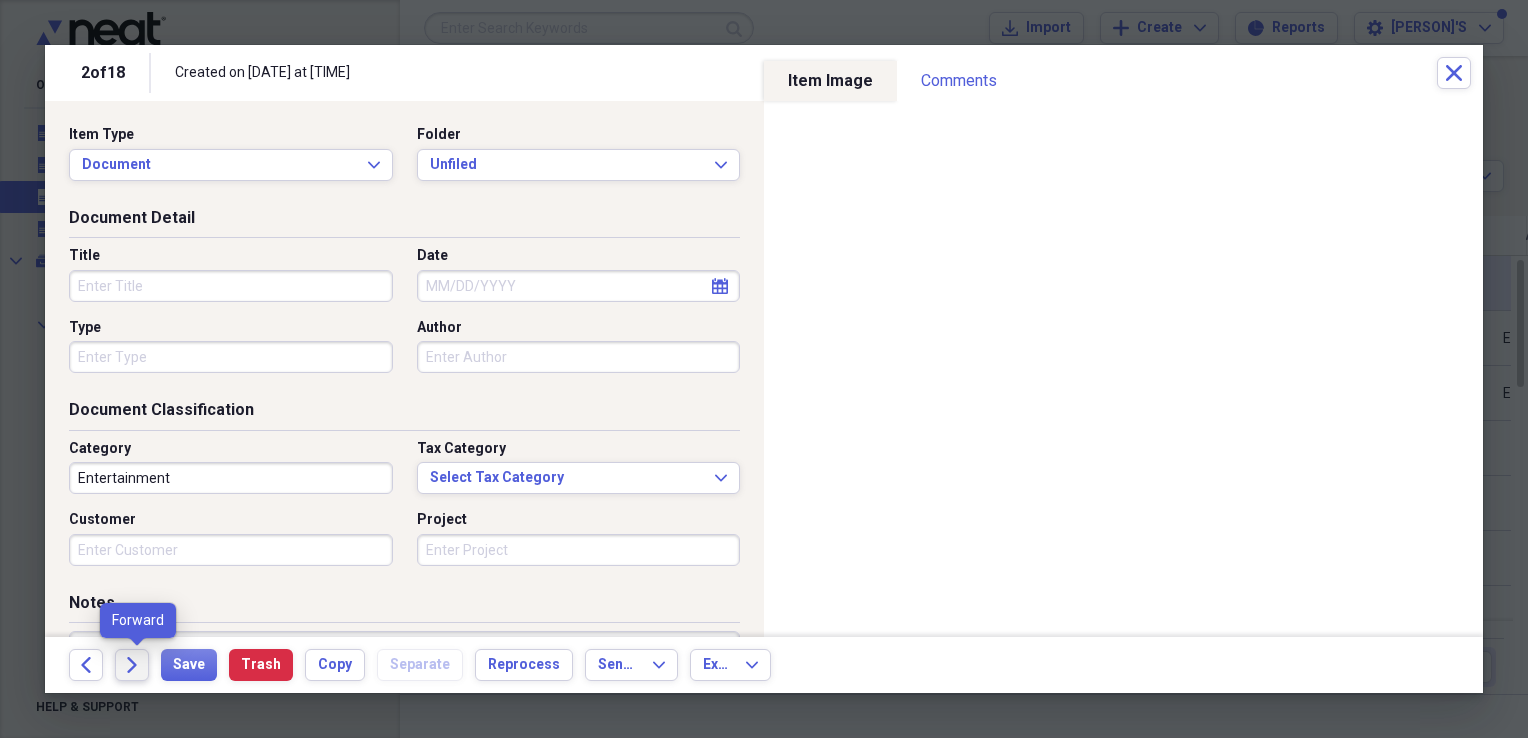 click on "Forward" at bounding box center (132, 665) 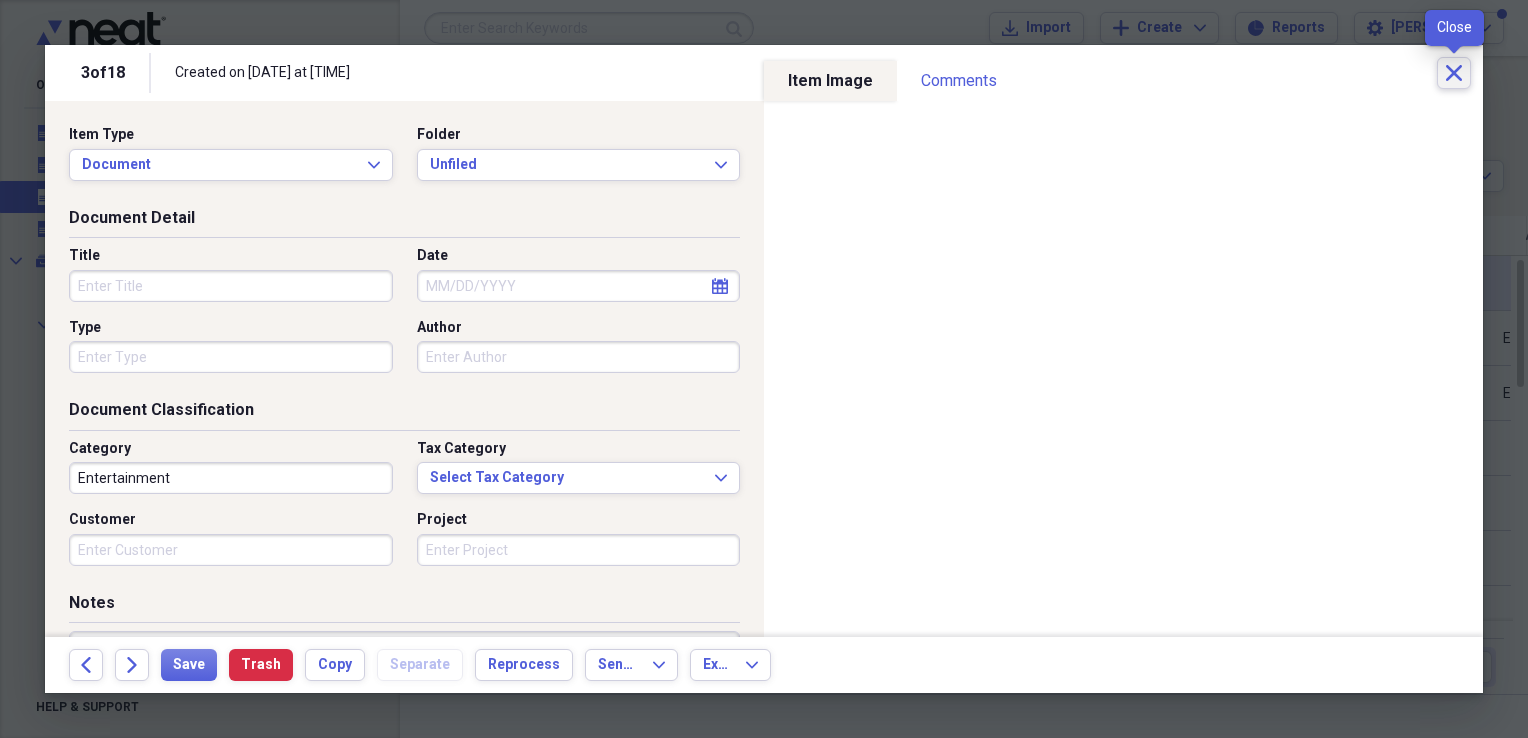 click 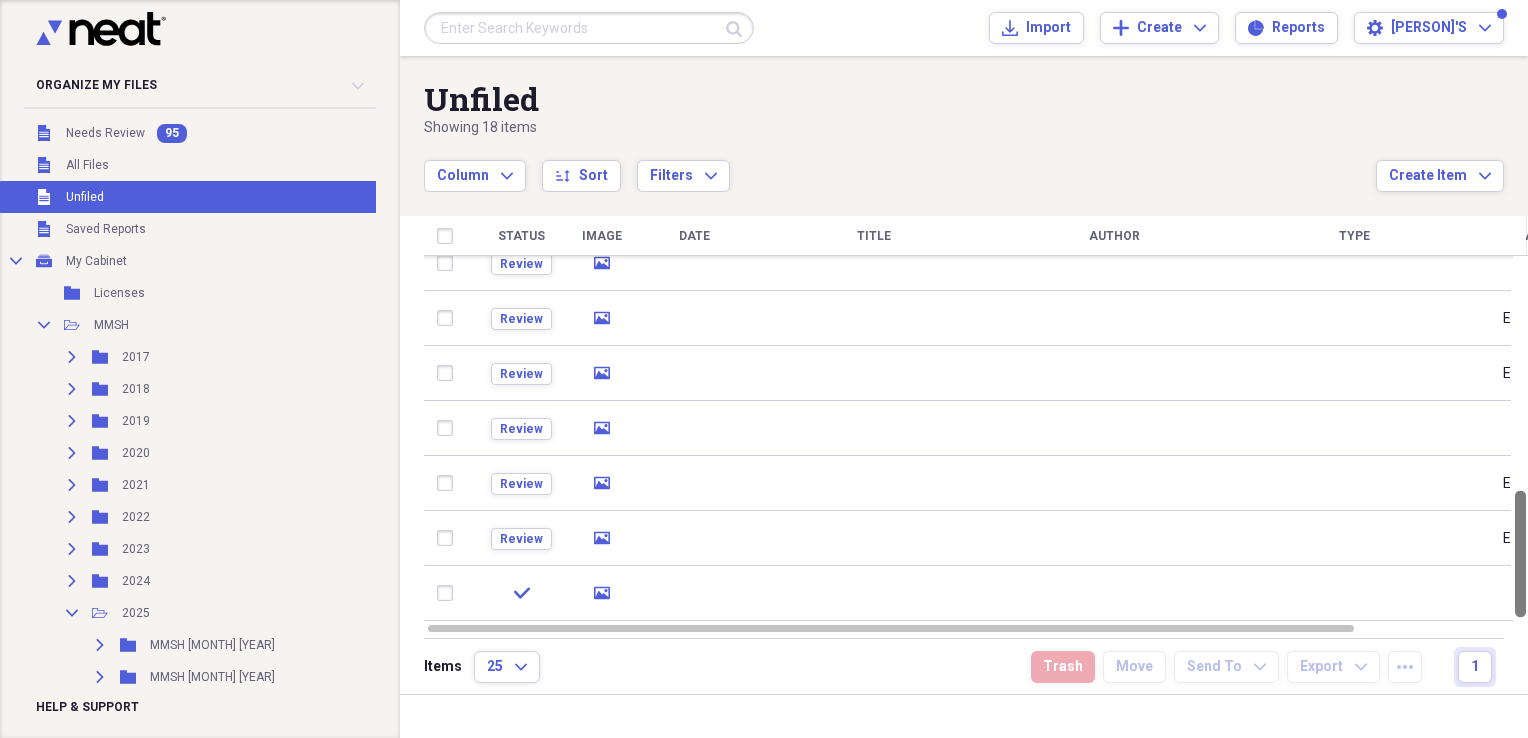drag, startPoint x: 1519, startPoint y: 310, endPoint x: 1531, endPoint y: 586, distance: 276.26074 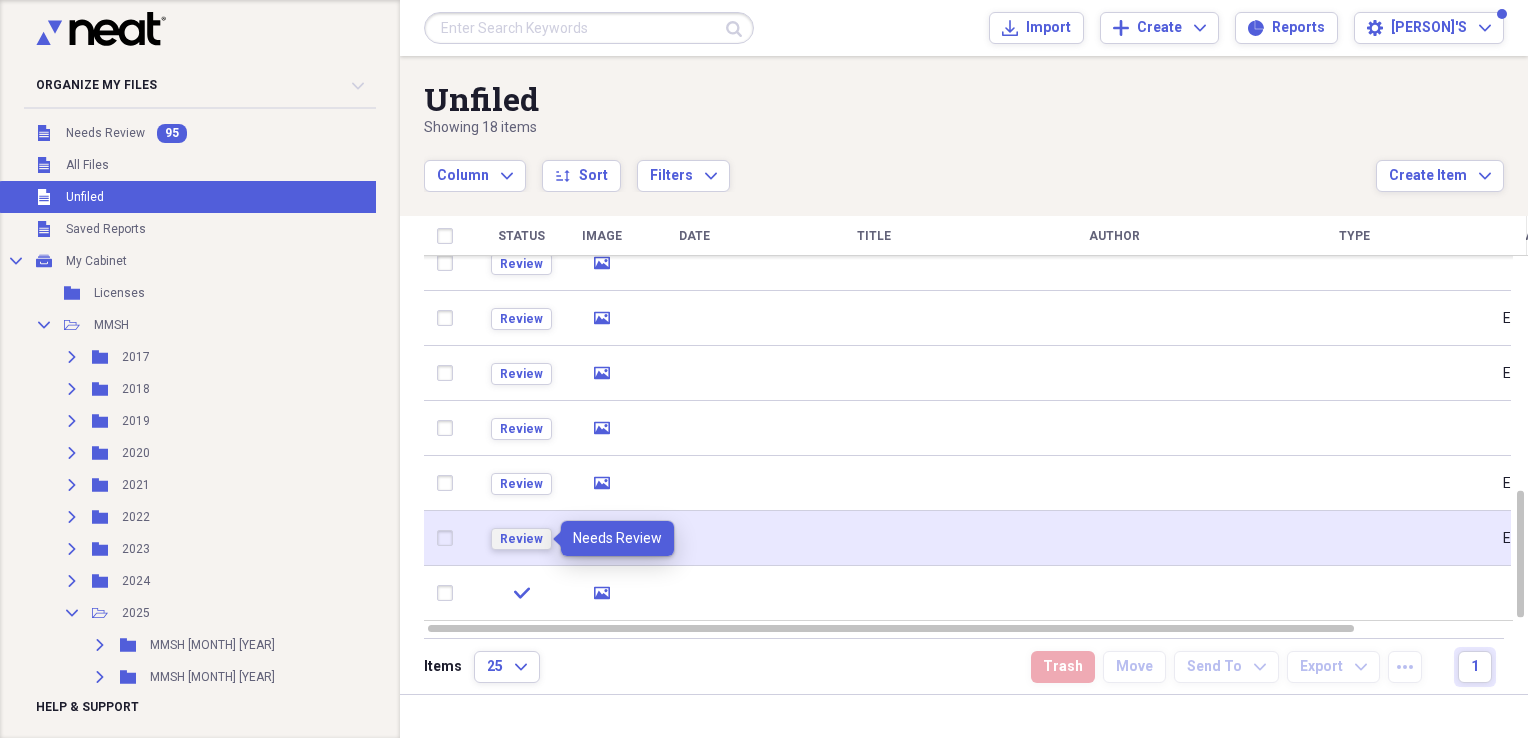click on "Review" at bounding box center (521, 539) 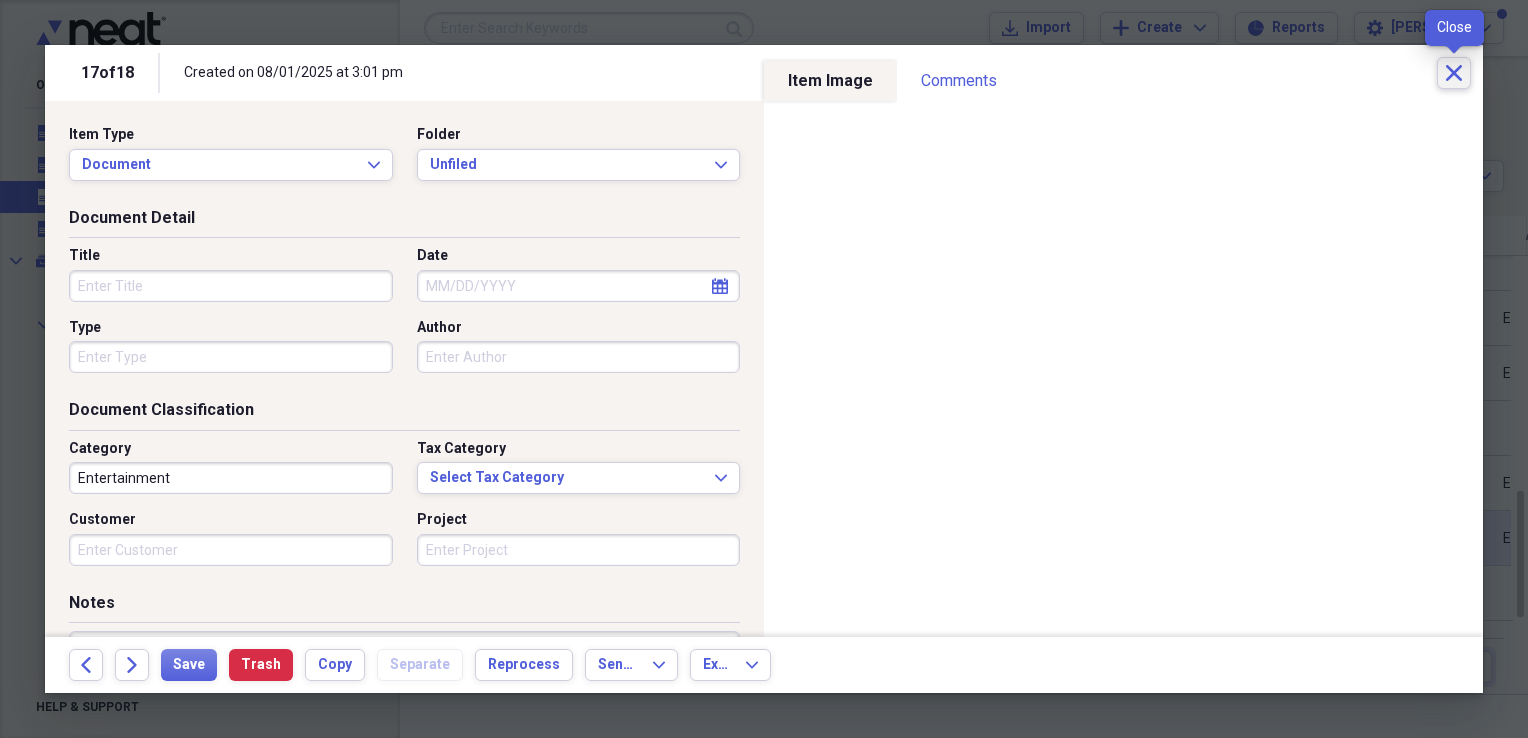 click on "Close" at bounding box center (1454, 73) 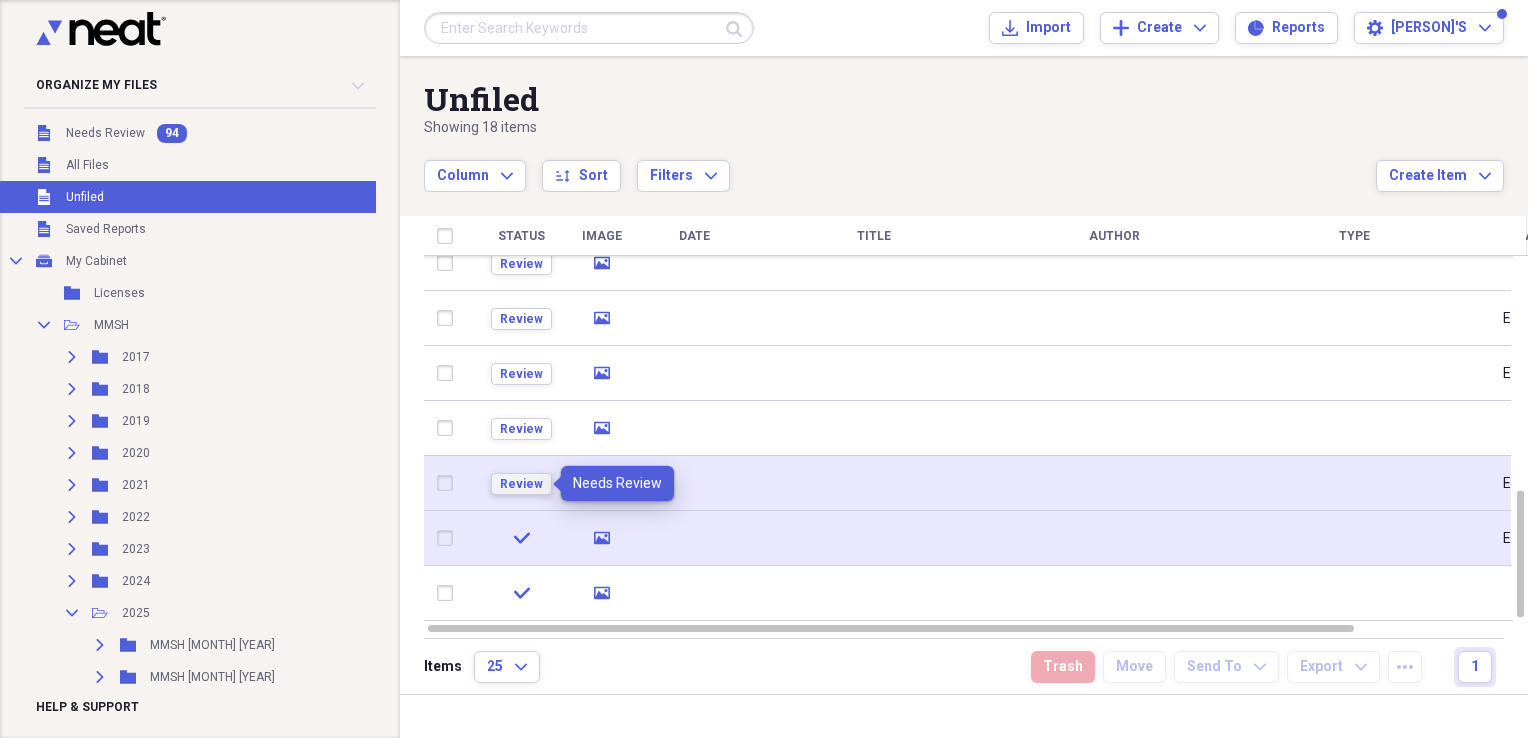click on "Review" at bounding box center [521, 484] 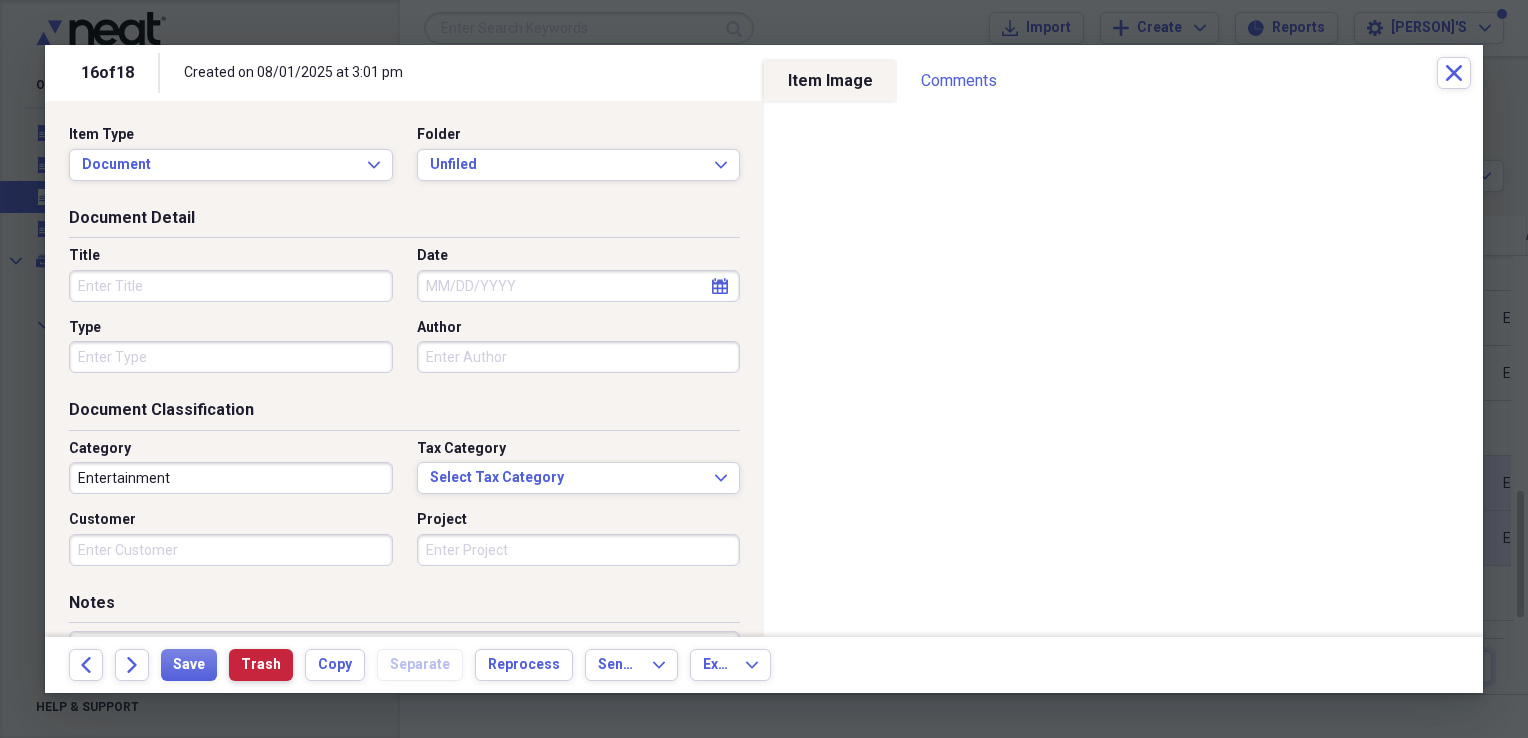 click on "Trash" at bounding box center (261, 665) 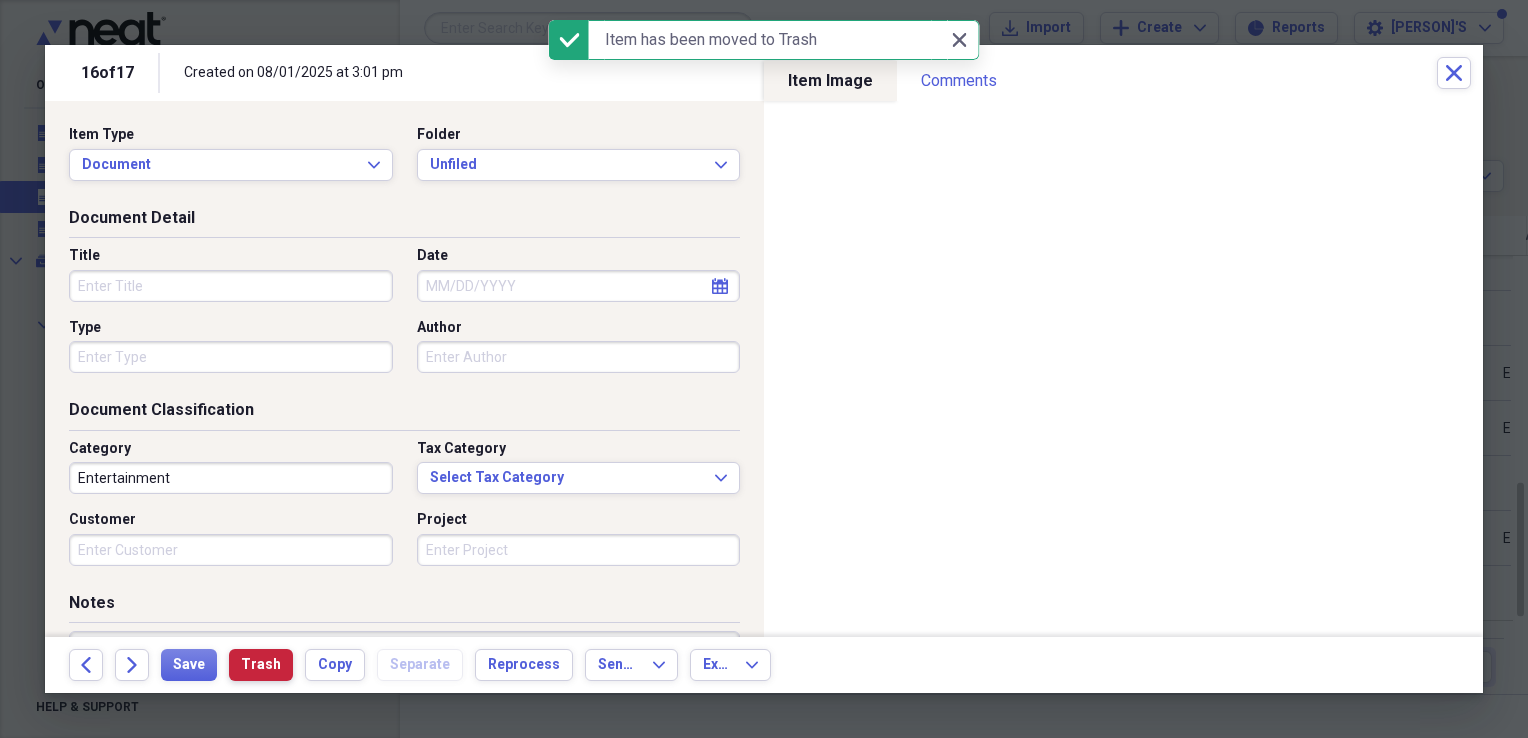 click on "Trash" at bounding box center (261, 665) 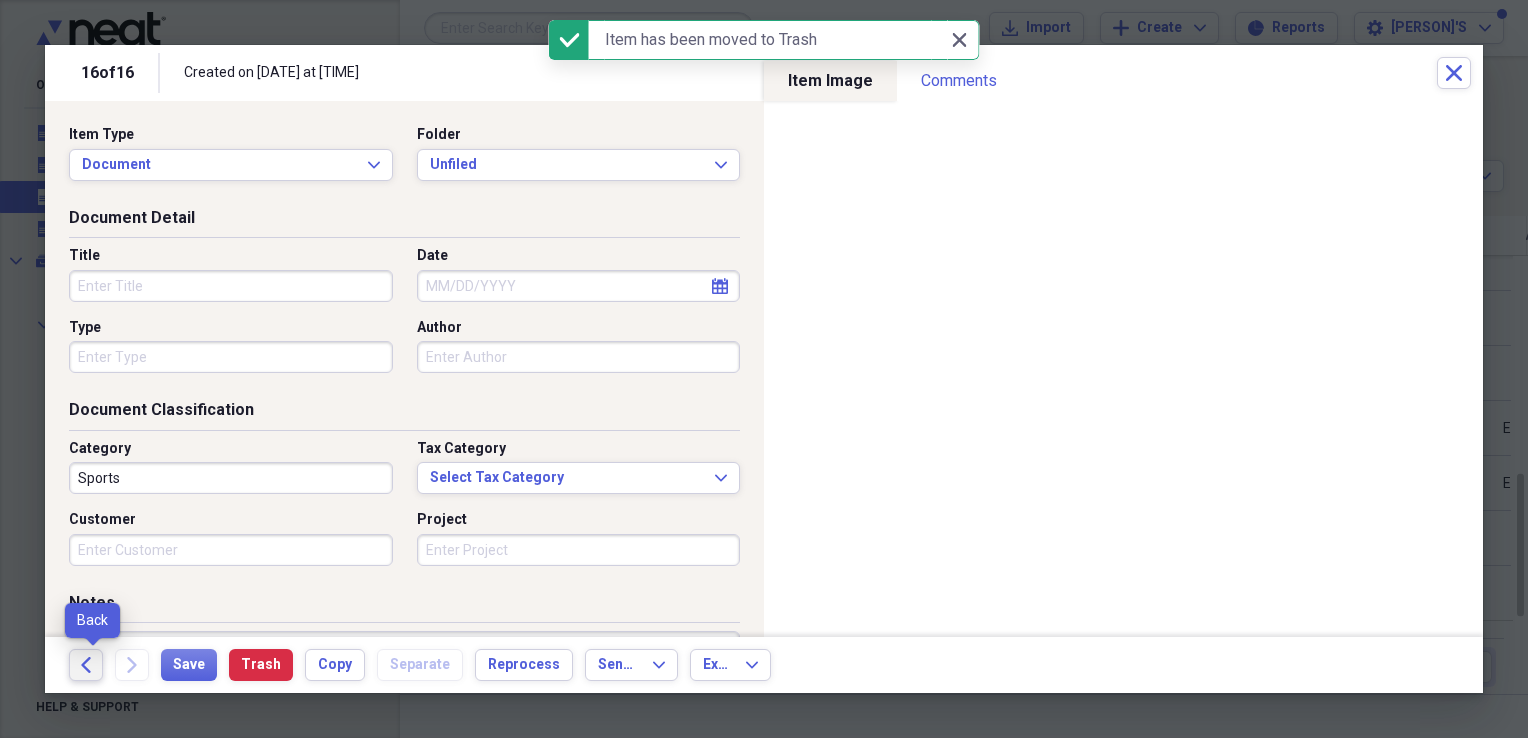 click on "Back" 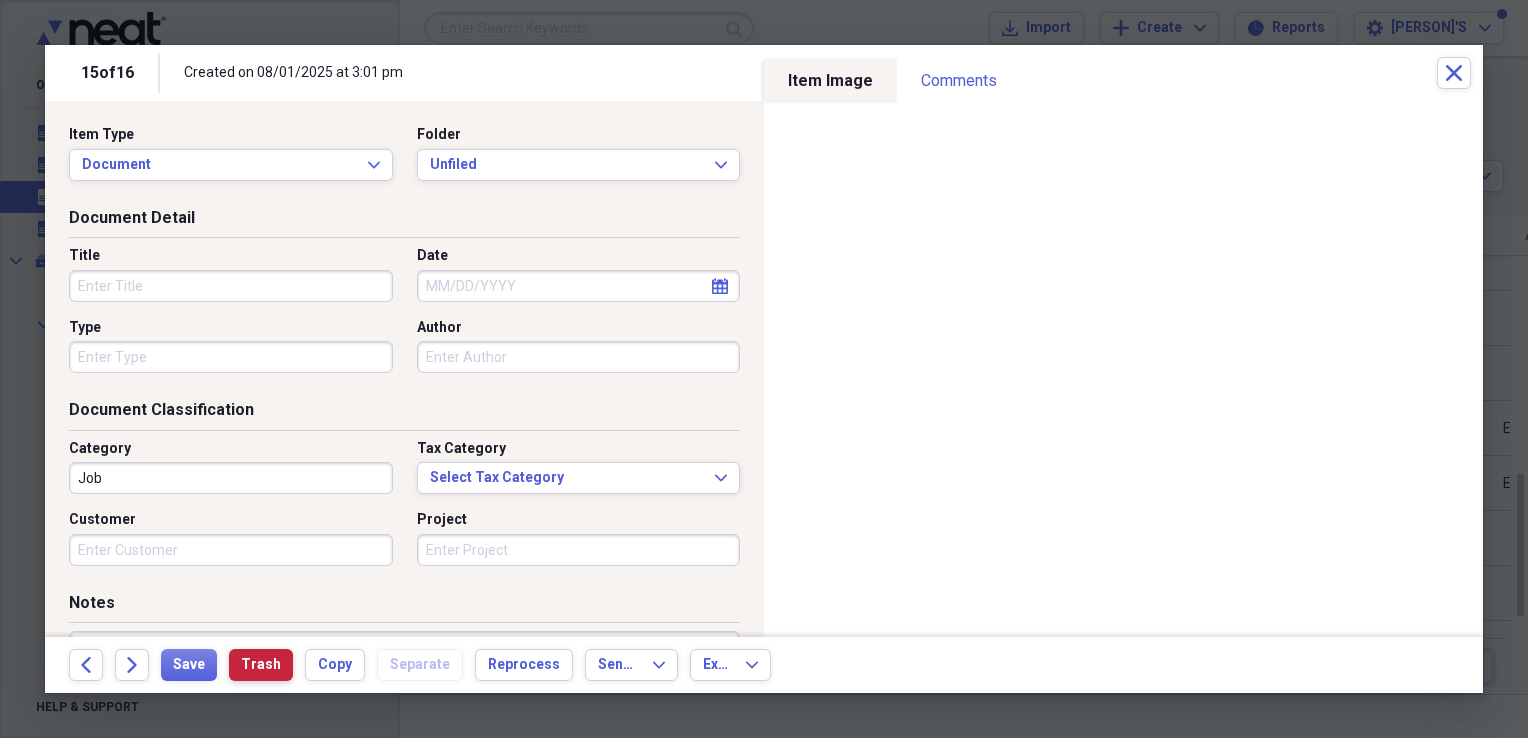 click on "Trash" at bounding box center (261, 665) 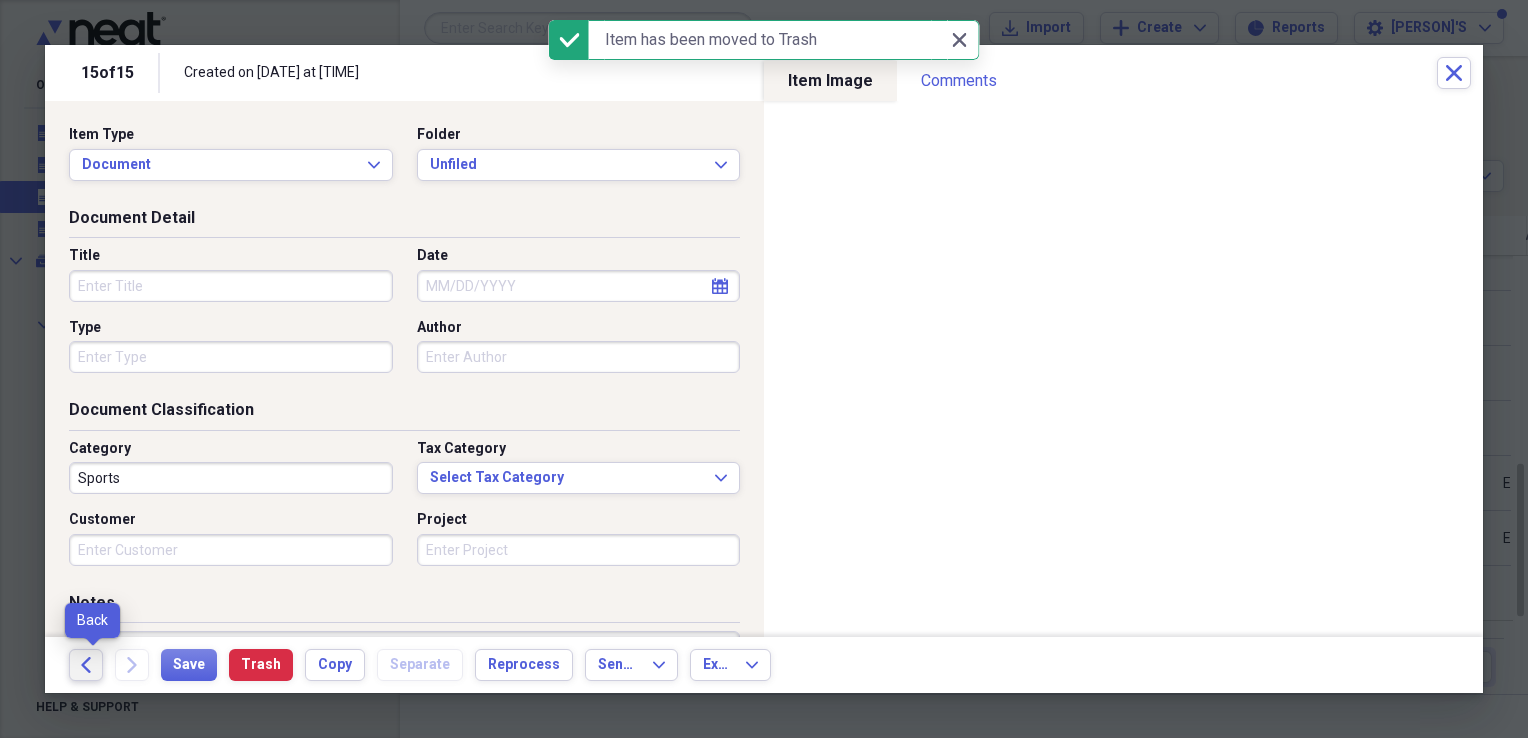 click 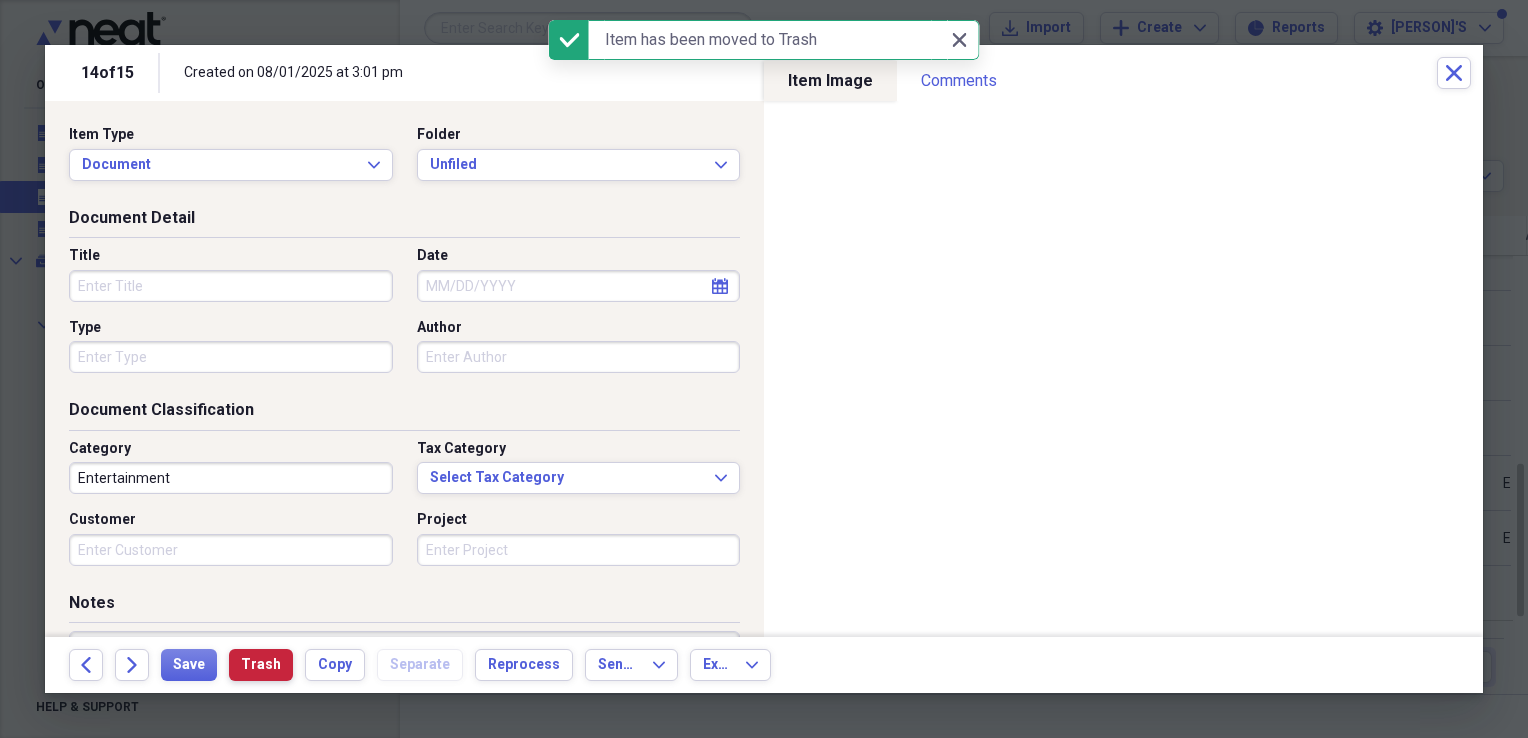 click on "Trash" at bounding box center (261, 665) 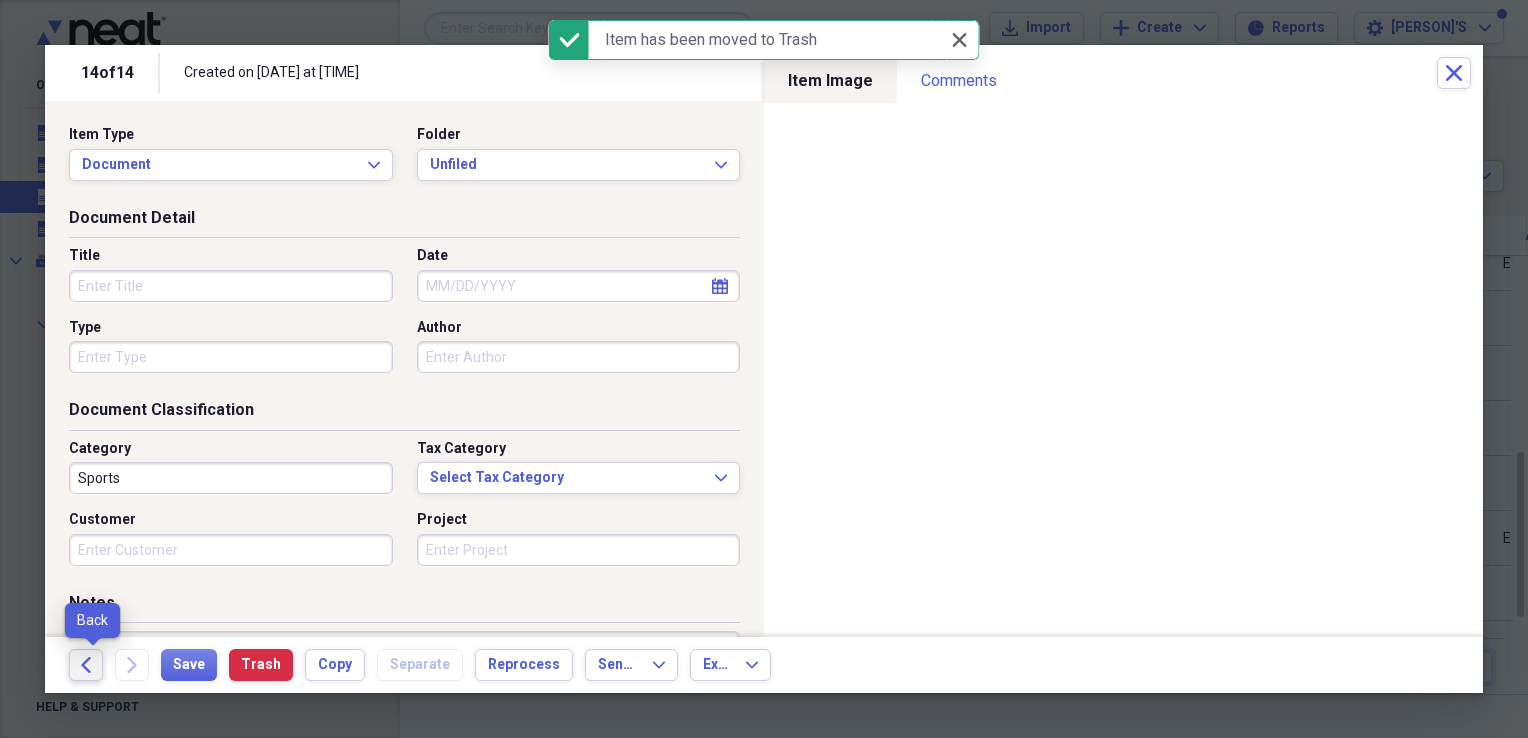 click on "Back" 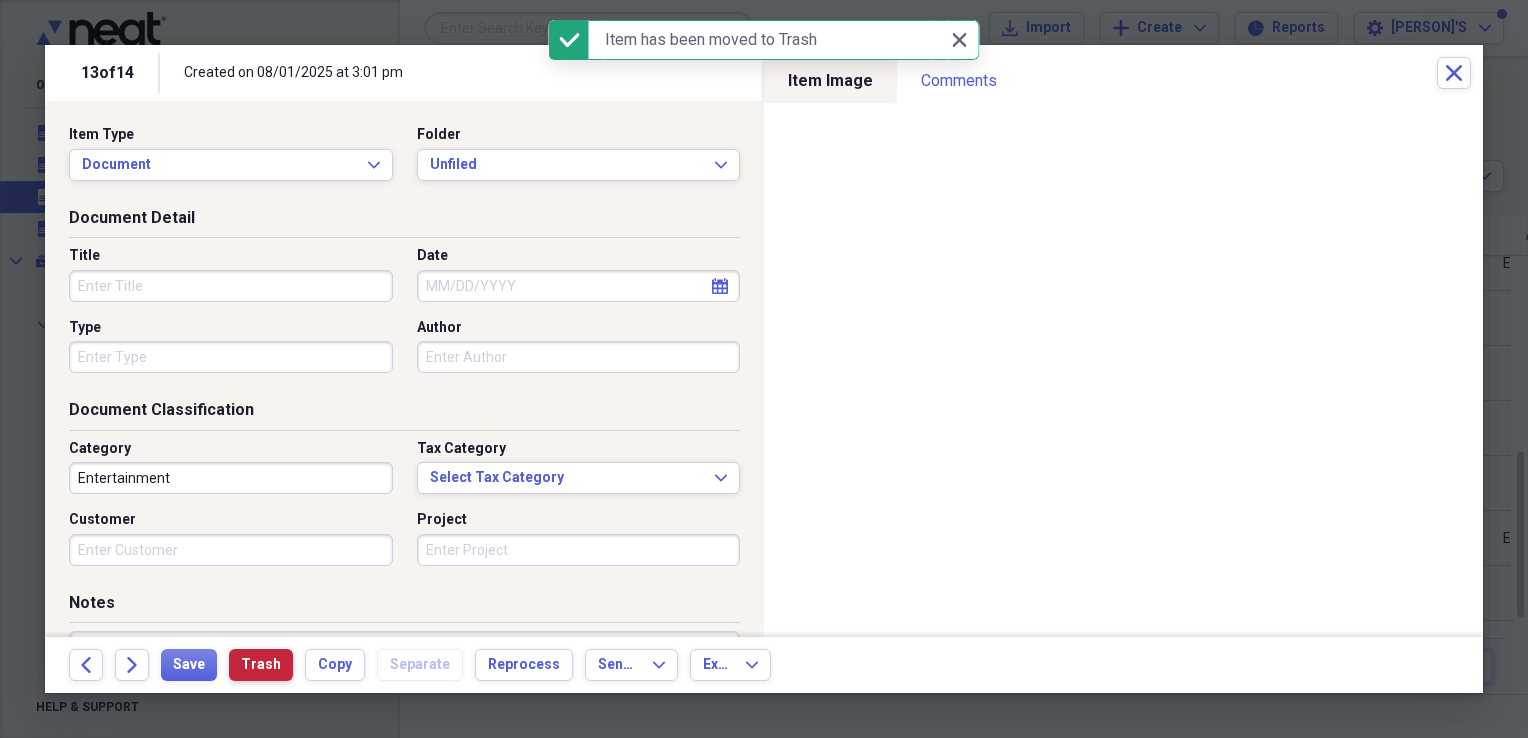 click on "Trash" at bounding box center (261, 665) 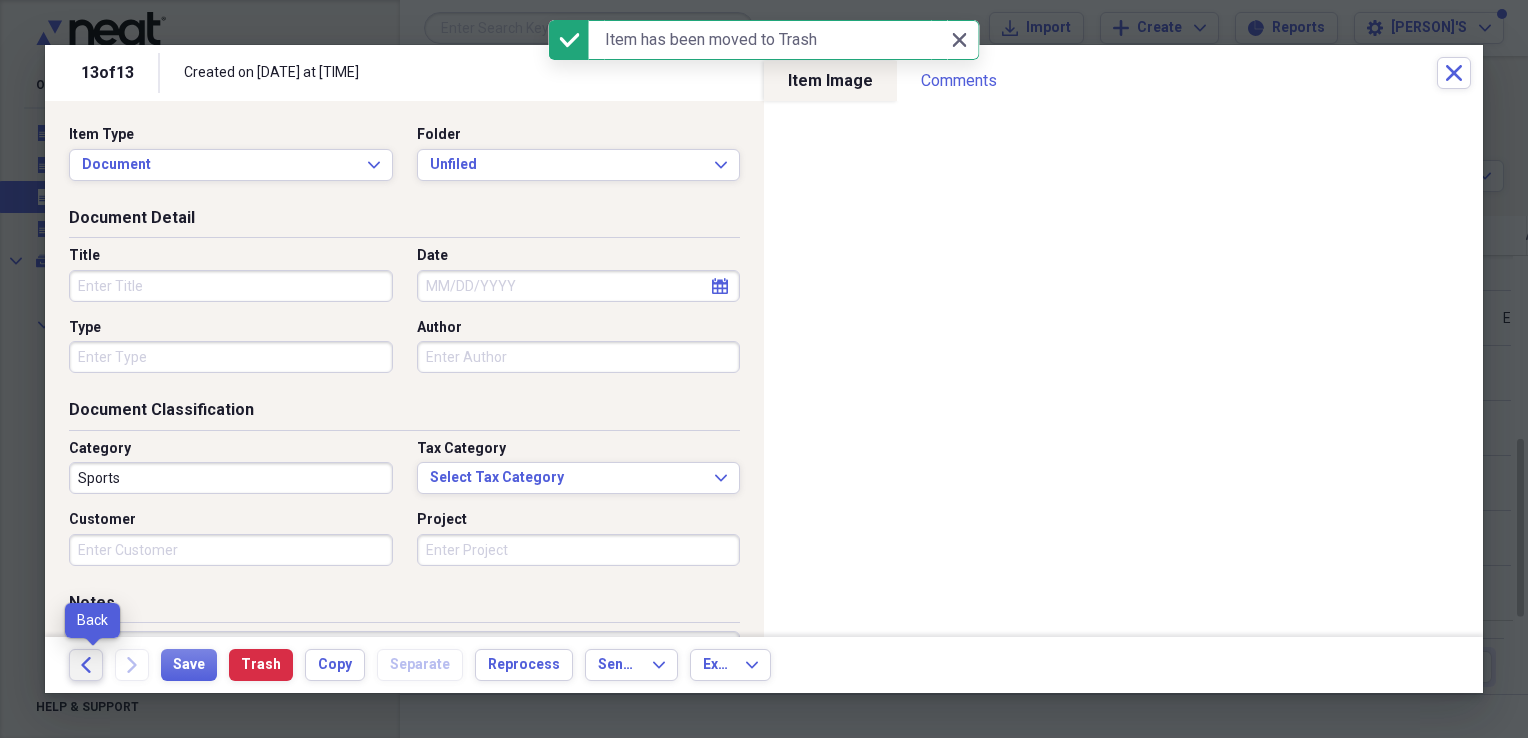 click on "Back" 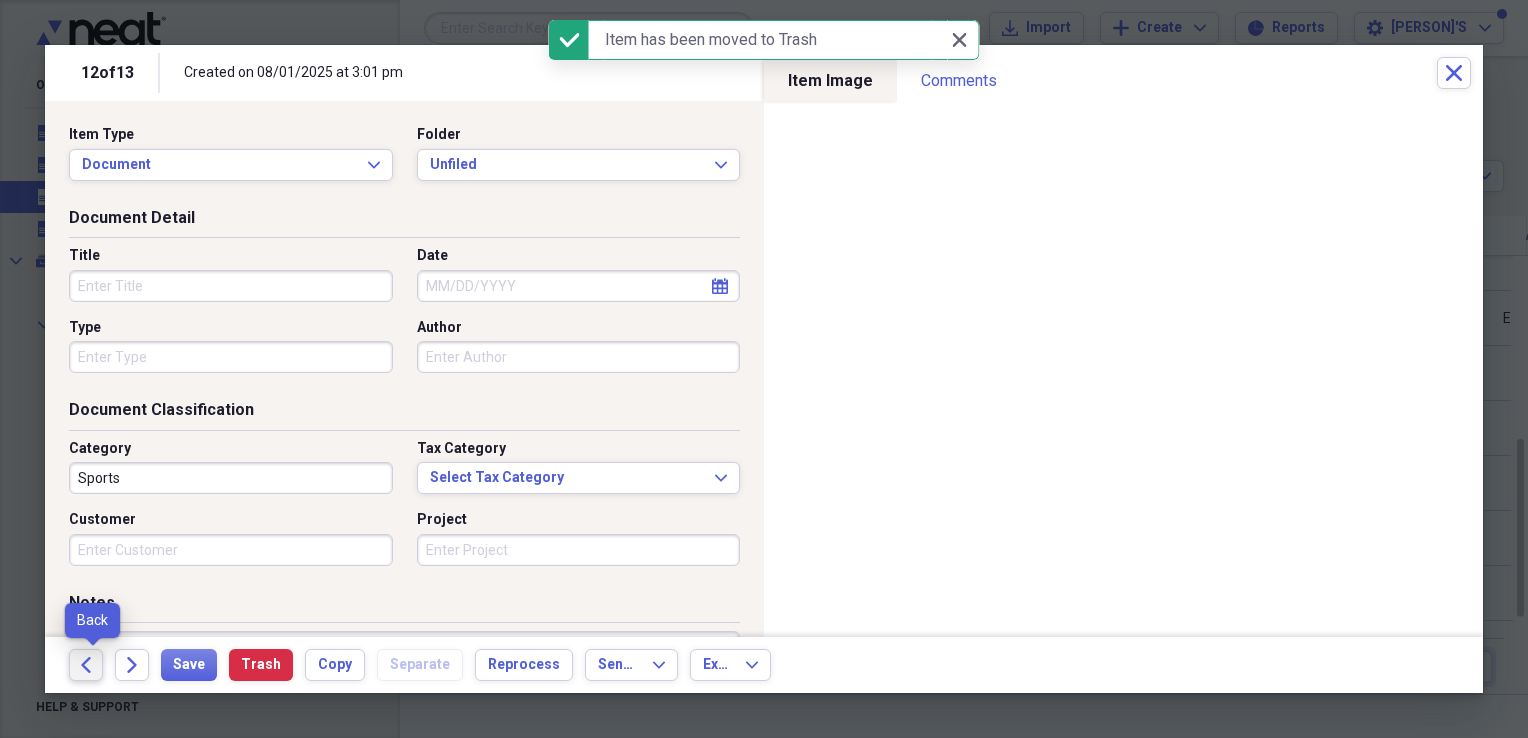 click on "Back" 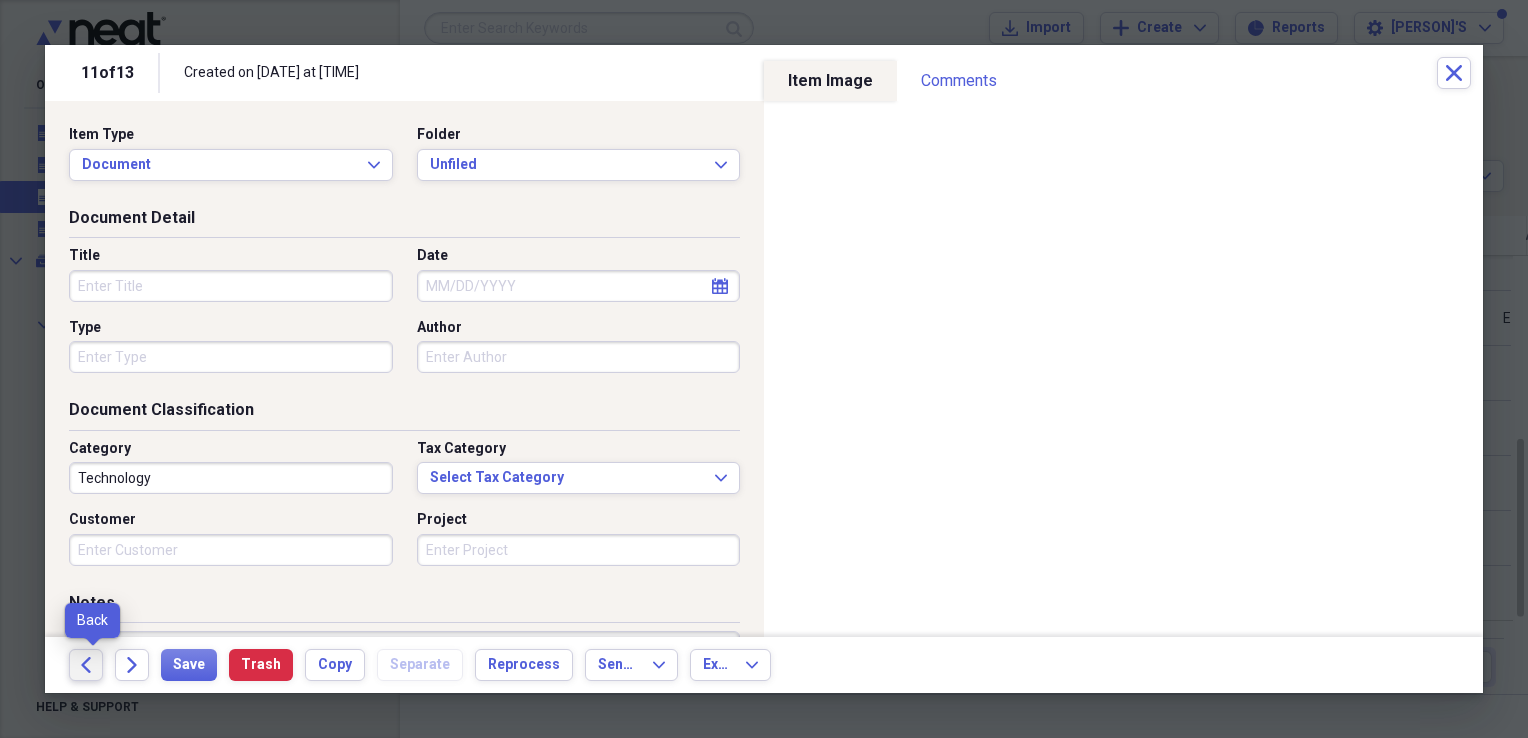 click on "Back" 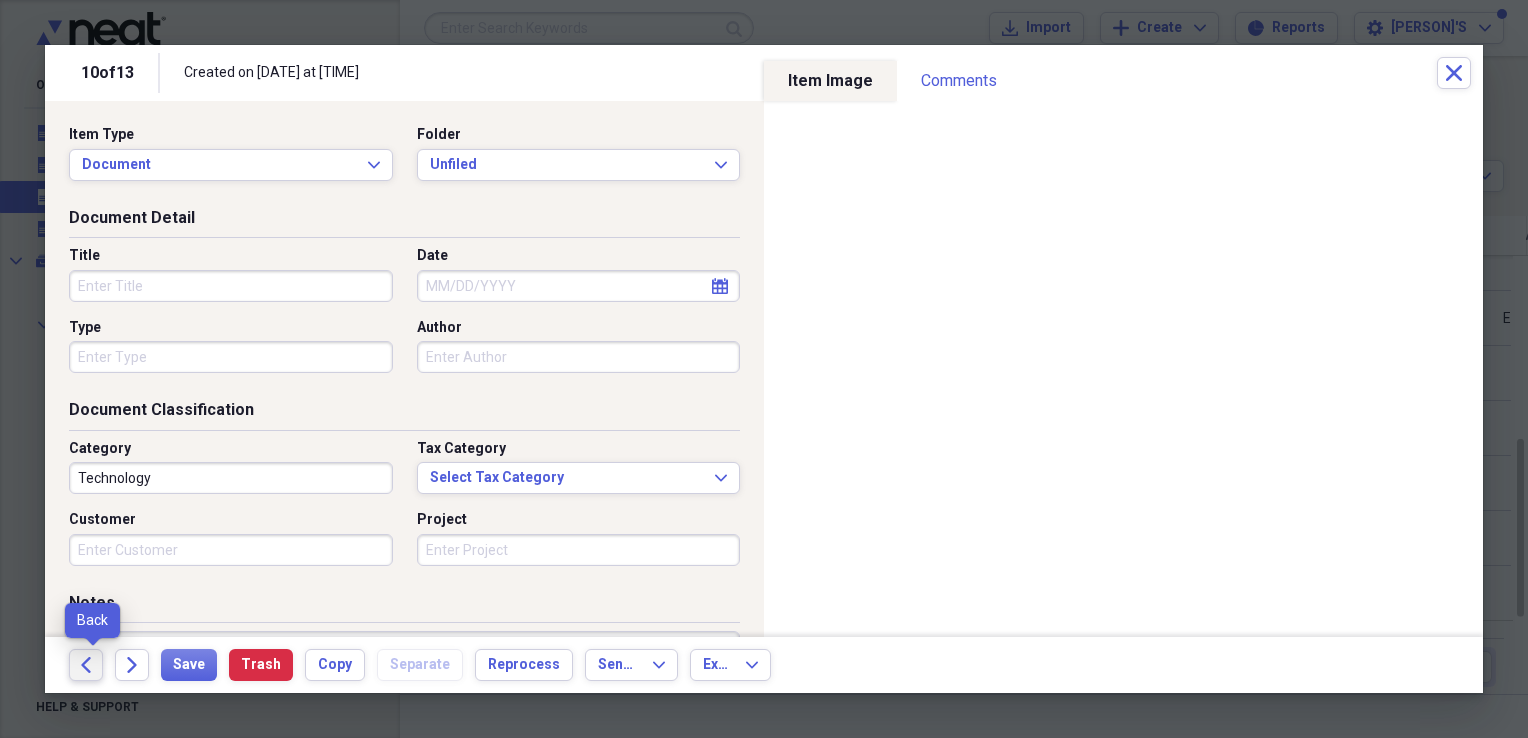 click on "Back" 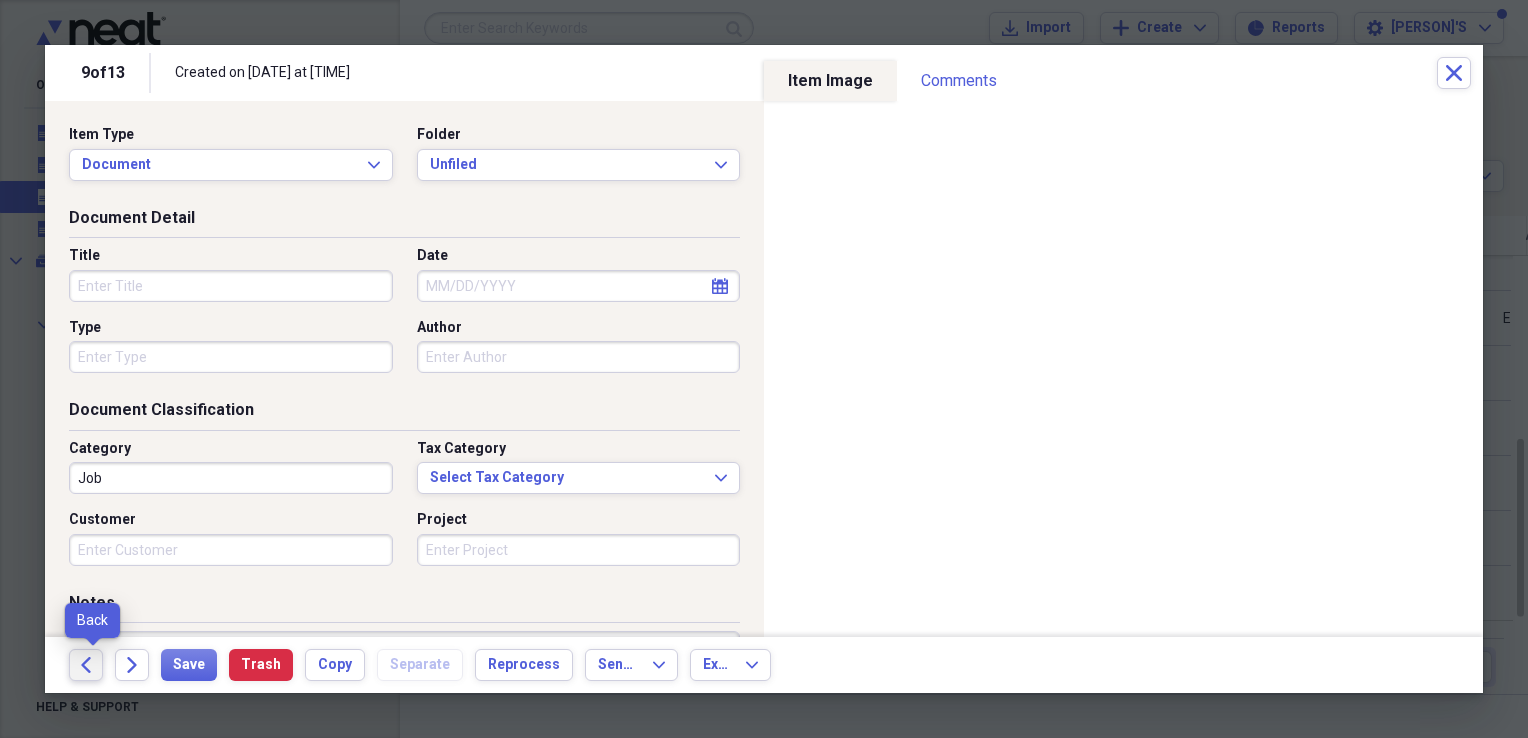 click on "Back" 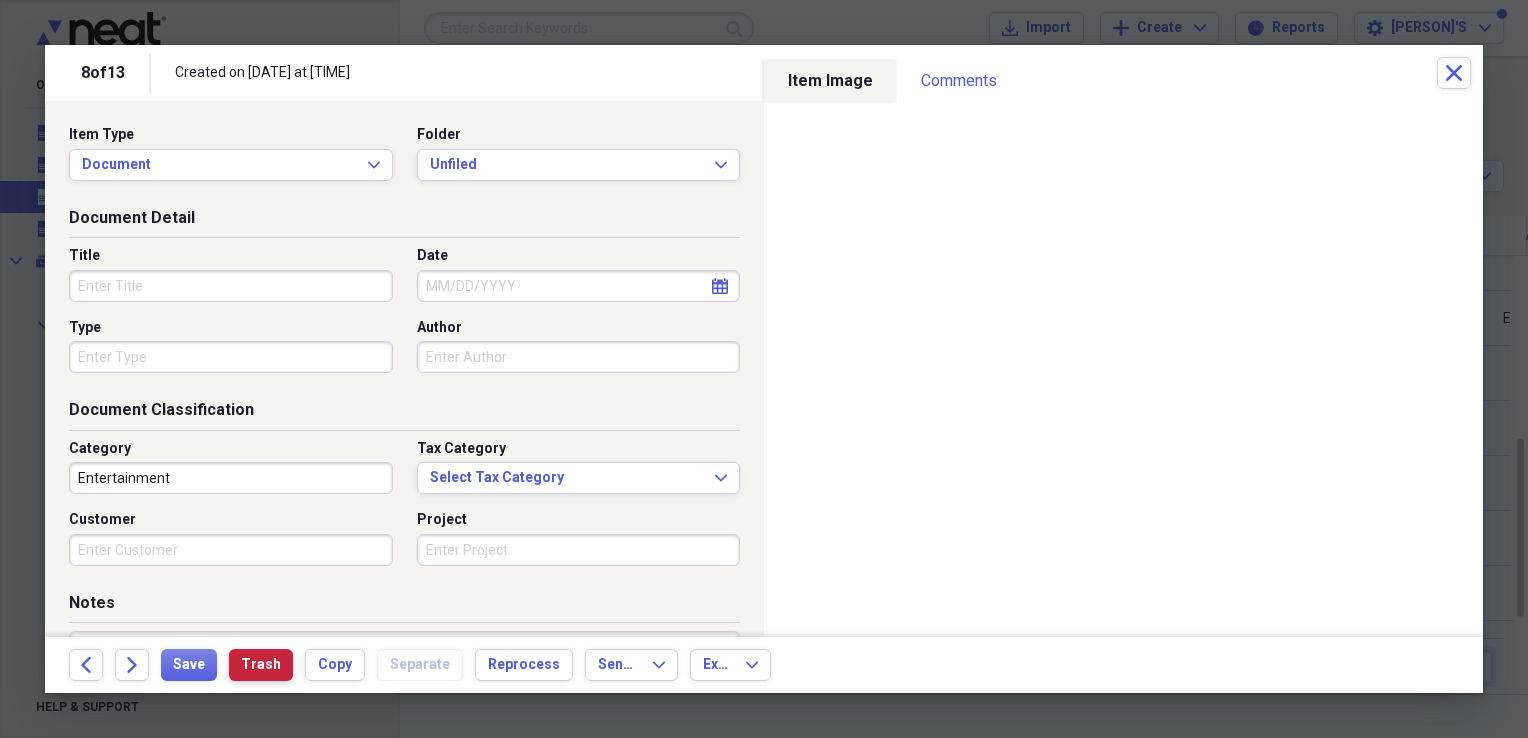 click on "Trash" at bounding box center (261, 665) 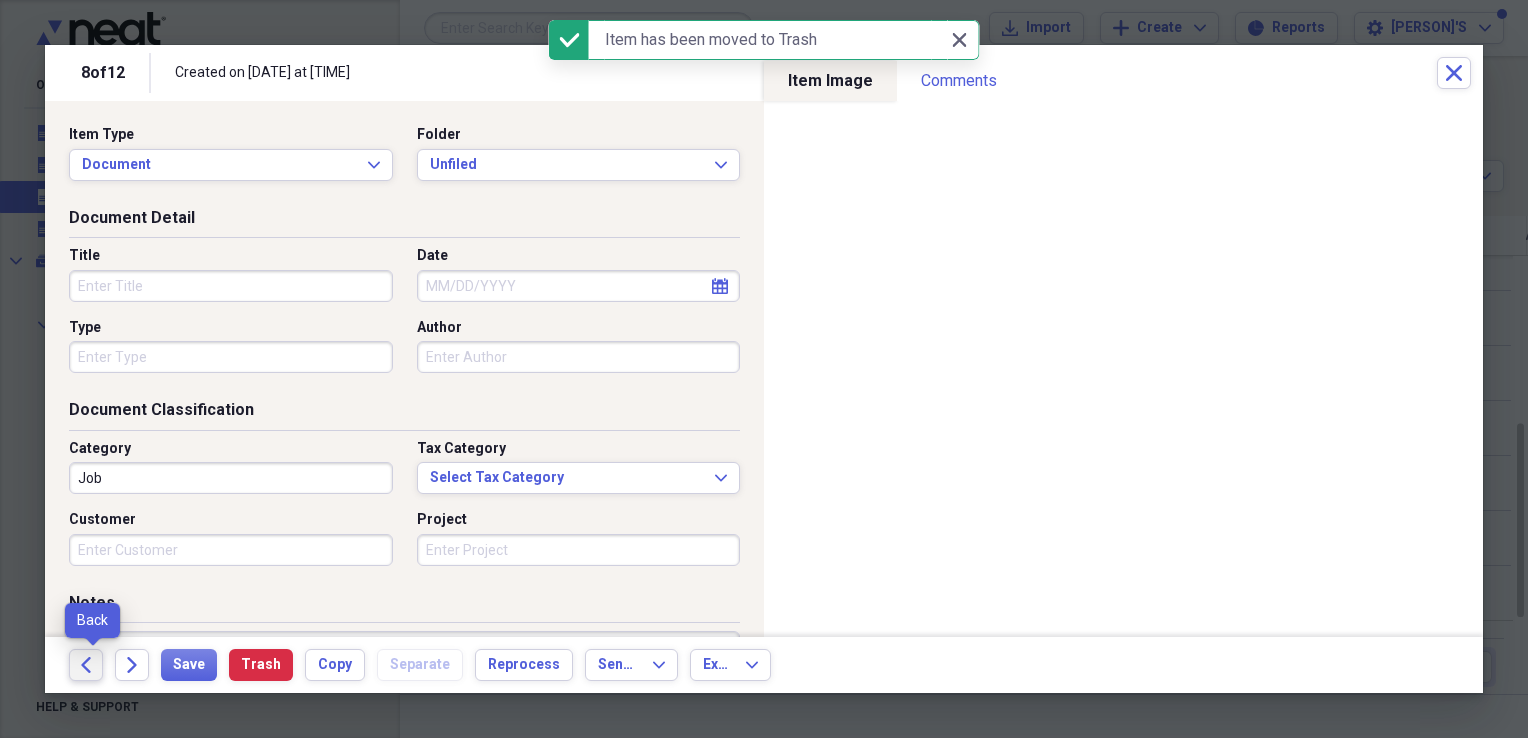 click on "Back" 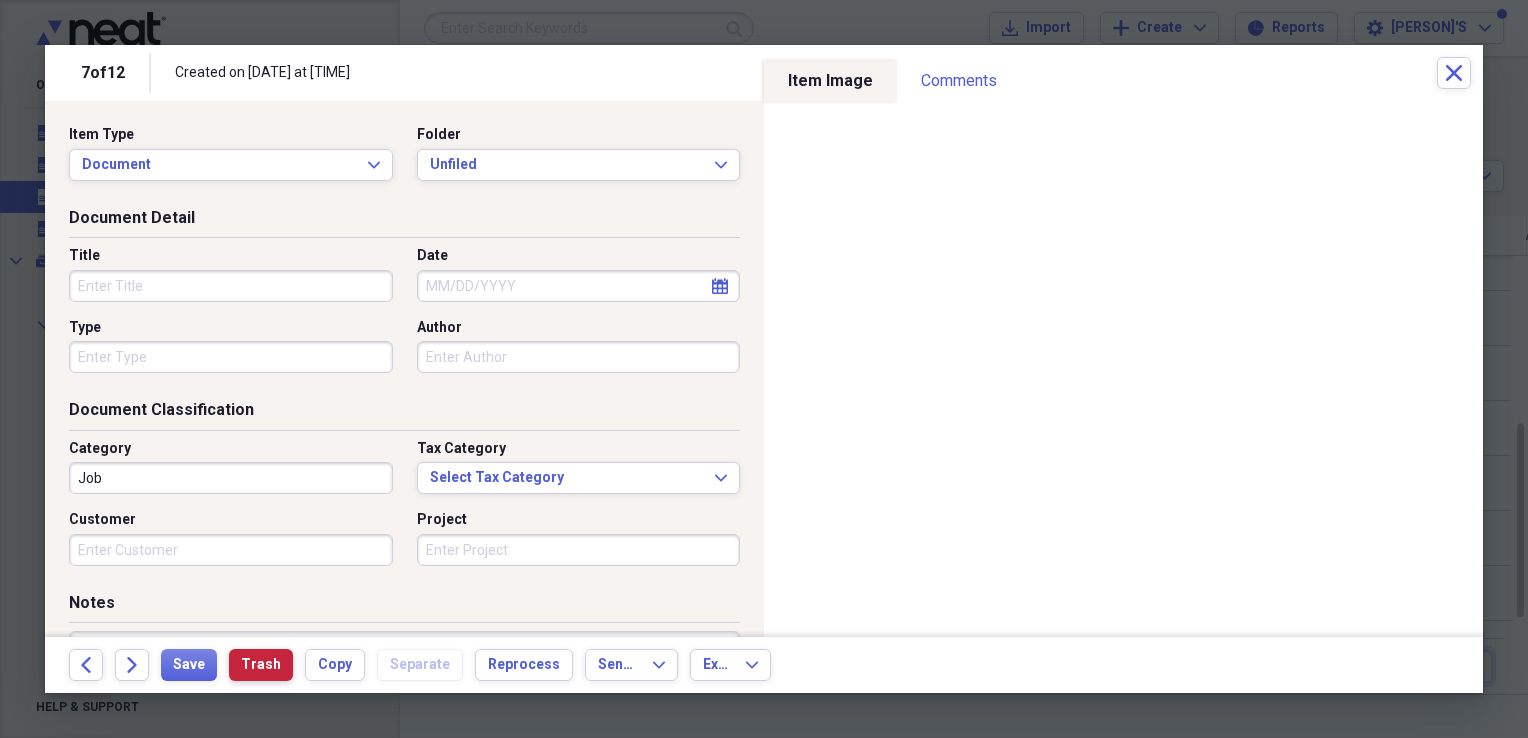 click on "Trash" at bounding box center (261, 665) 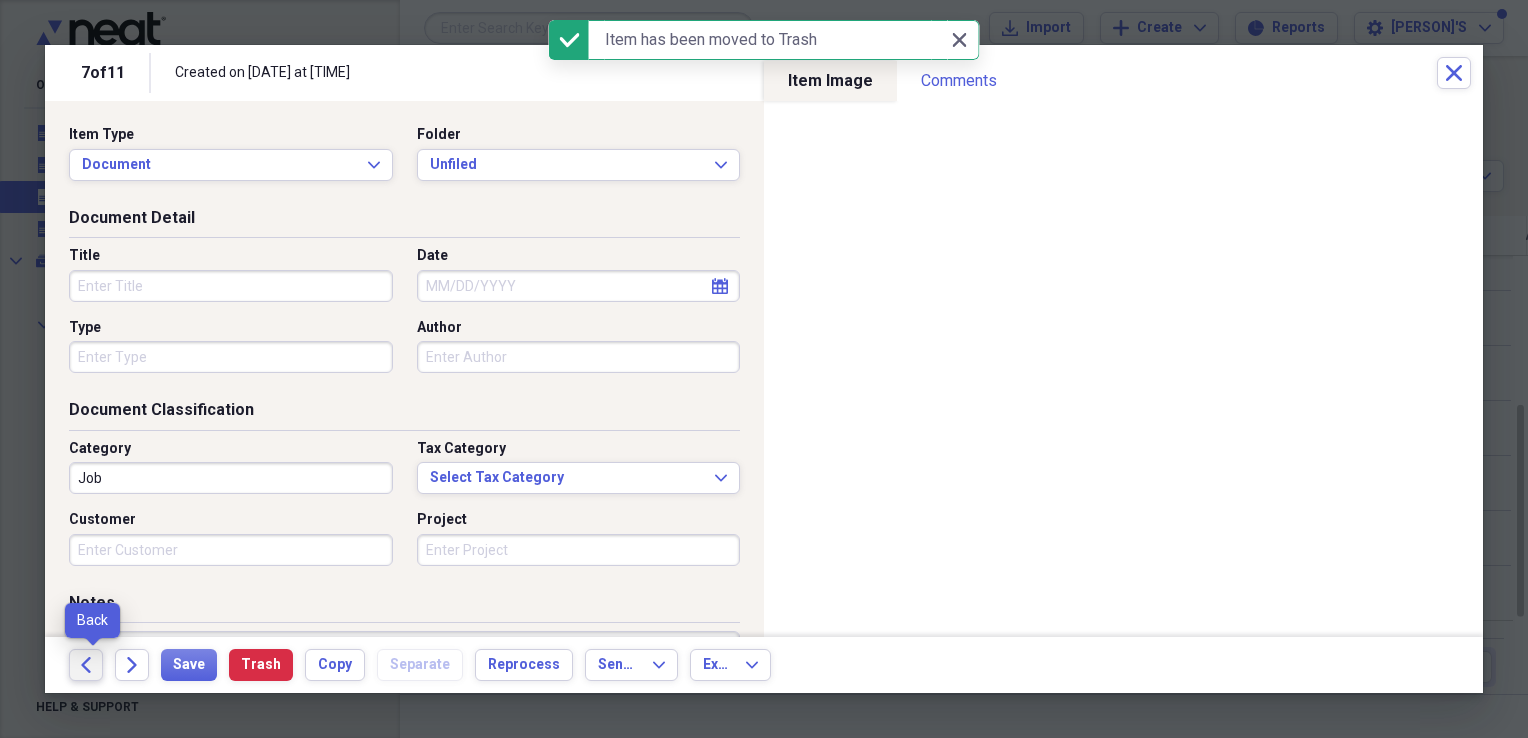 click on "Back" 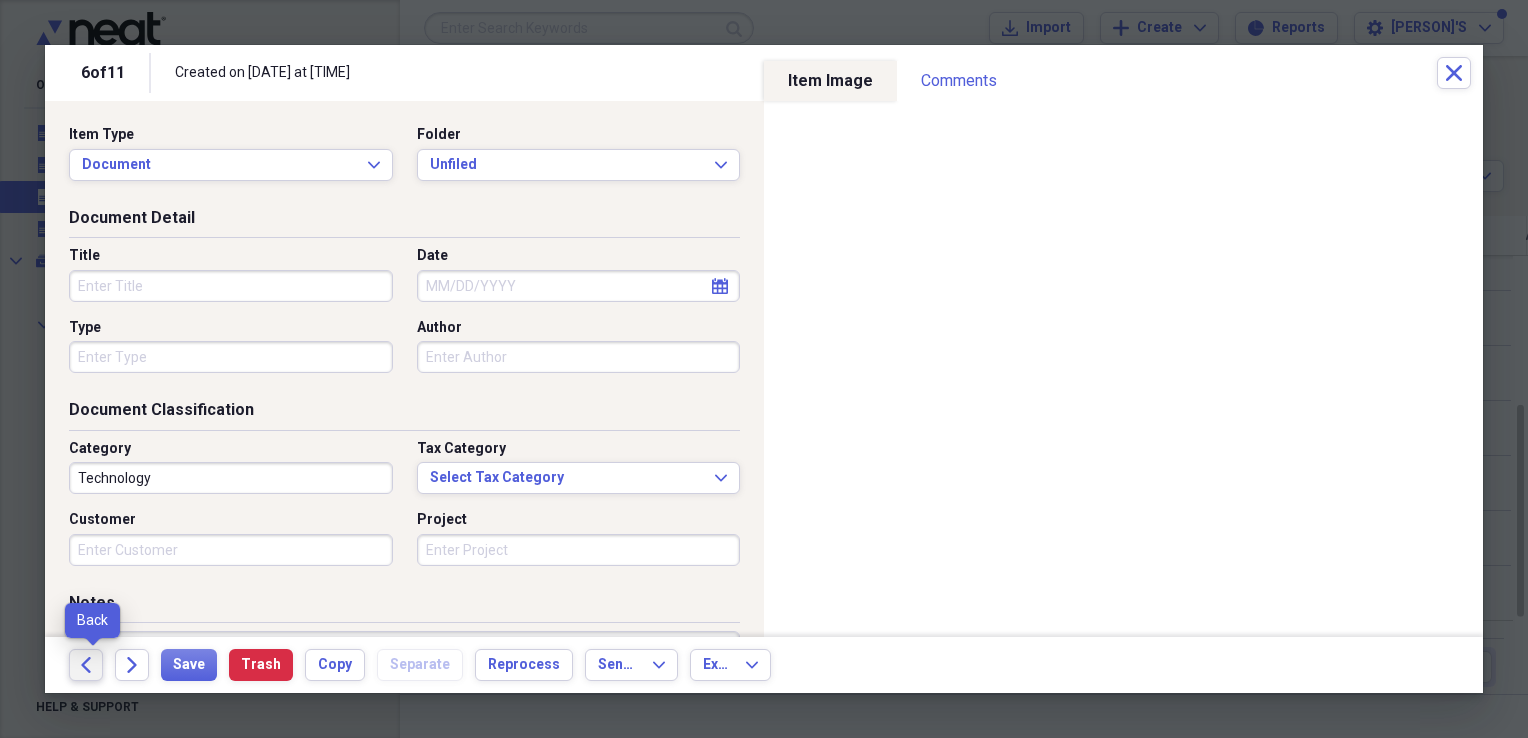 click on "Back" 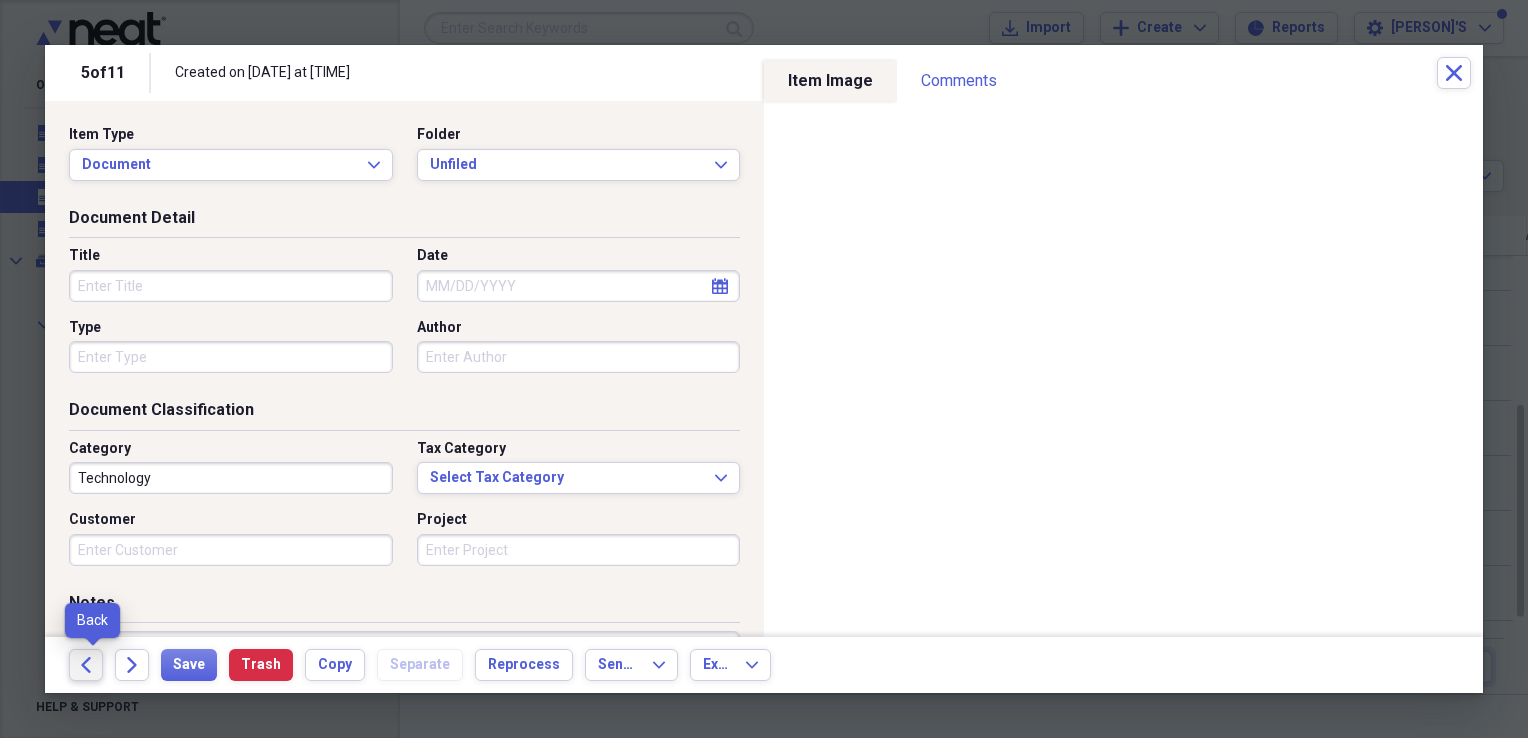 click on "Back" 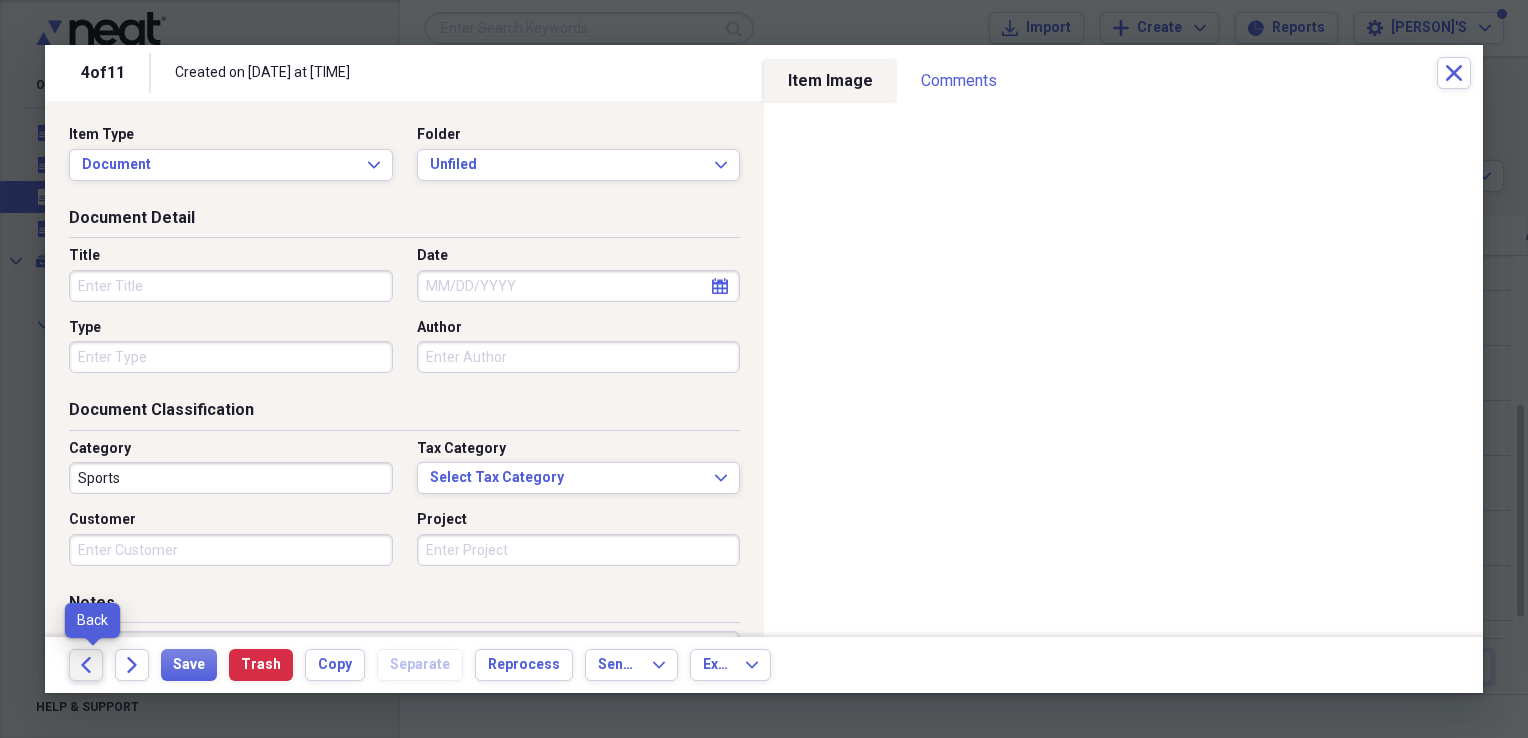 click on "Back" 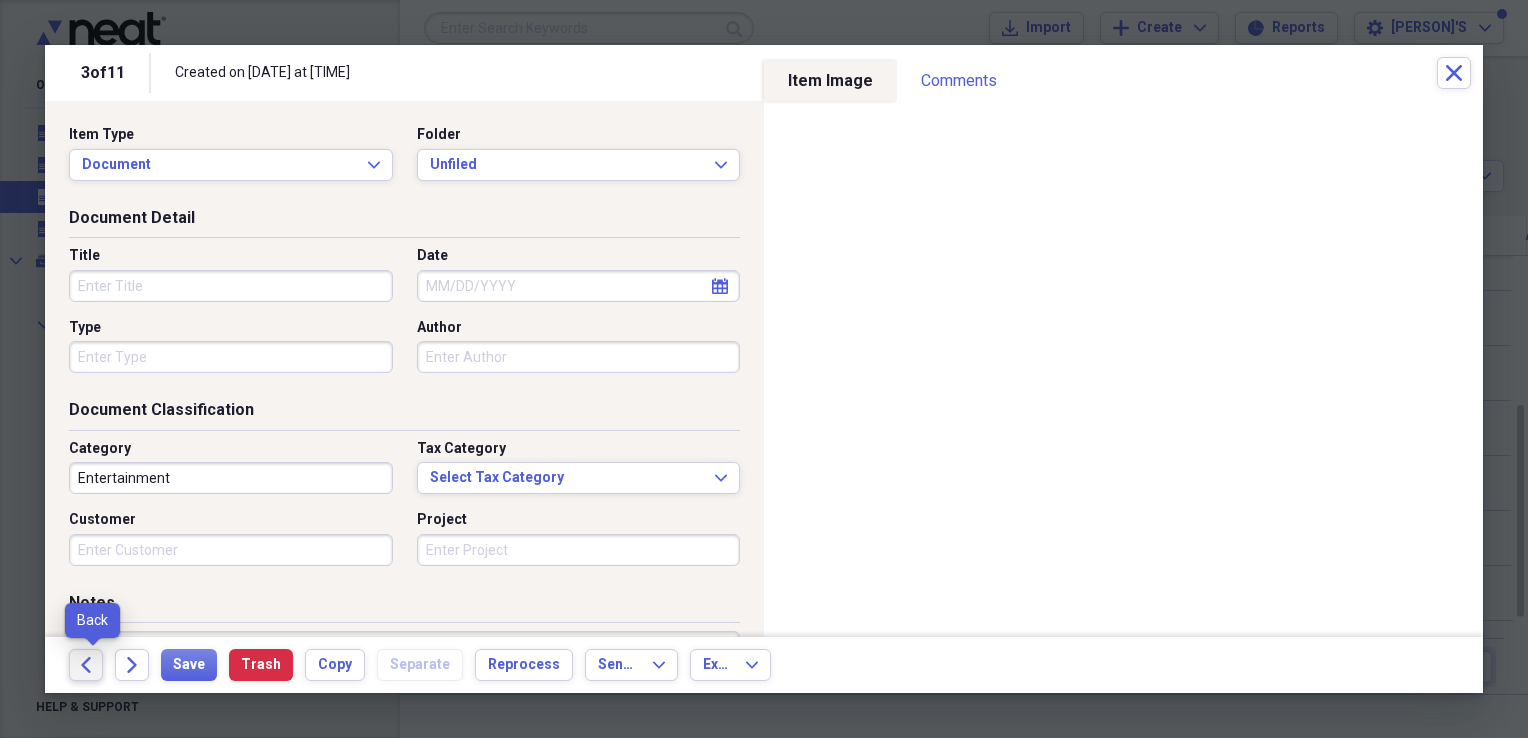 click 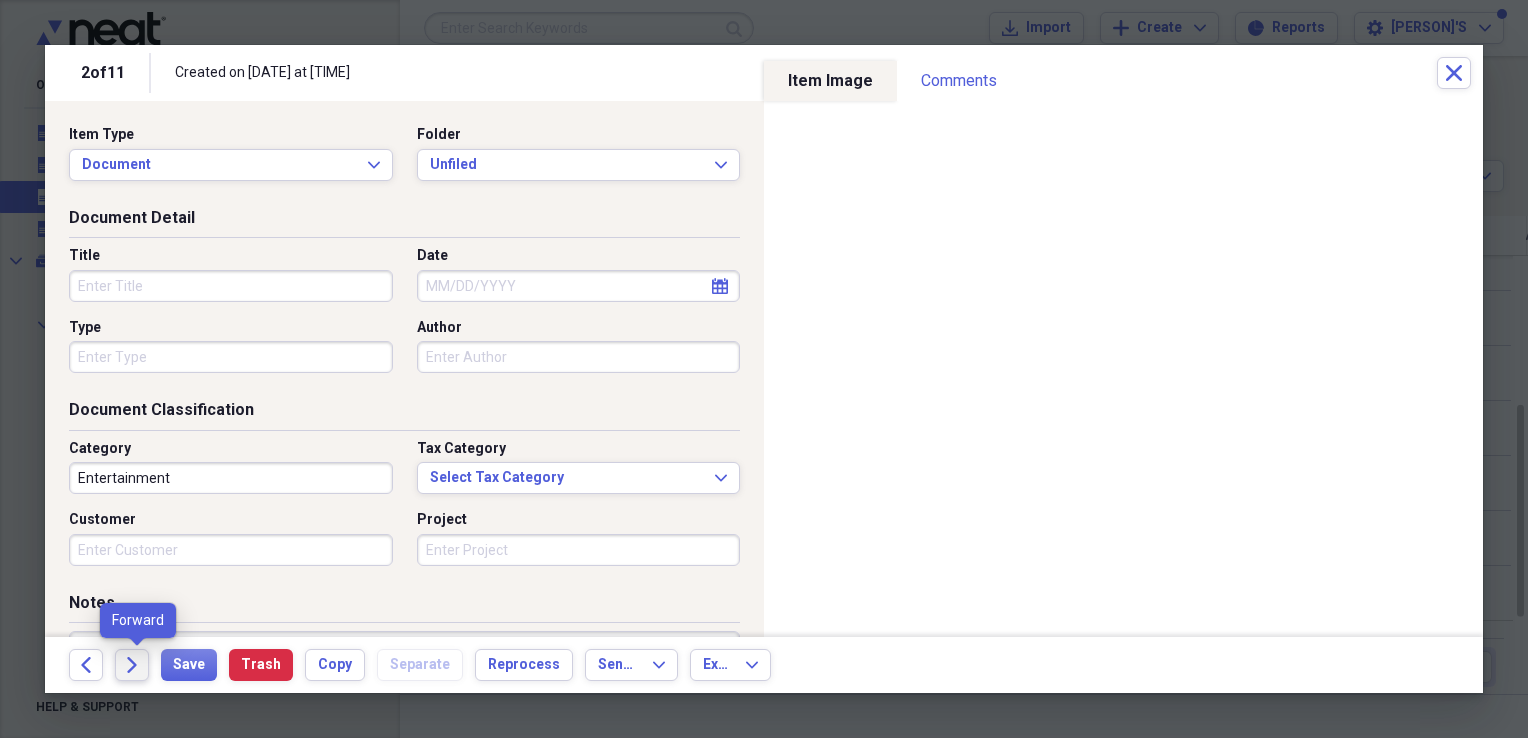 click on "Forward" 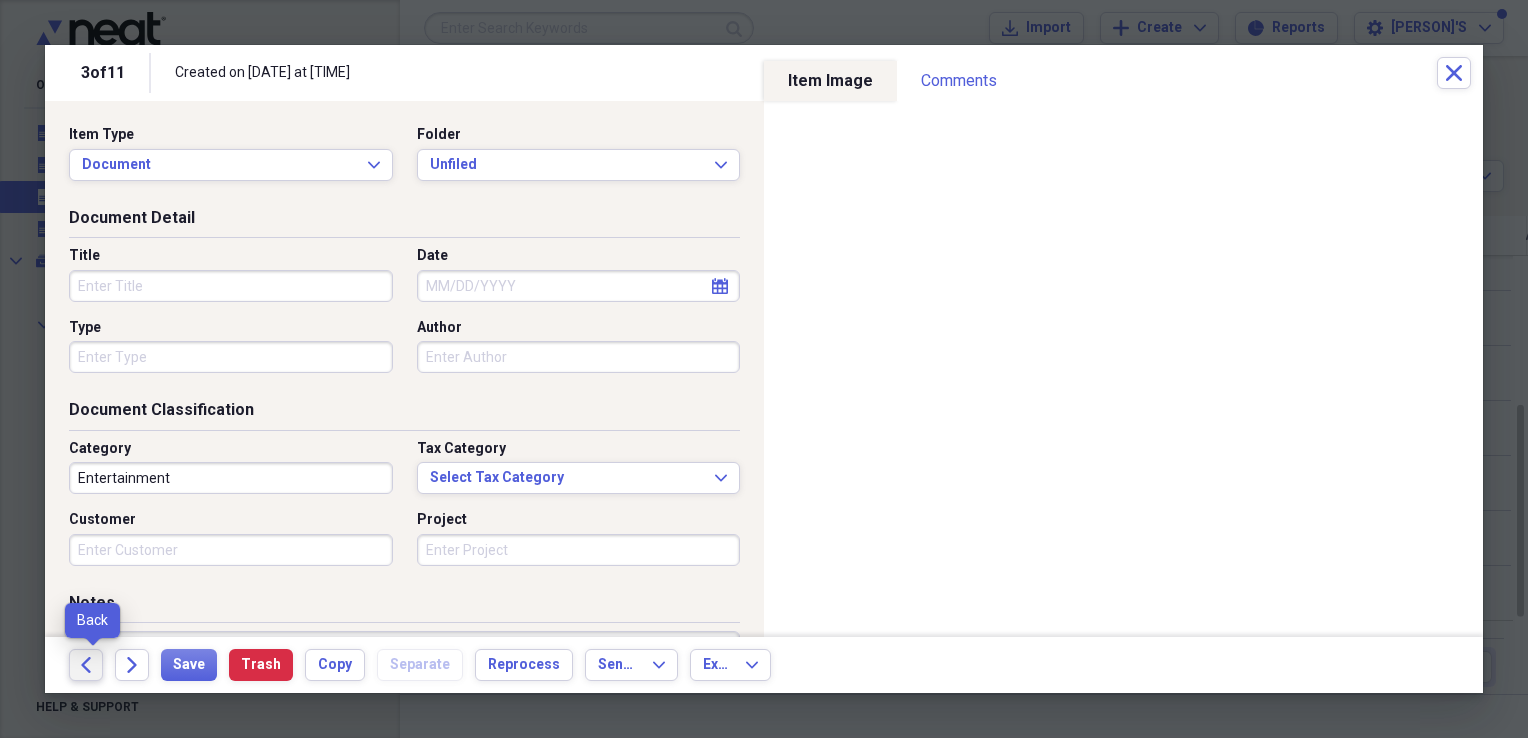 click on "Back" 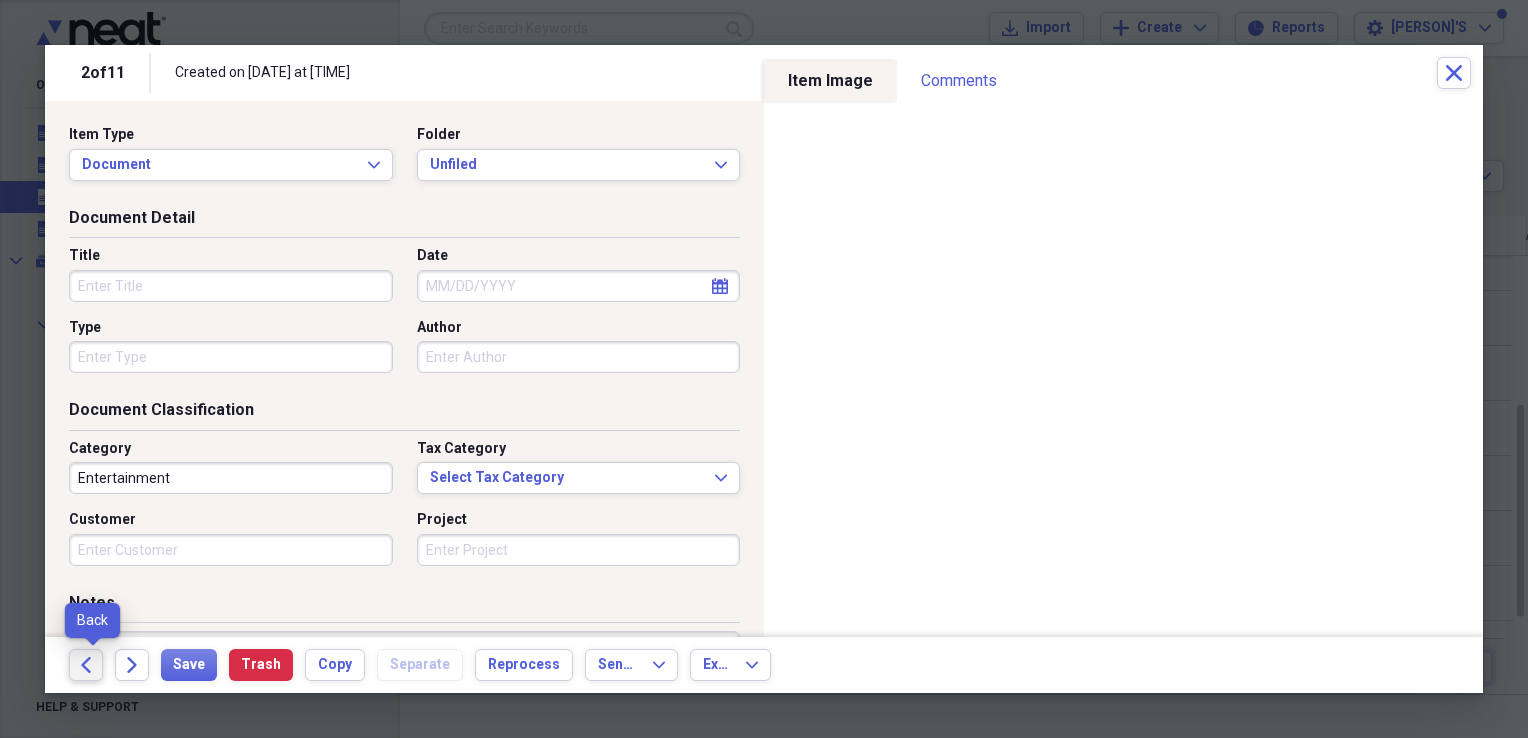 click on "Back" 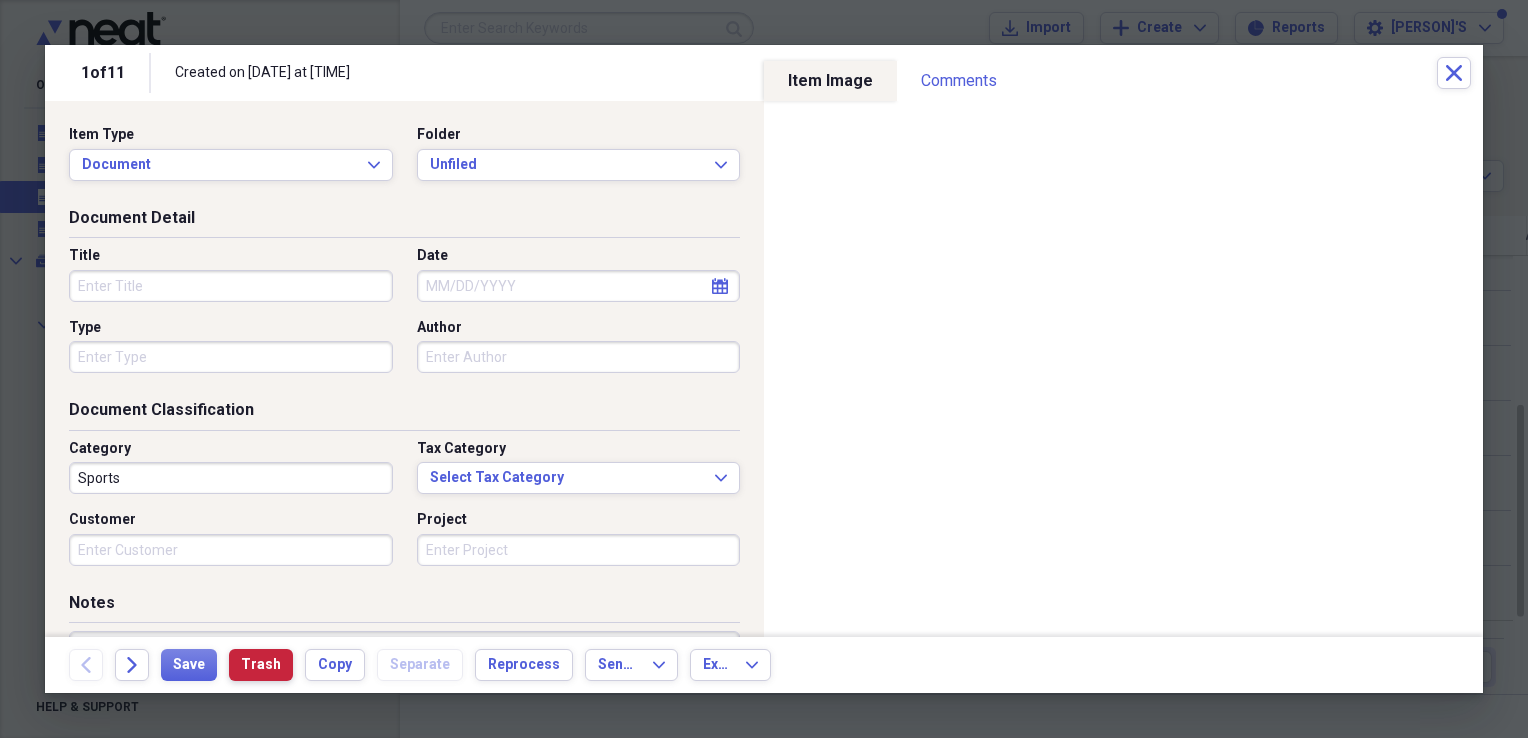 click on "Trash" at bounding box center (261, 665) 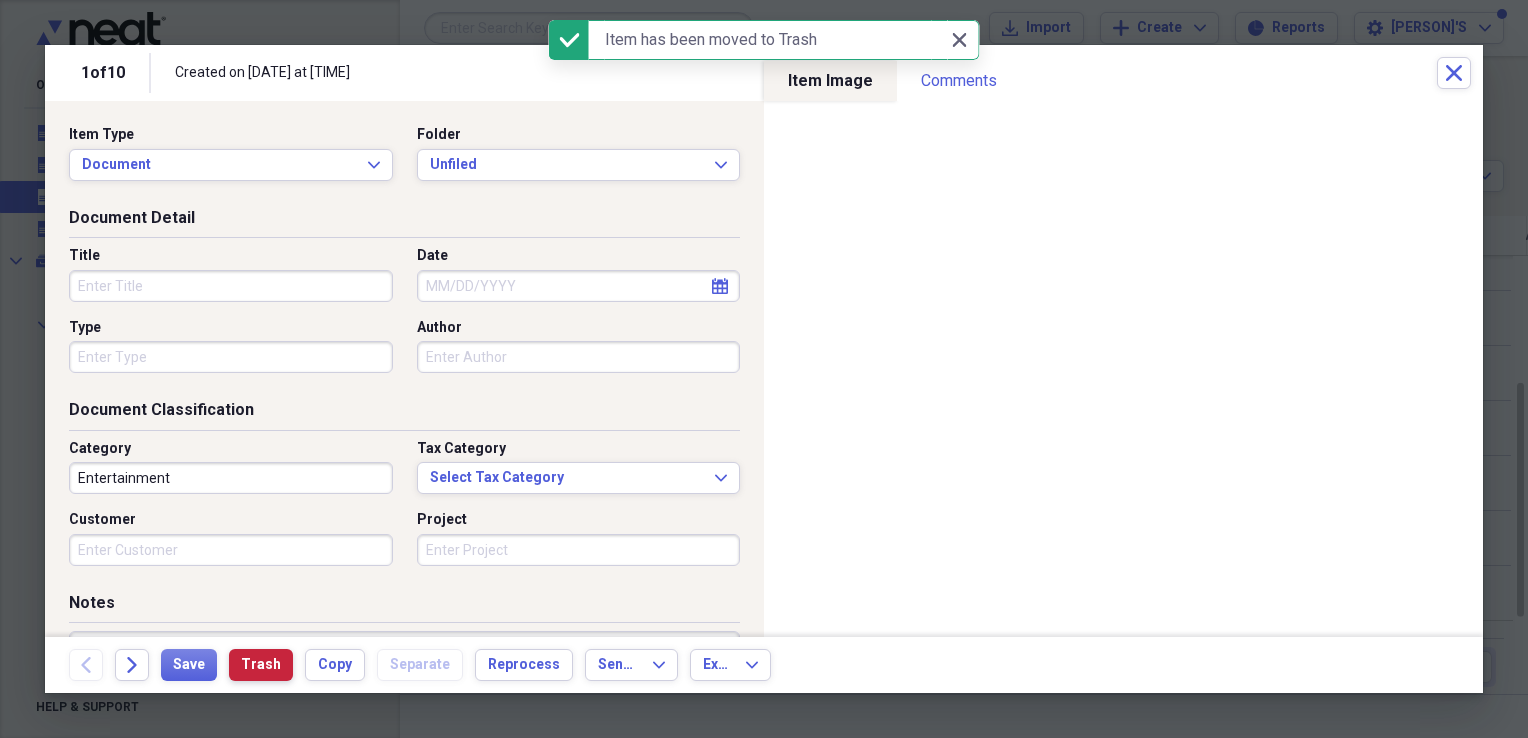 click on "Trash" at bounding box center [261, 665] 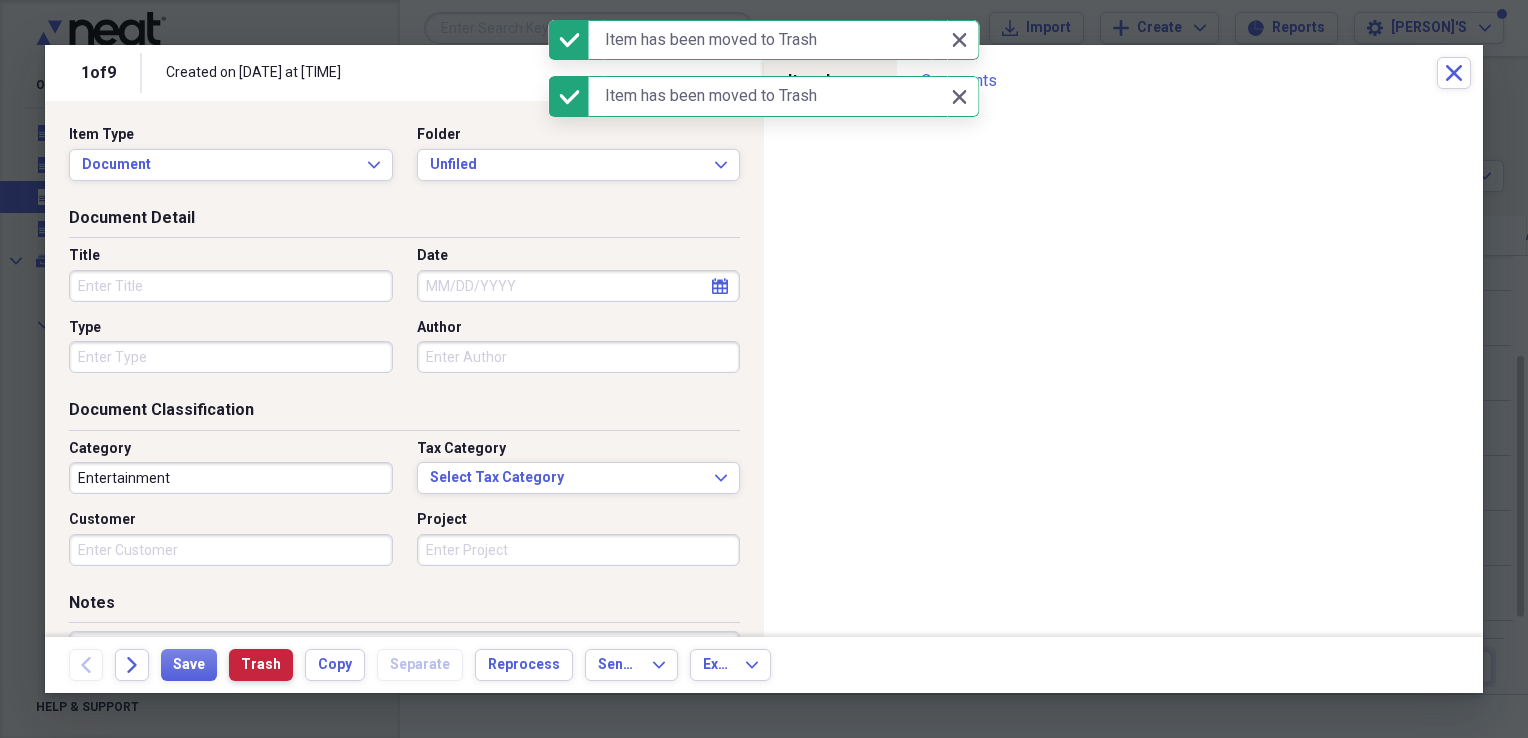 click on "Trash" at bounding box center [261, 665] 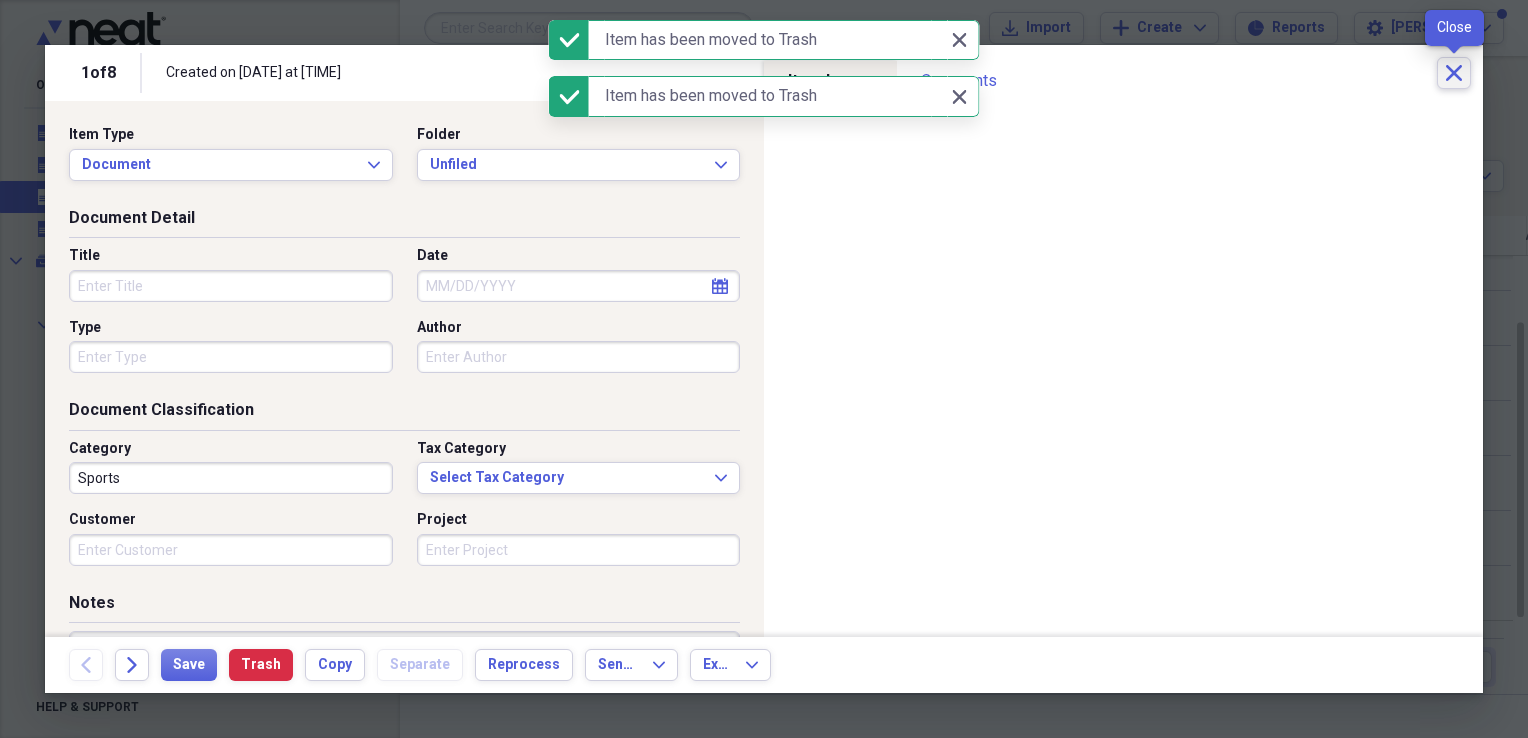 click on "Close" at bounding box center [1454, 73] 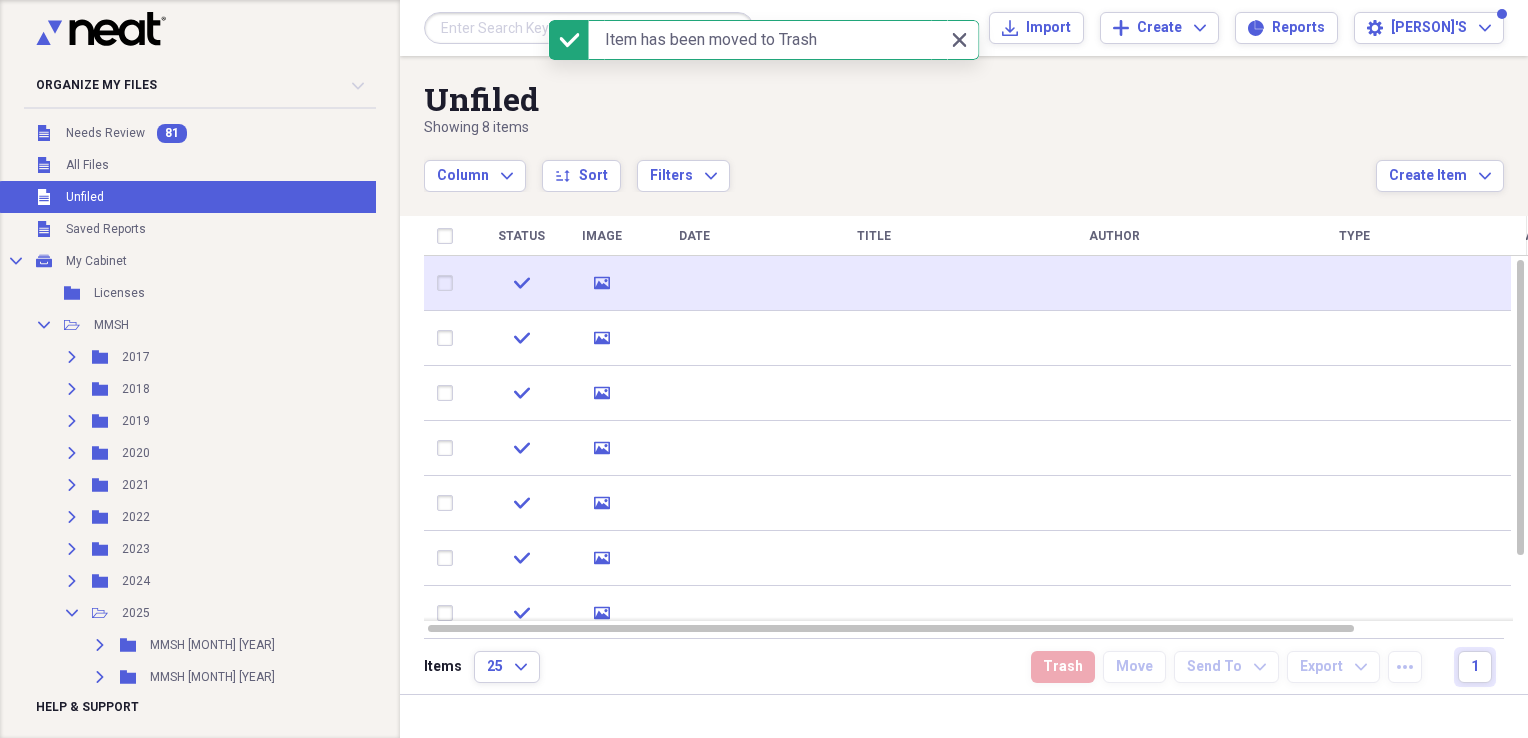 click at bounding box center (694, 283) 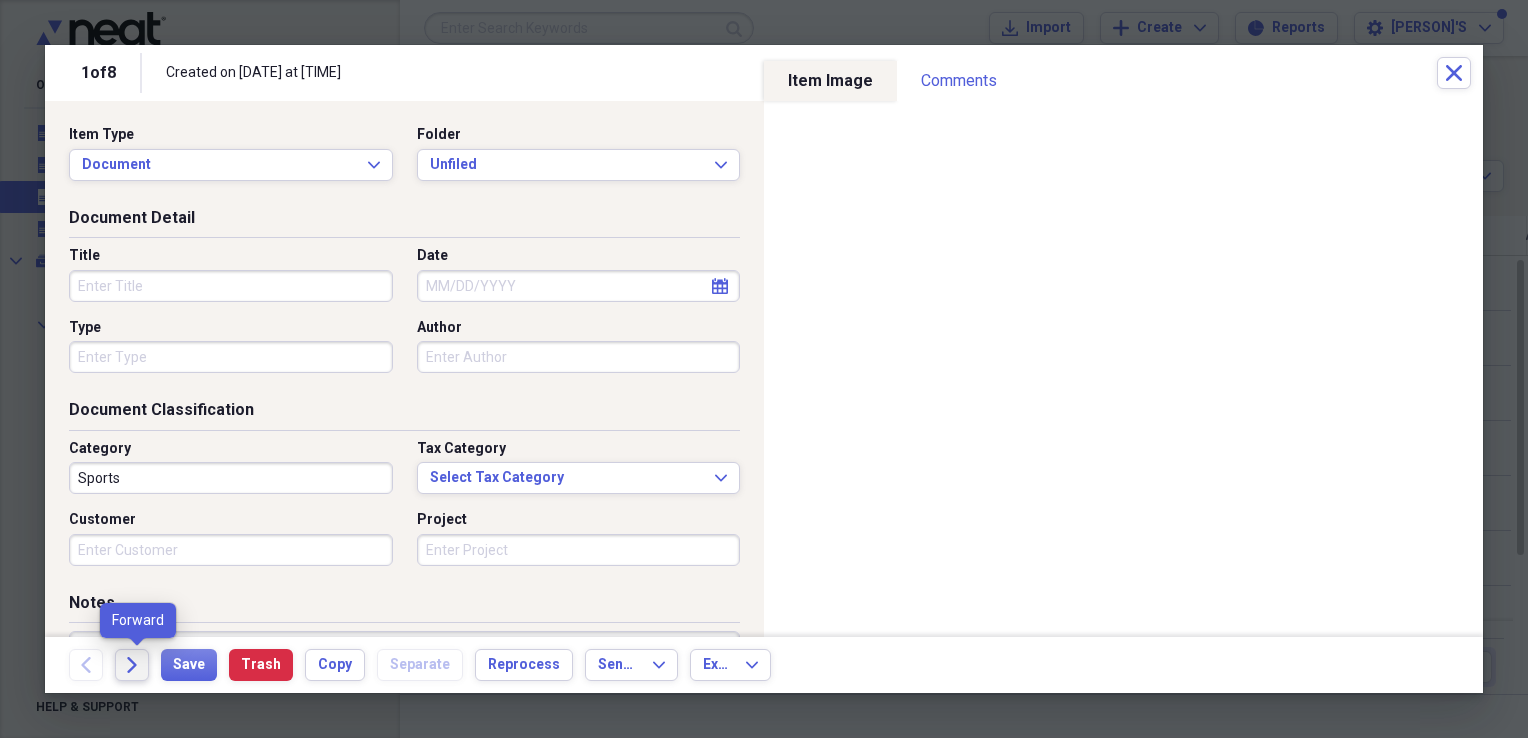 click on "Forward" 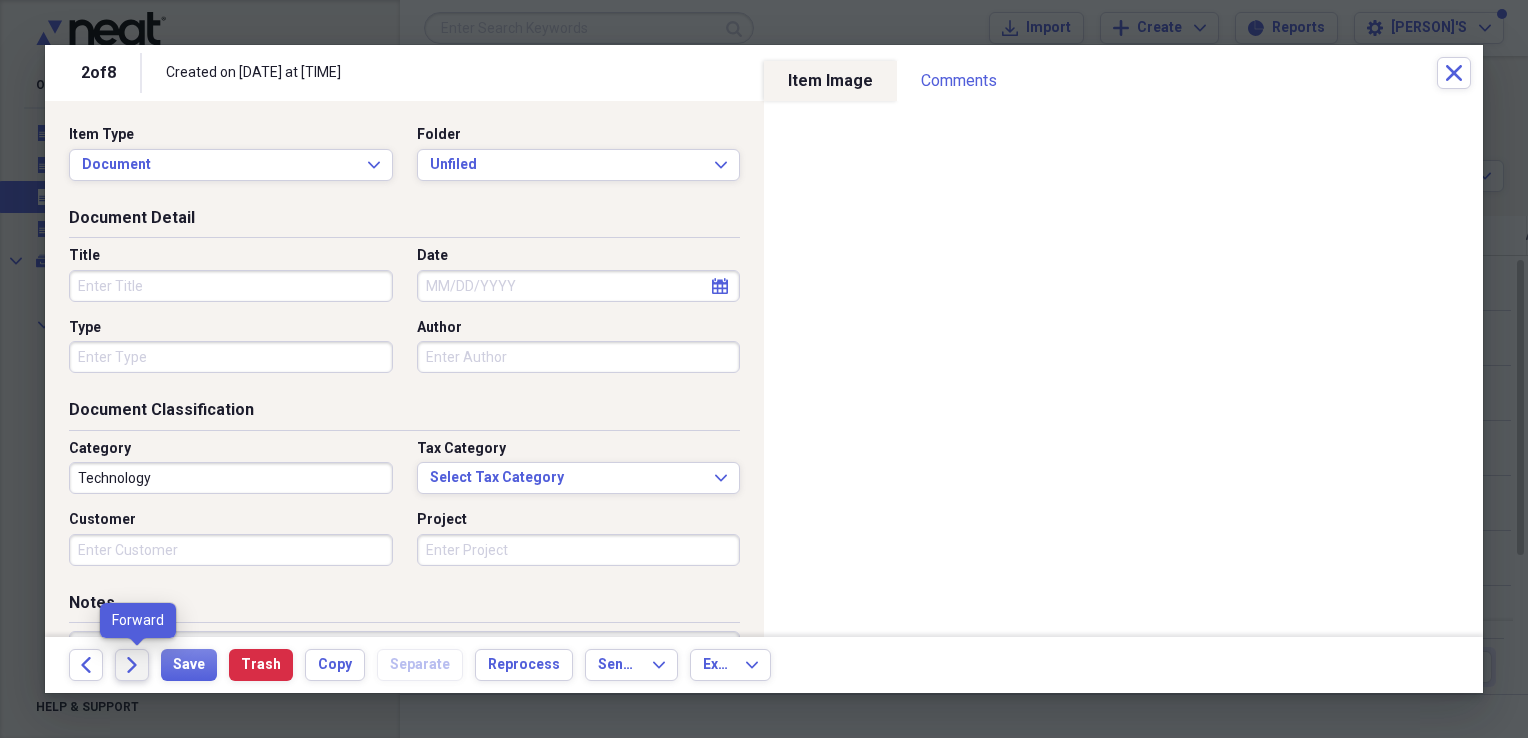 click on "Forward" 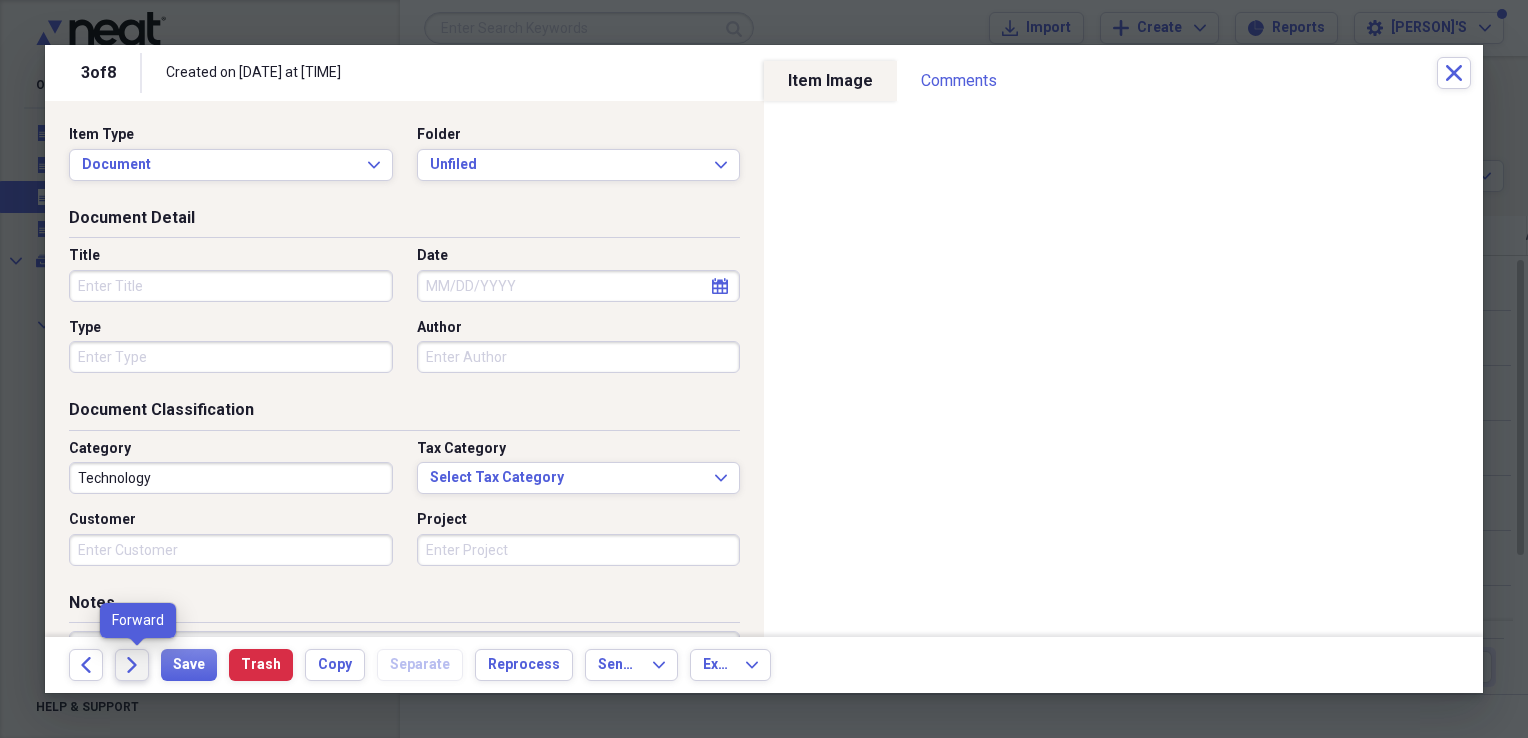 click on "Forward" 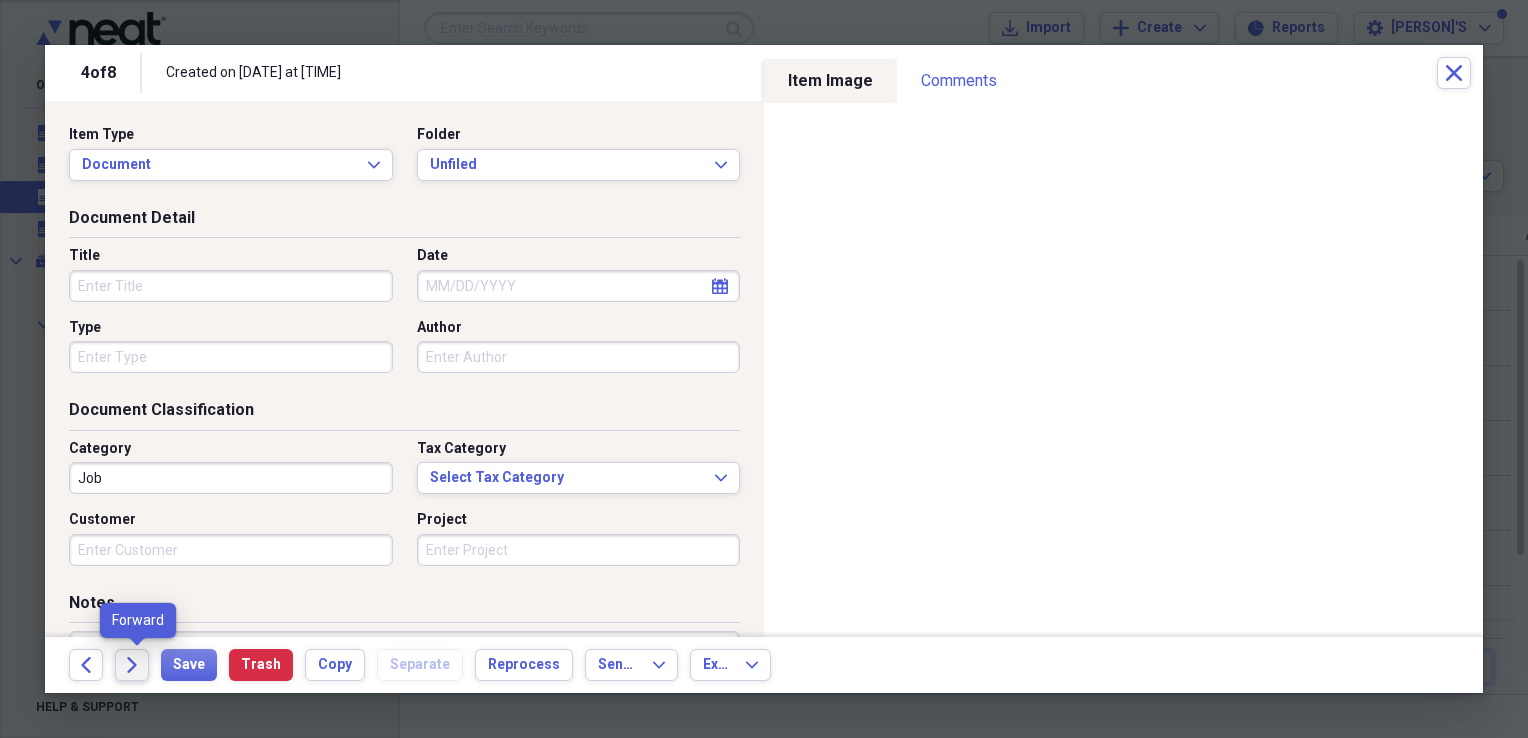 click on "Forward" 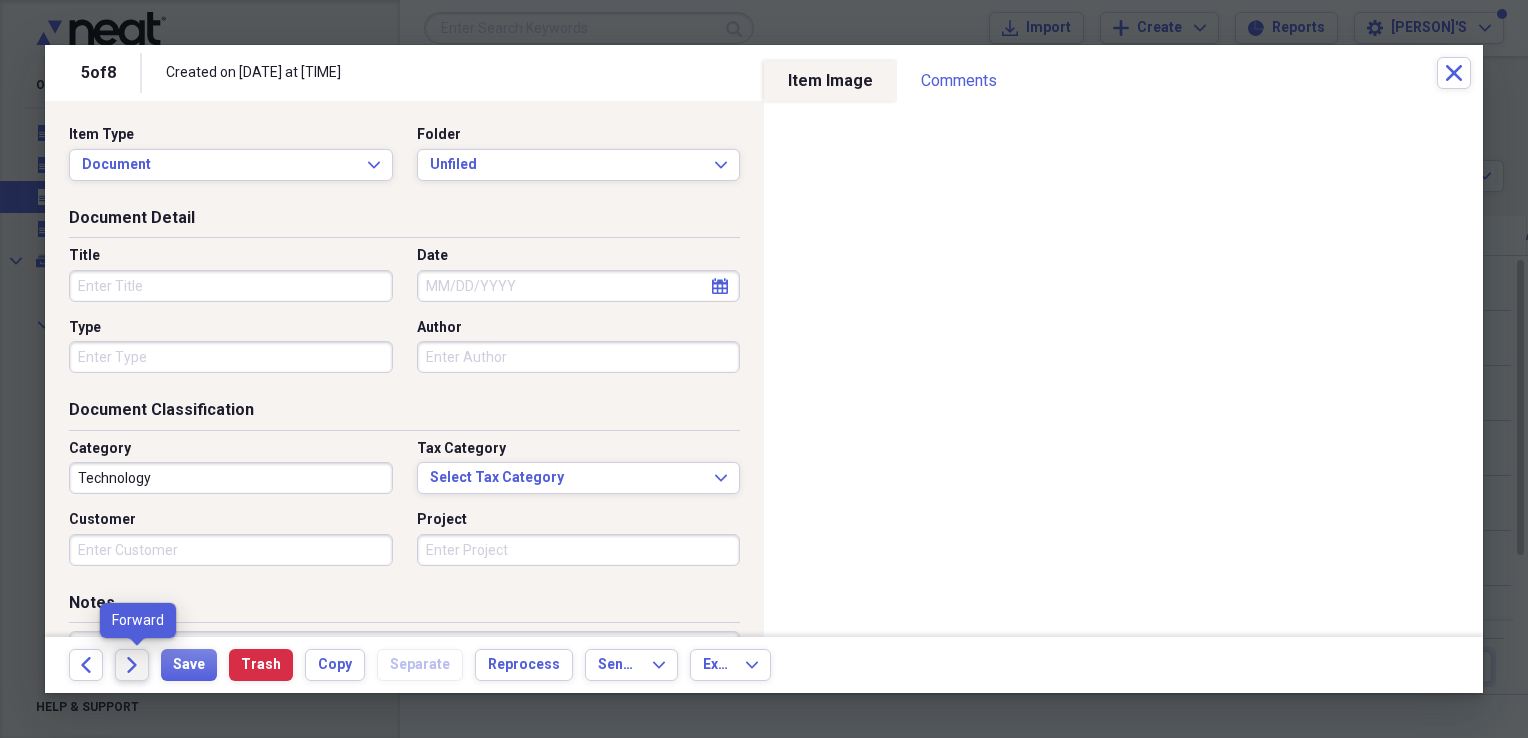 click on "Forward" 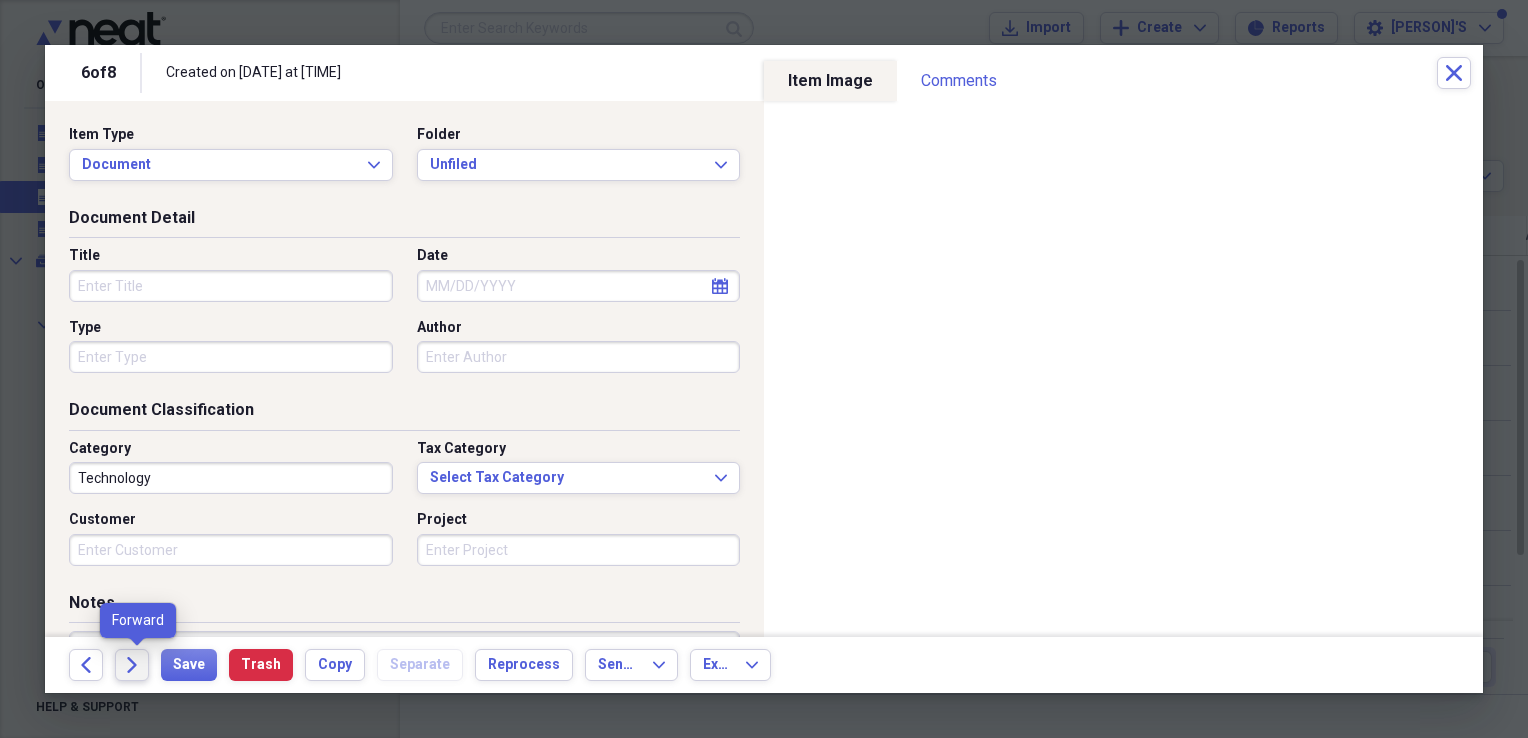 click on "Forward" 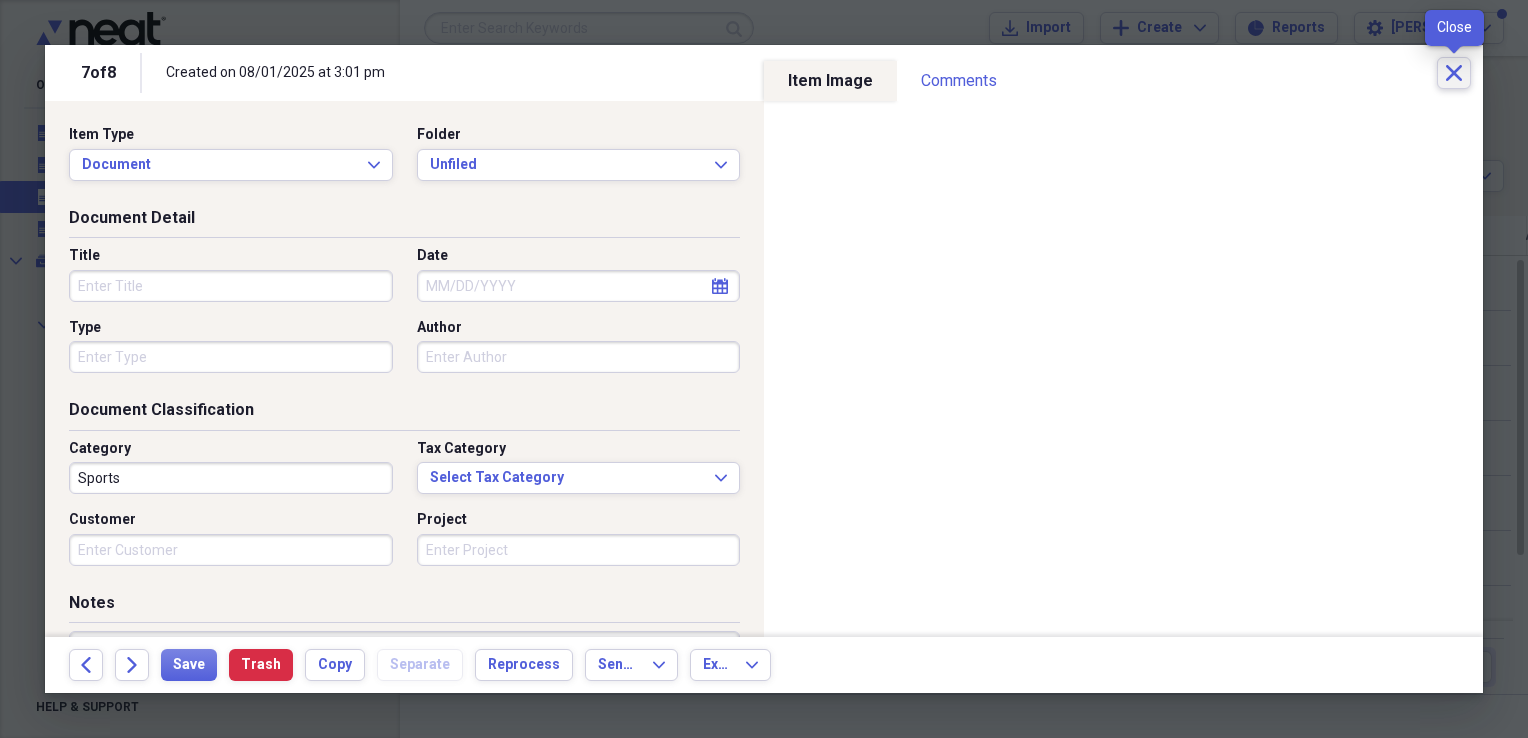 click 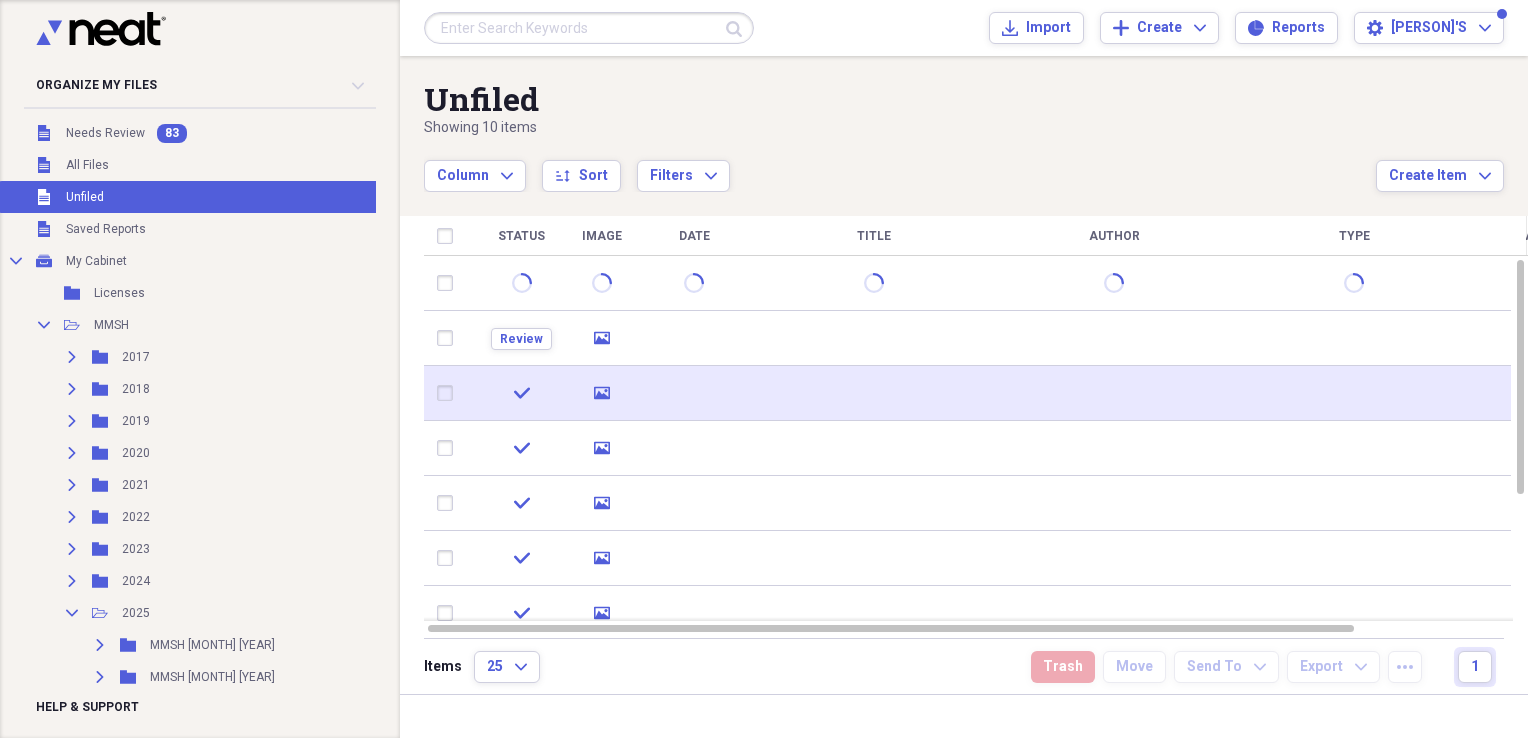 click at bounding box center (1114, 393) 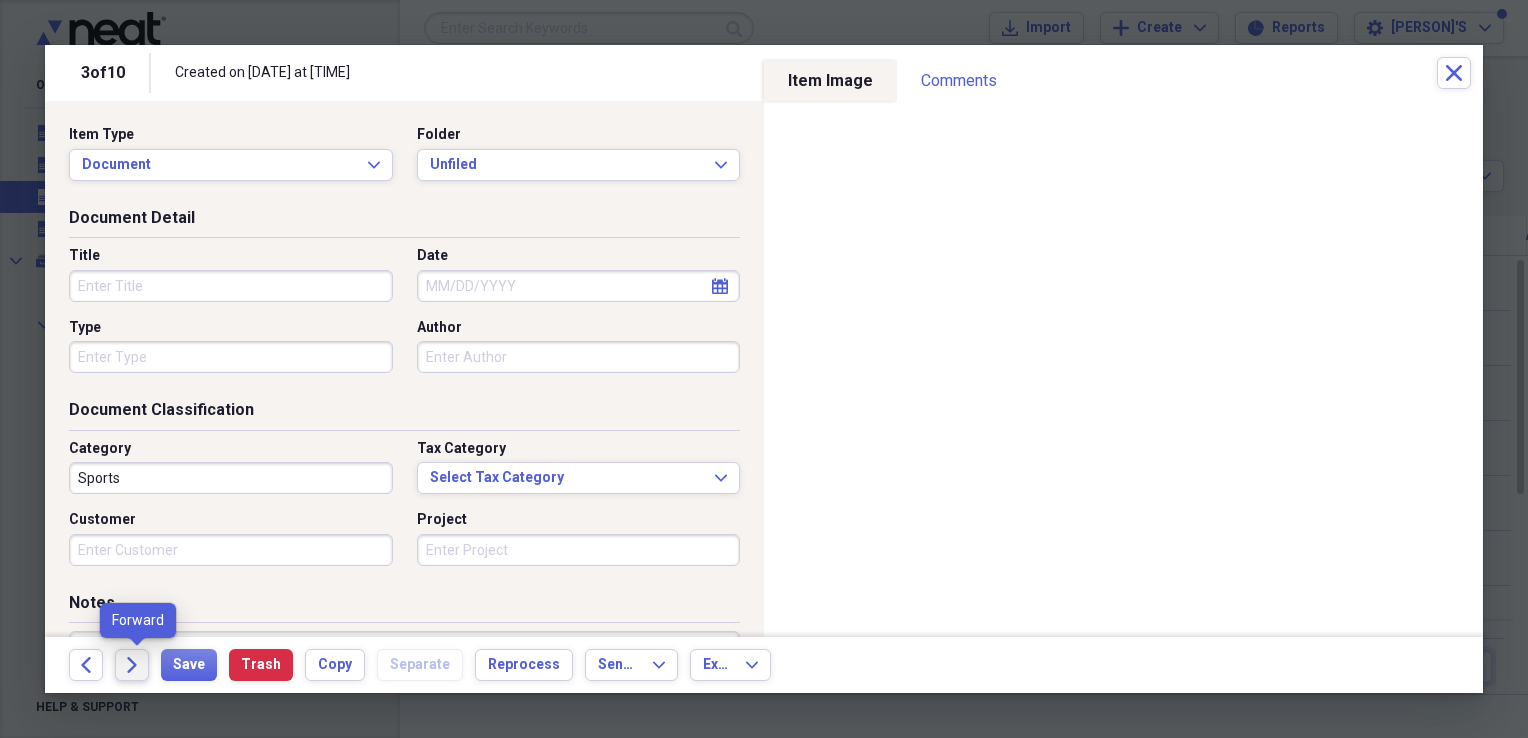 click on "Forward" 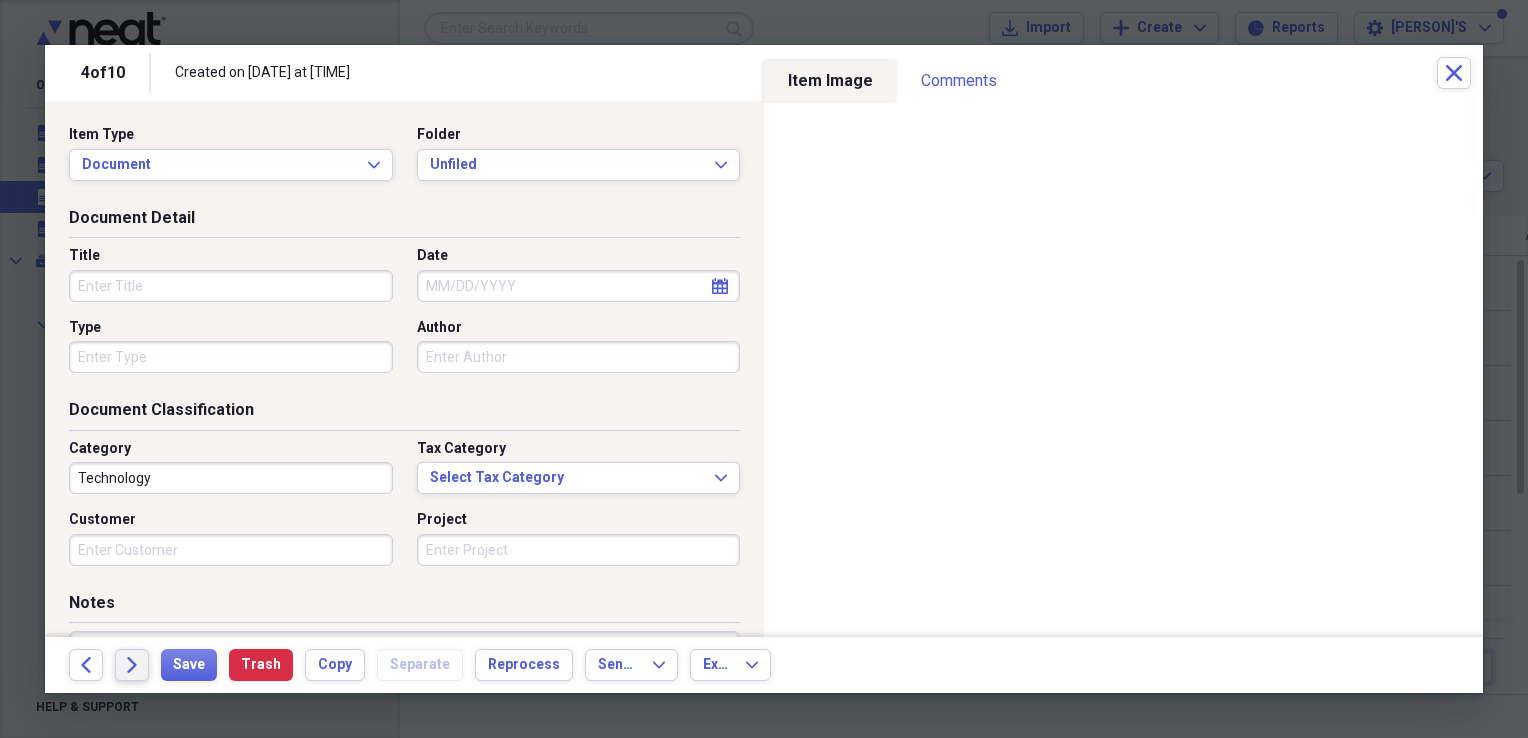 click on "Forward" 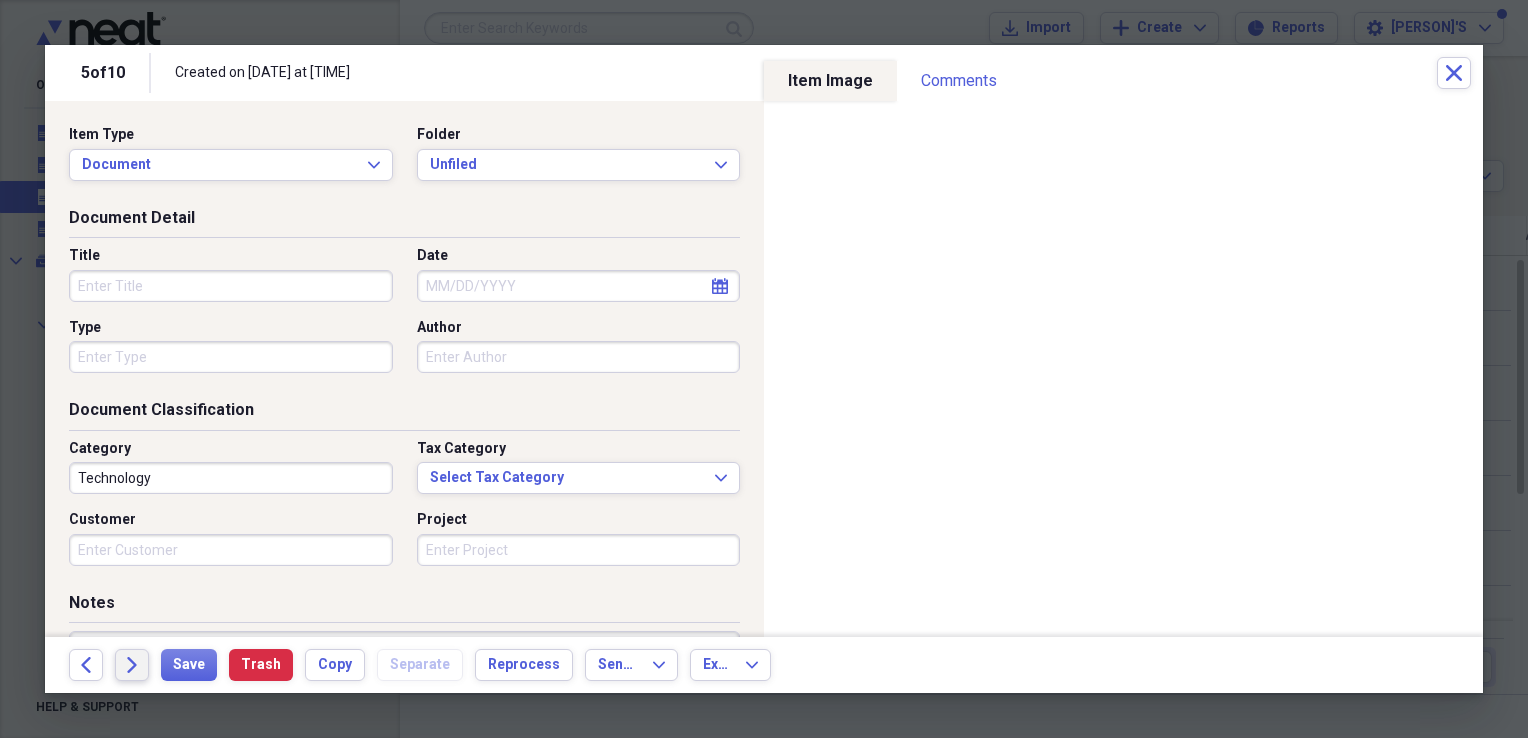 click on "Forward" 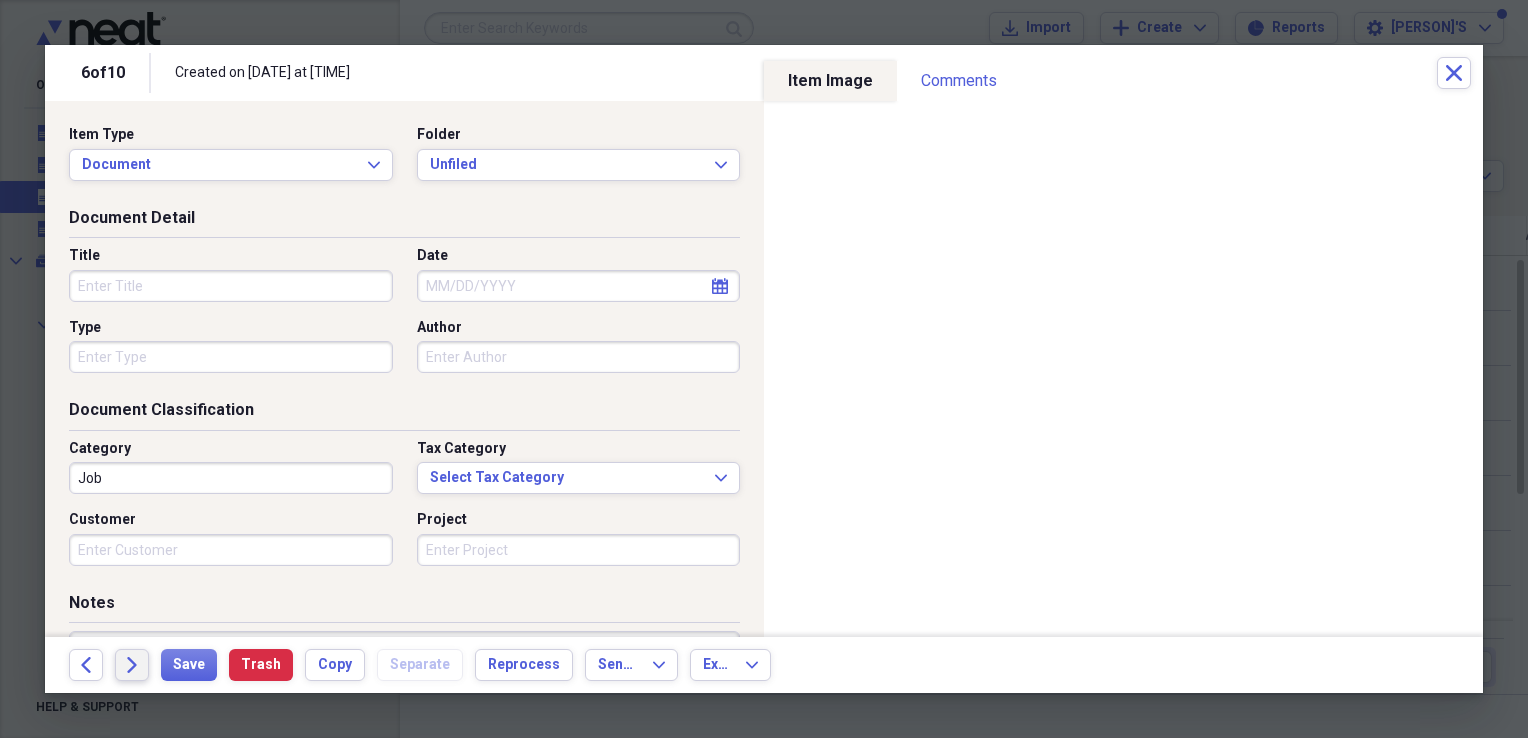 click on "Forward" 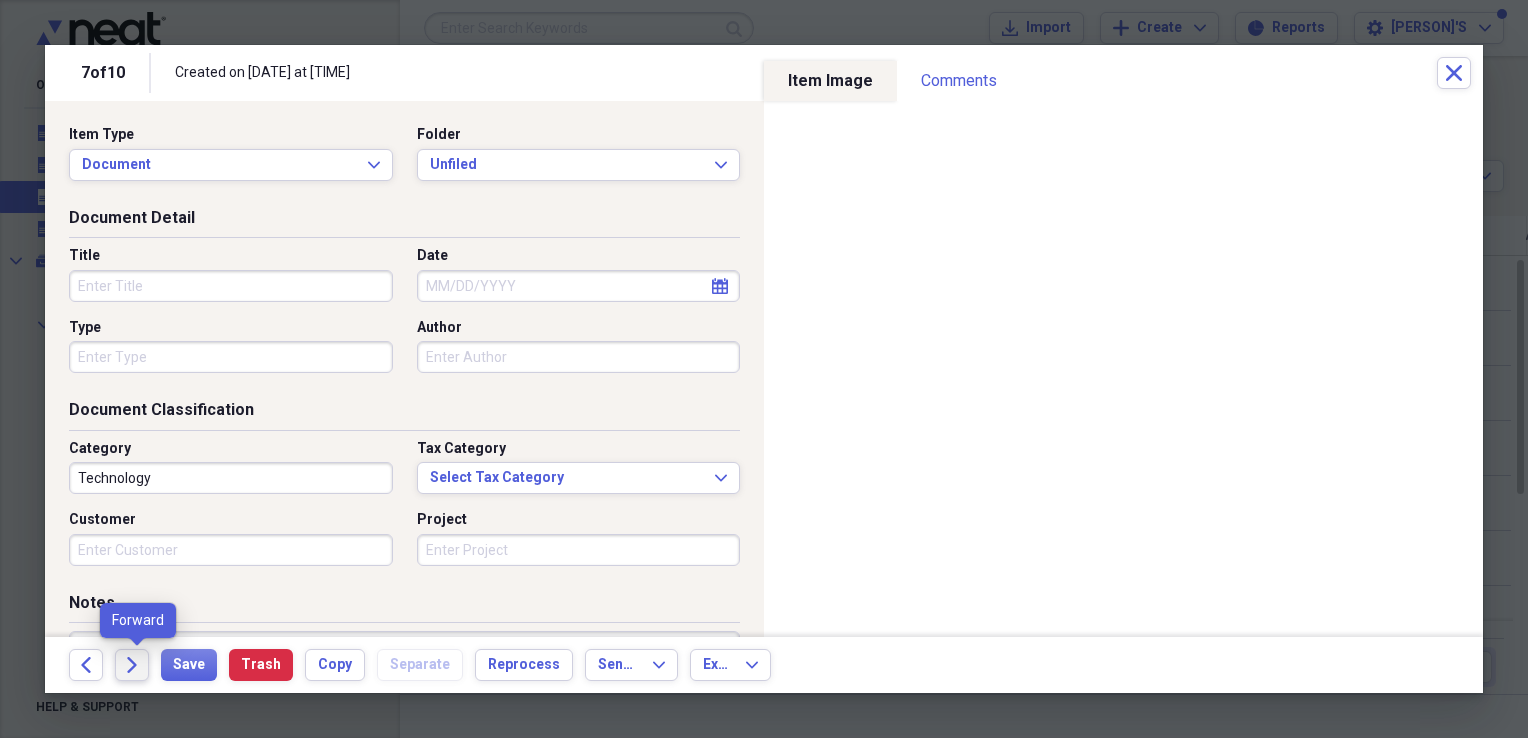 click on "Forward" 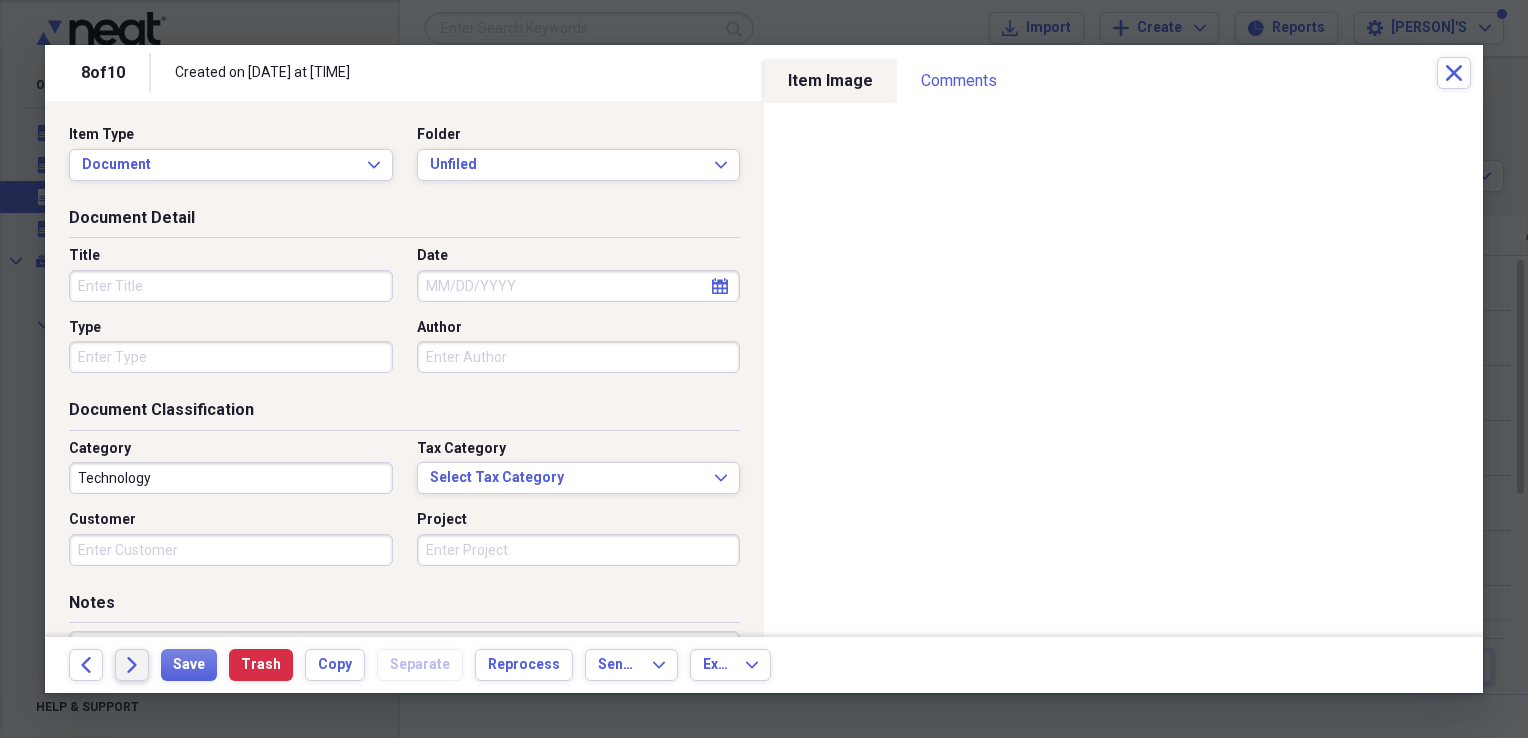 click on "Forward" 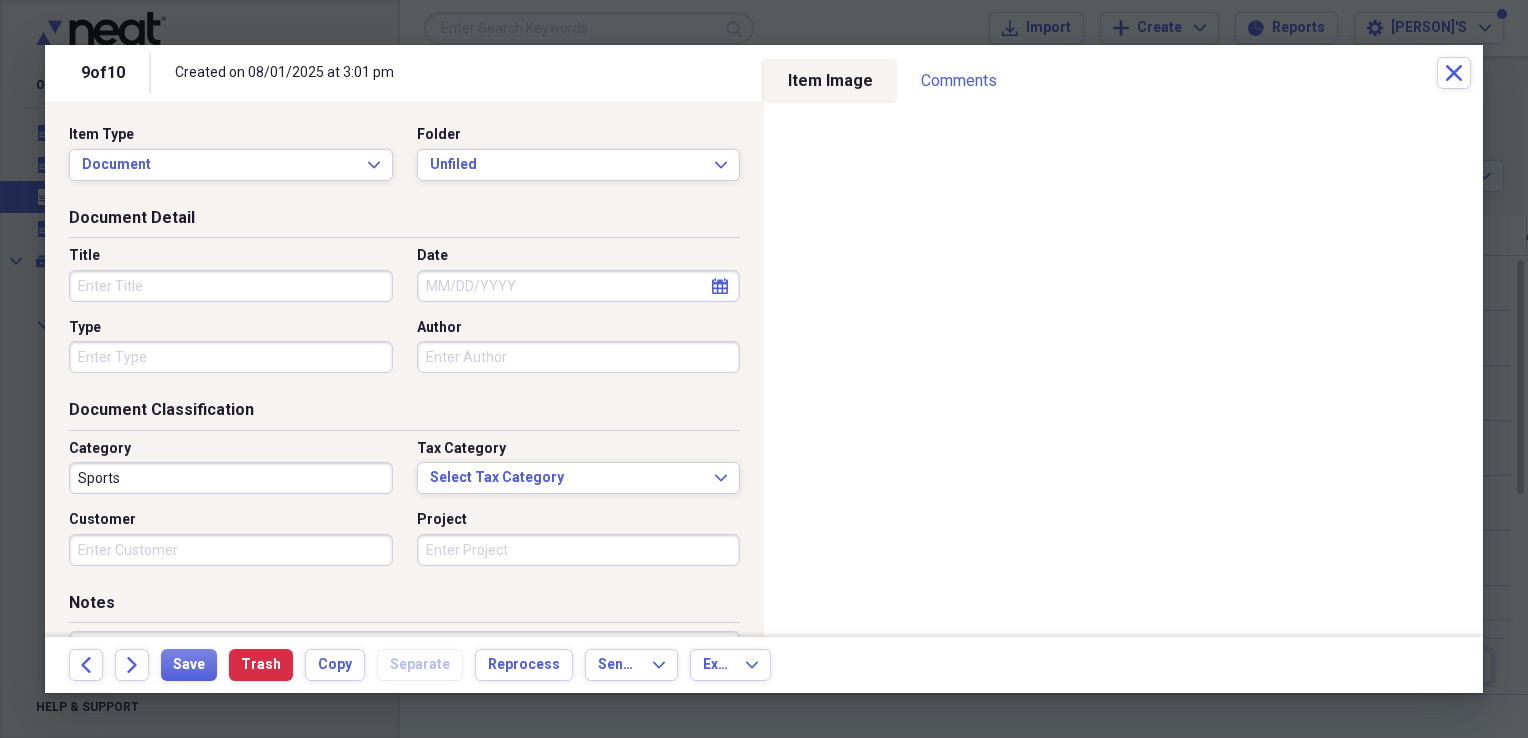 click on "Forward" 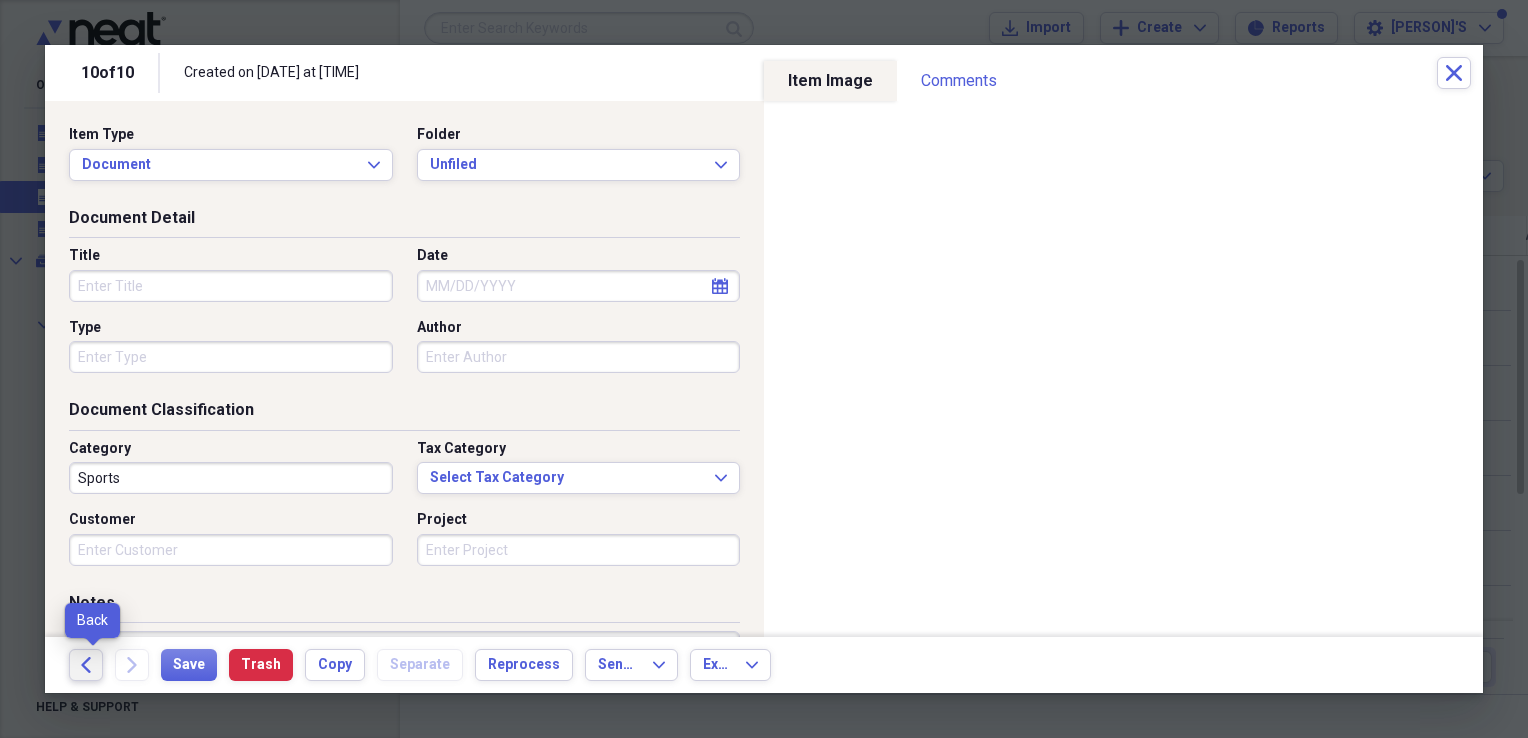 click on "Back" at bounding box center [86, 665] 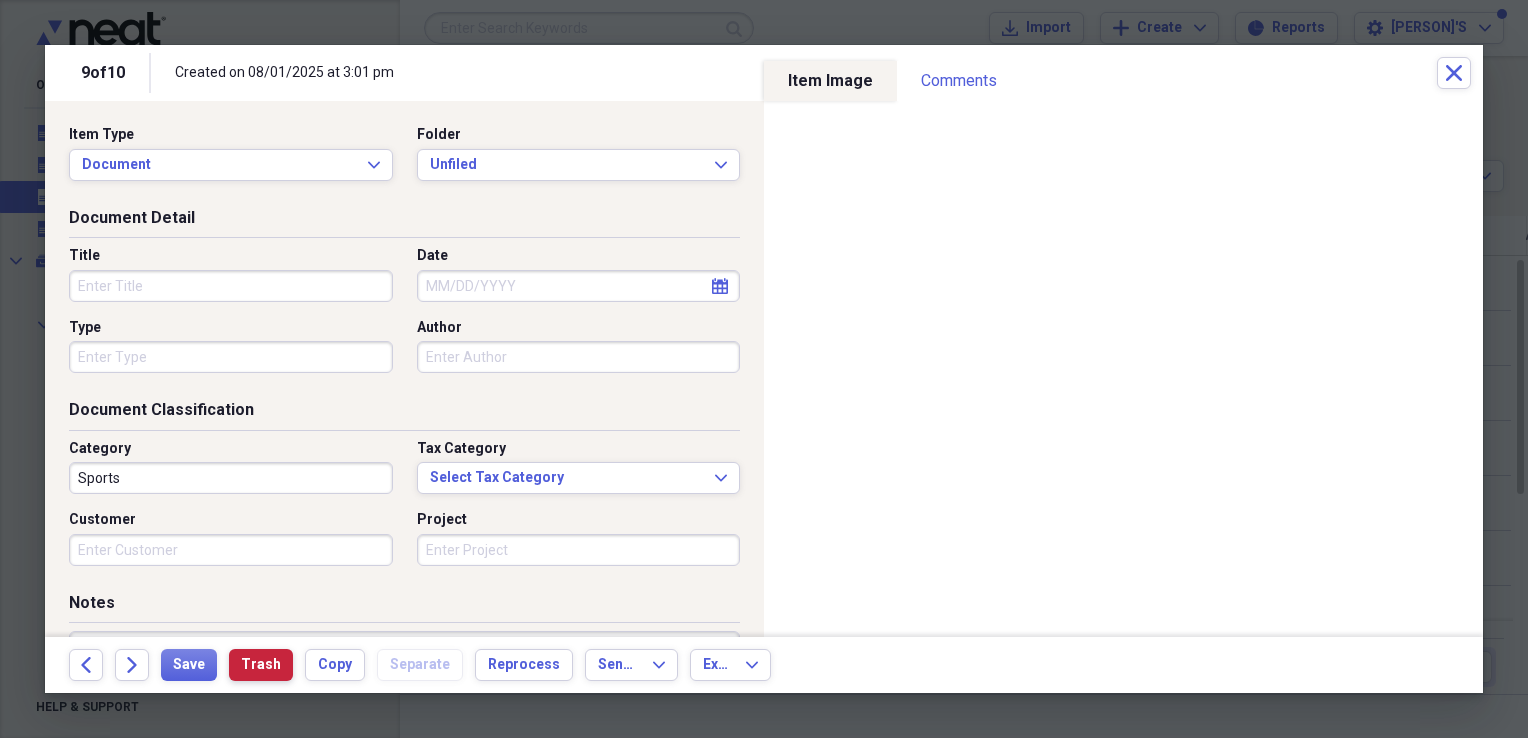 click on "Trash" at bounding box center [261, 665] 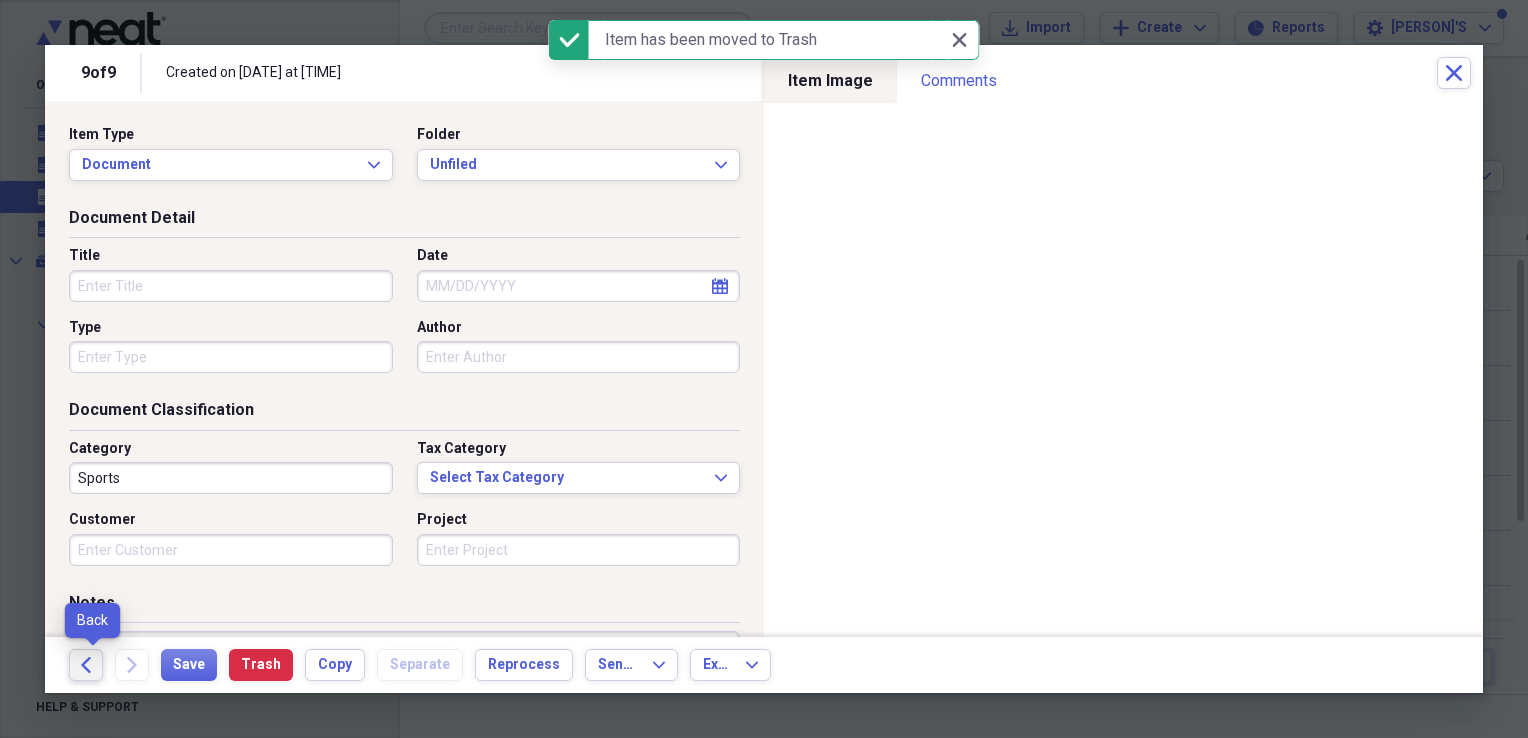 click 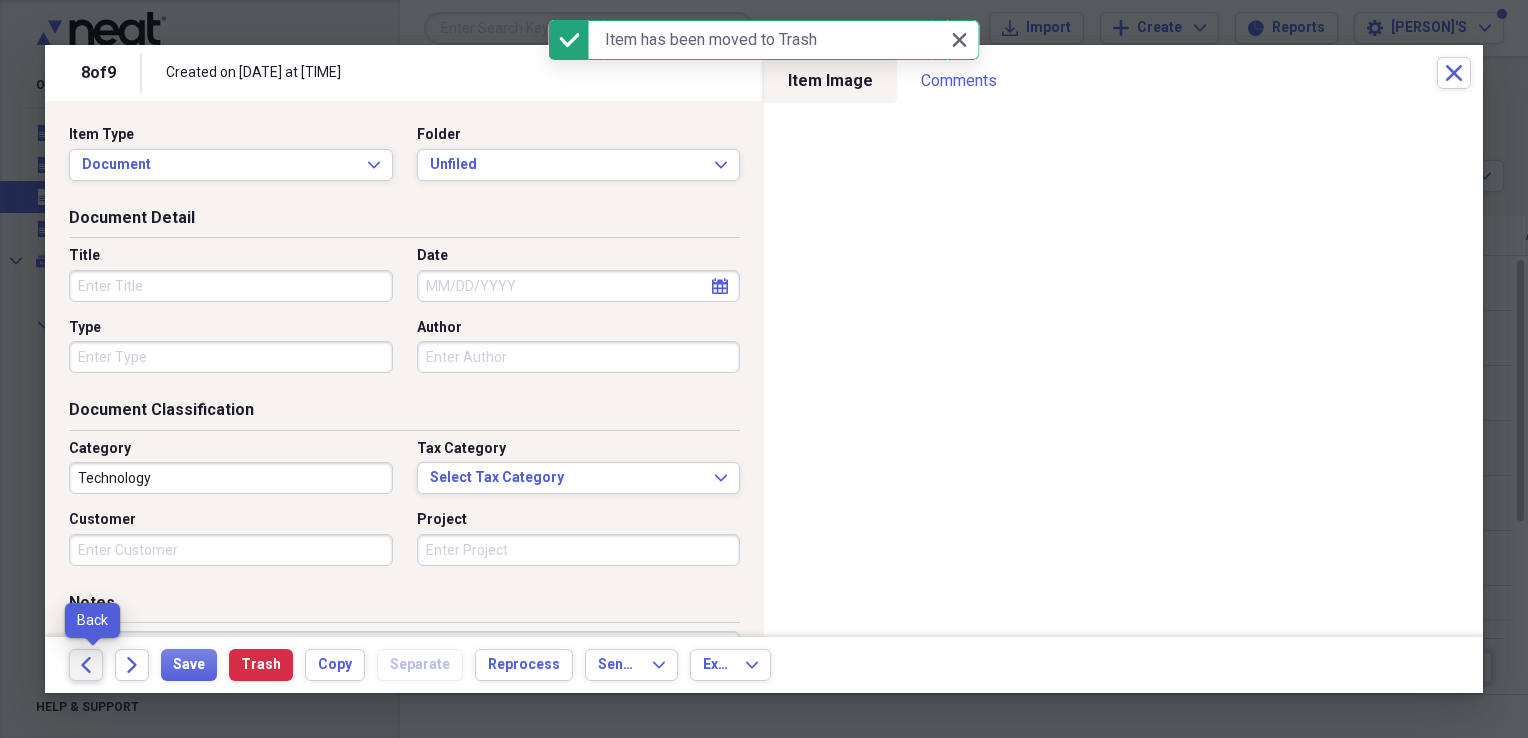 click 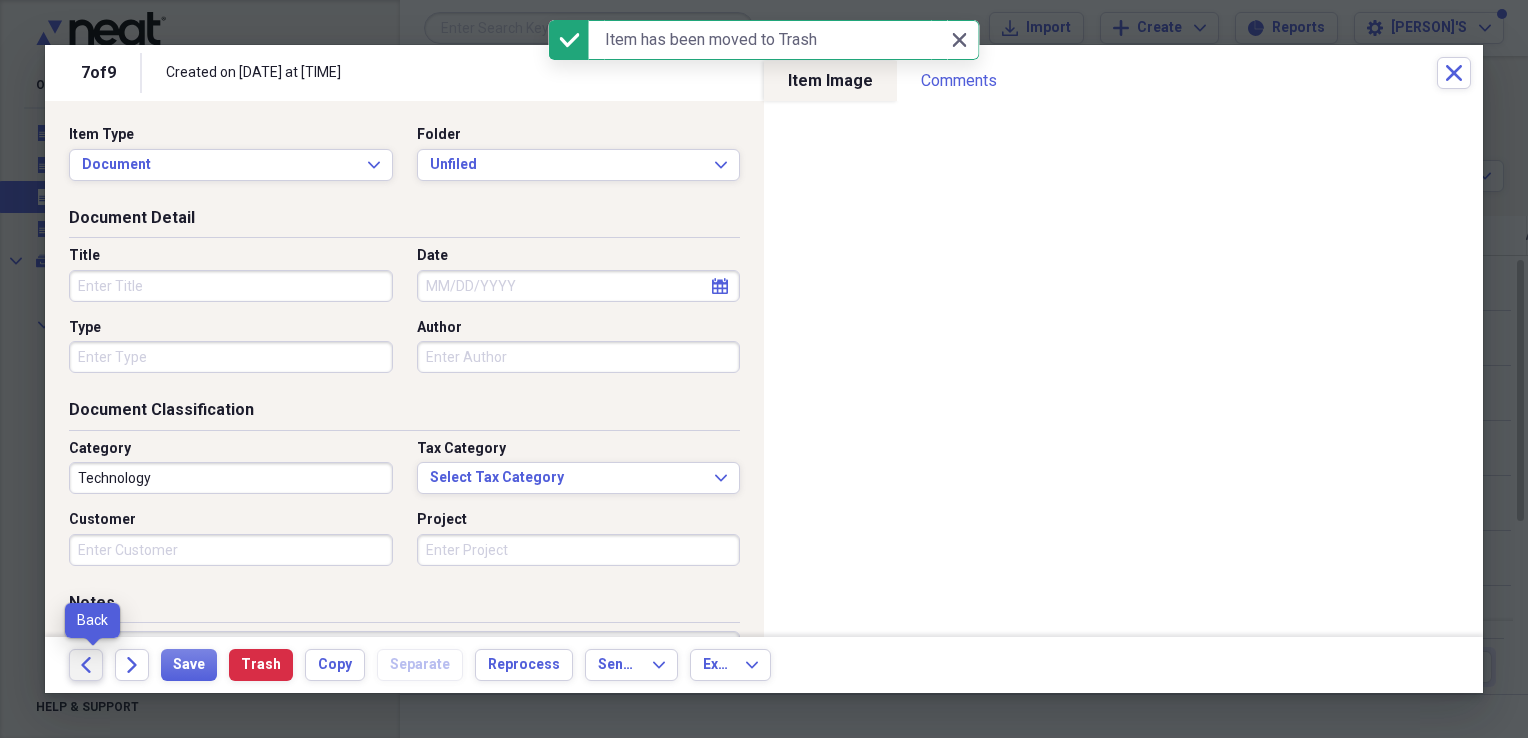click 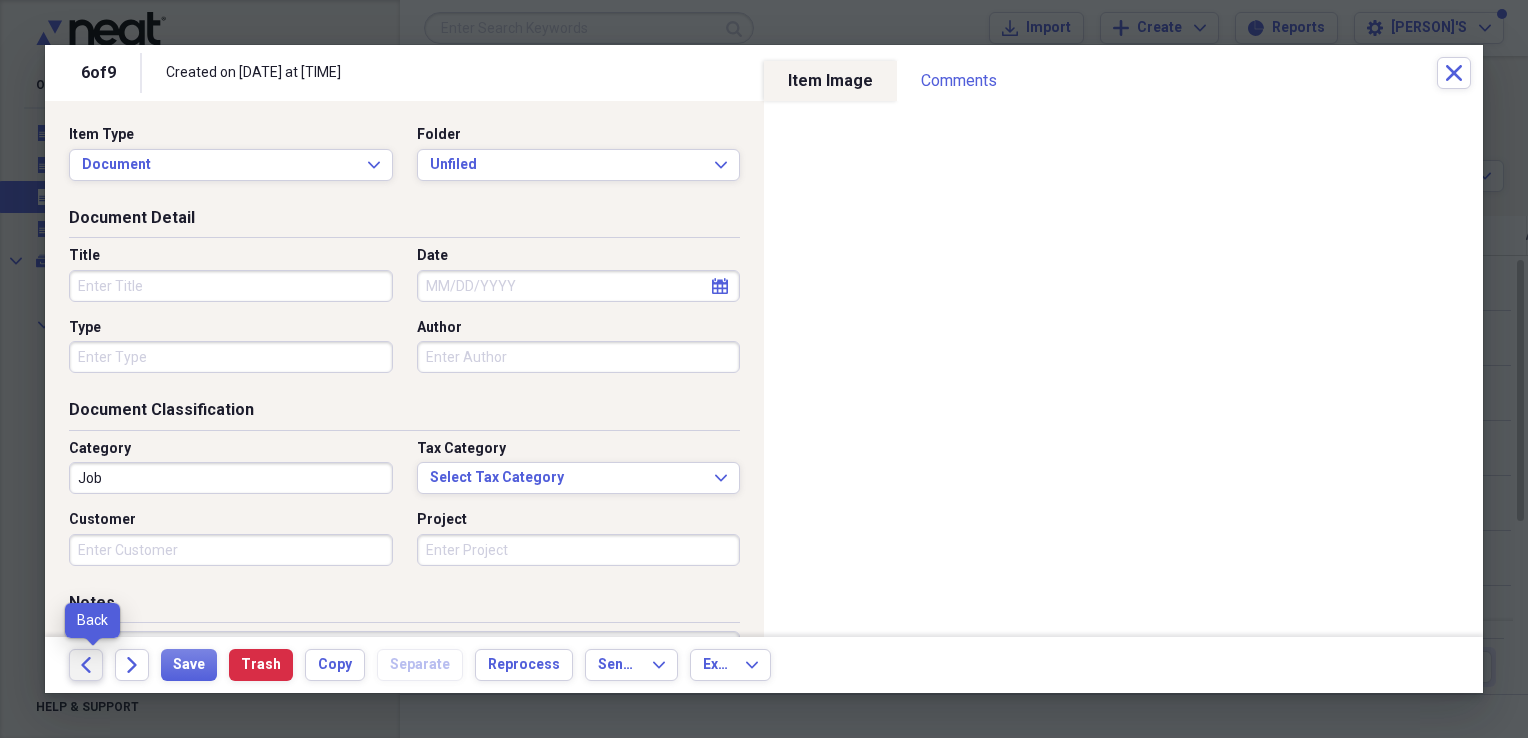 click 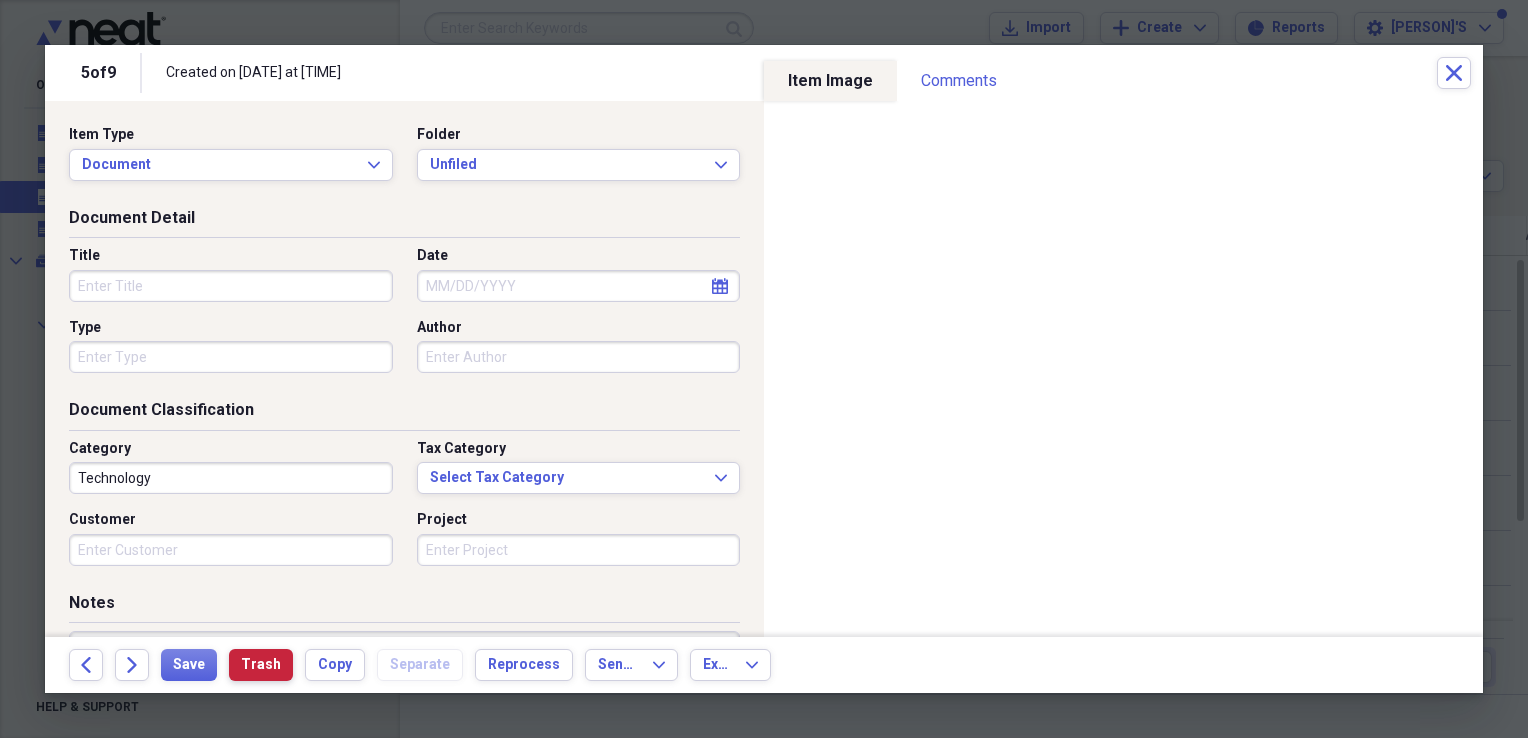 click on "Trash" at bounding box center (261, 665) 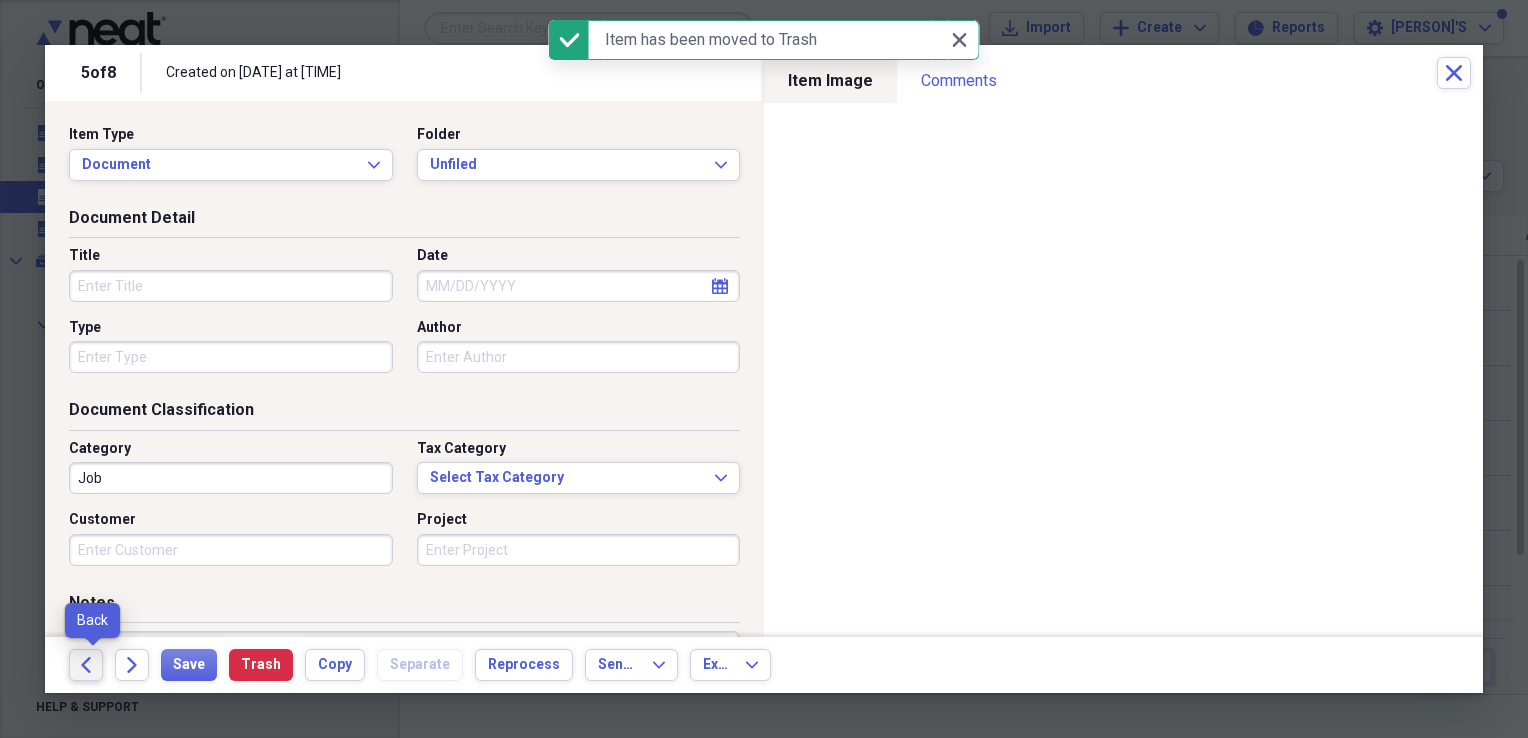 click on "Back" at bounding box center [86, 665] 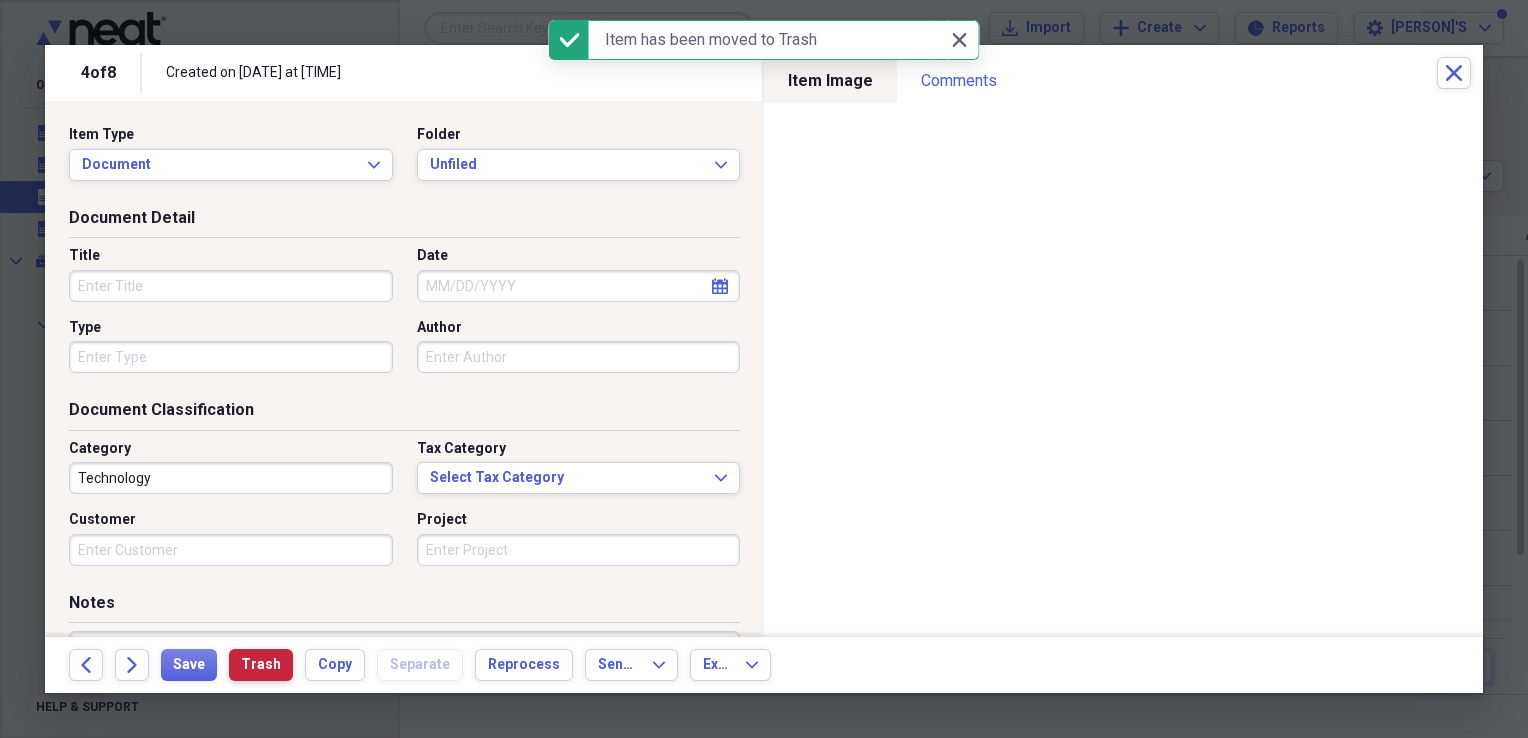 click on "Trash" at bounding box center [261, 665] 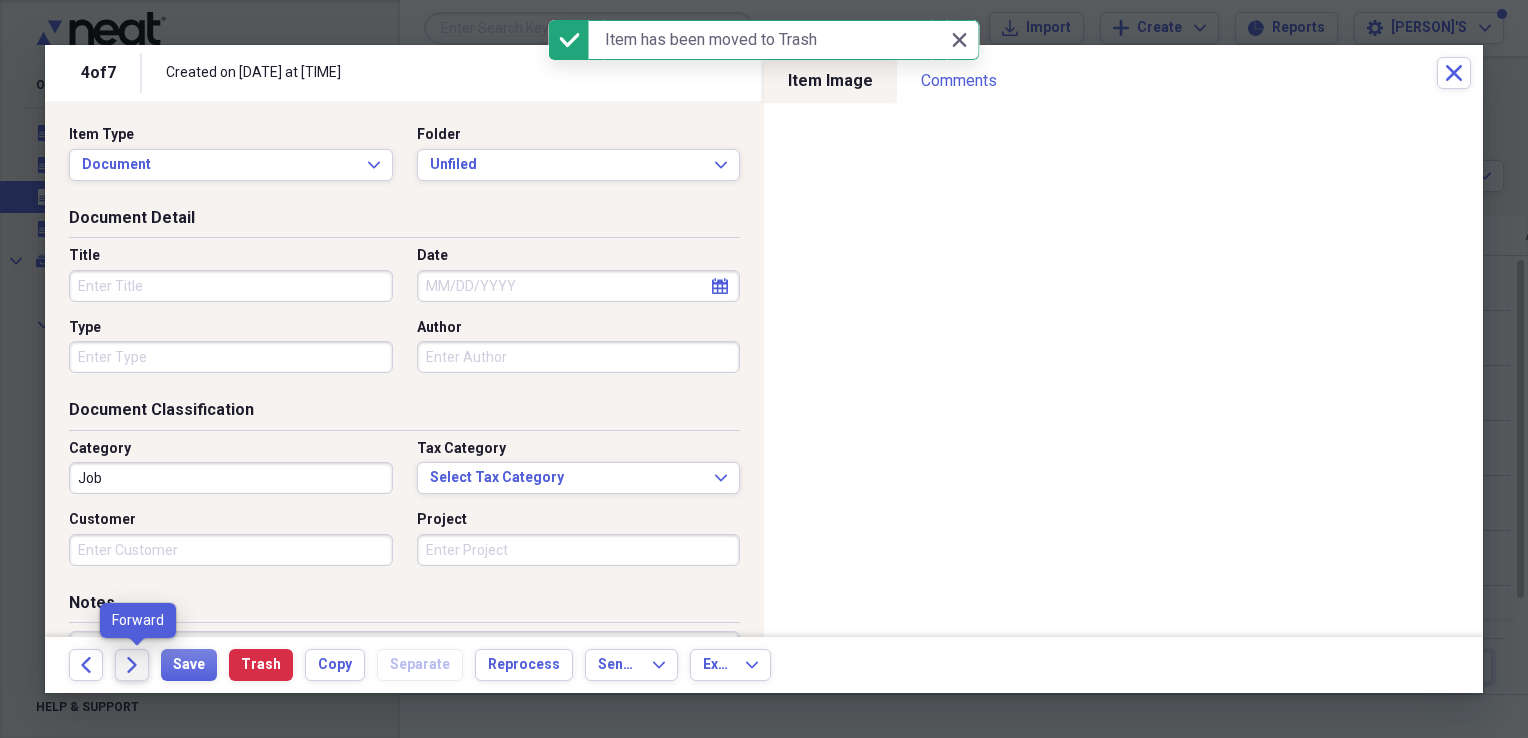 click 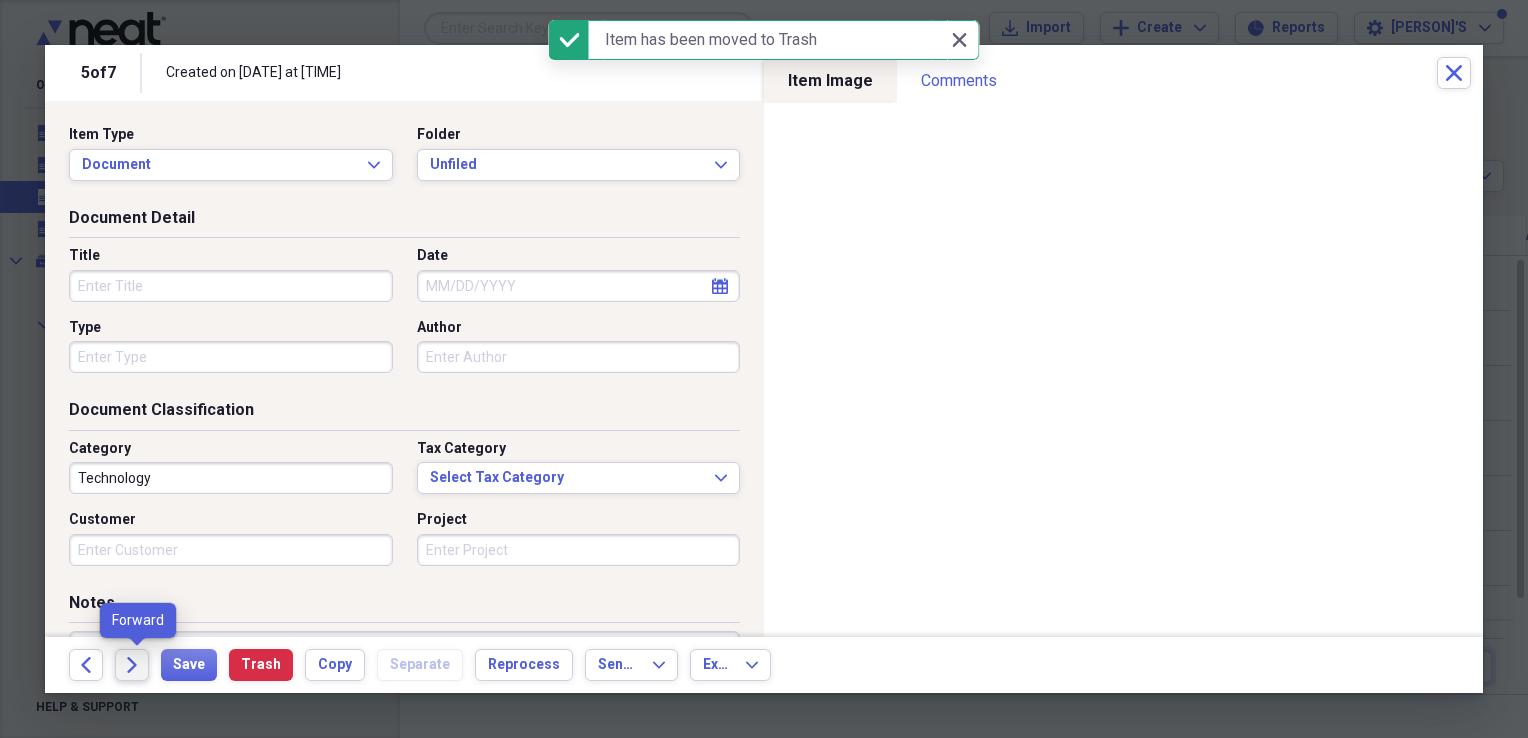 click 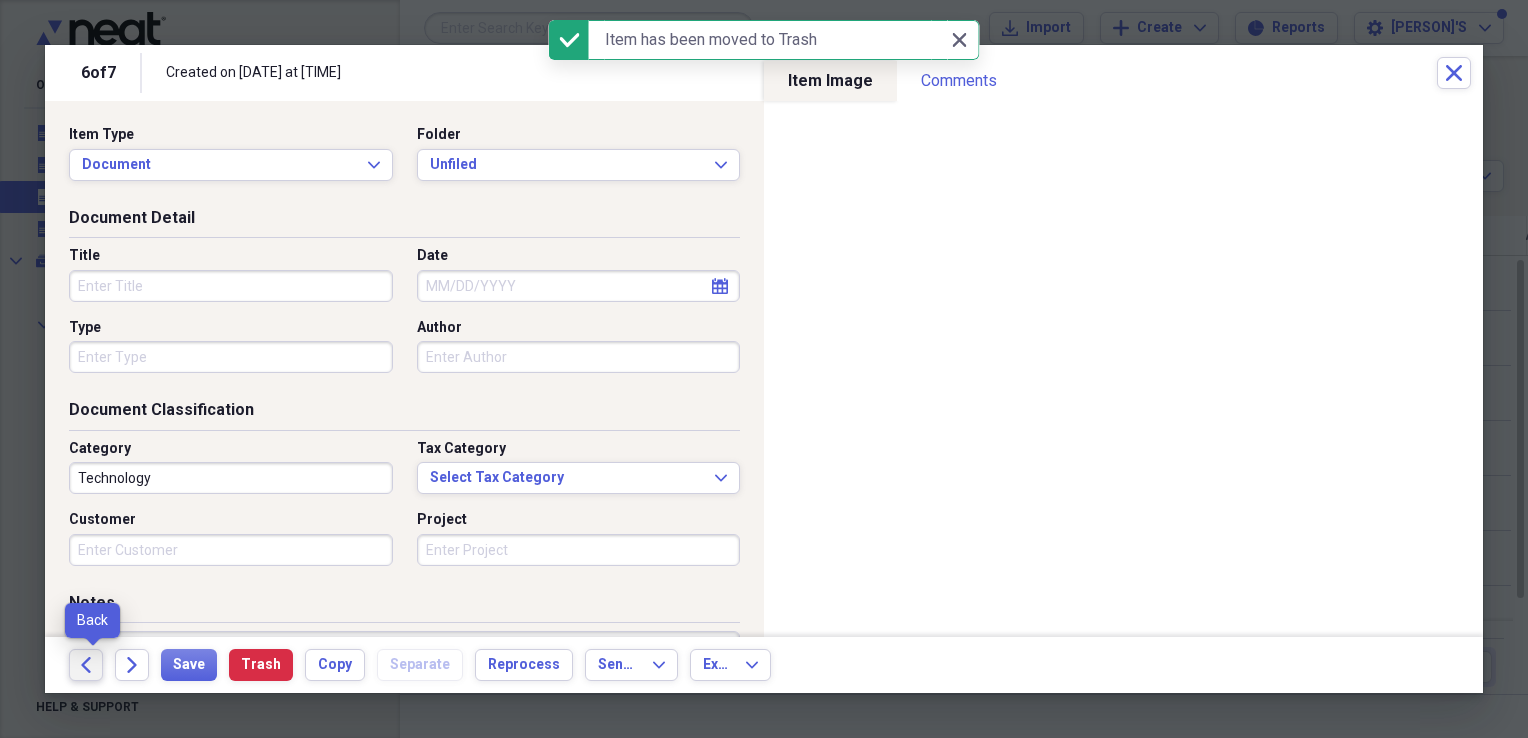 click on "Back" 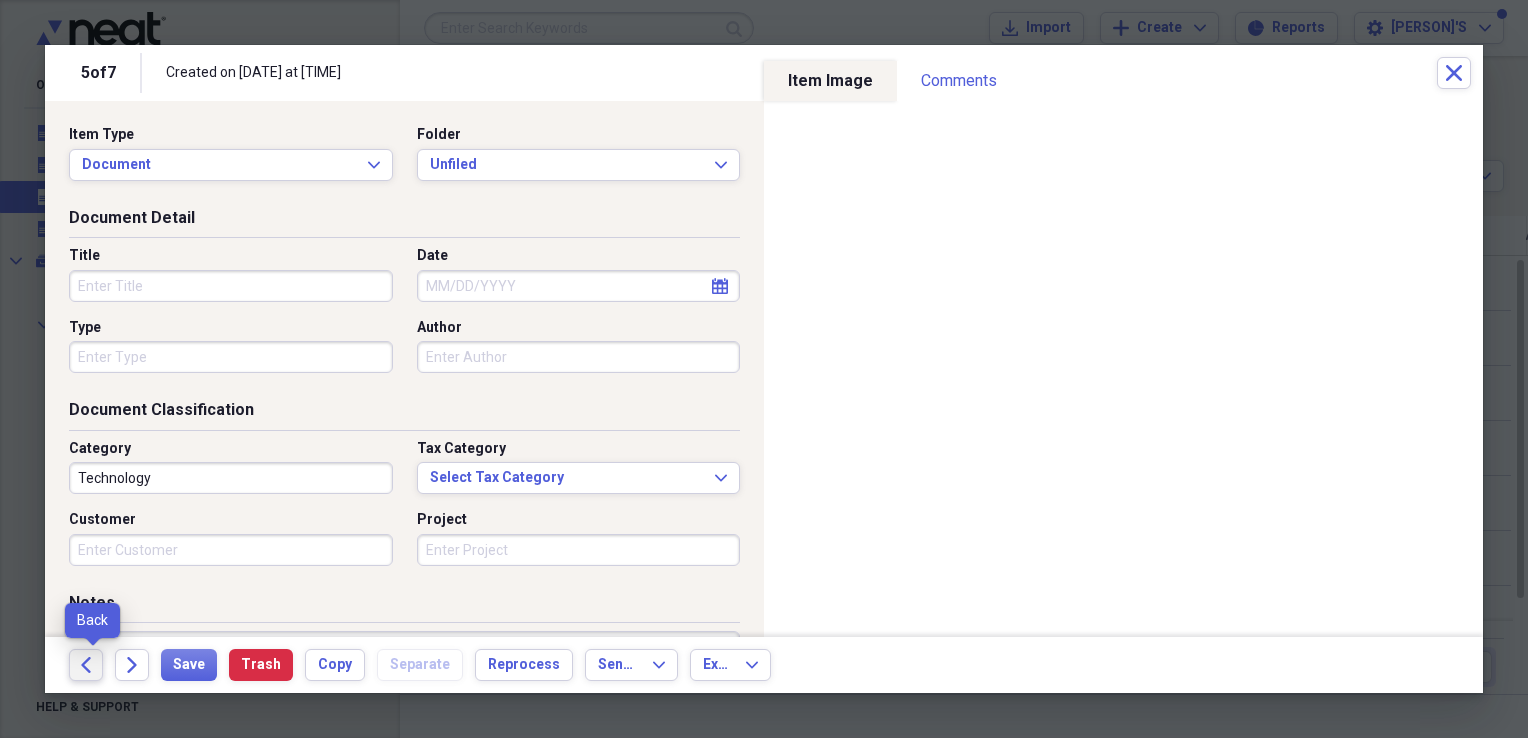 click on "Back" 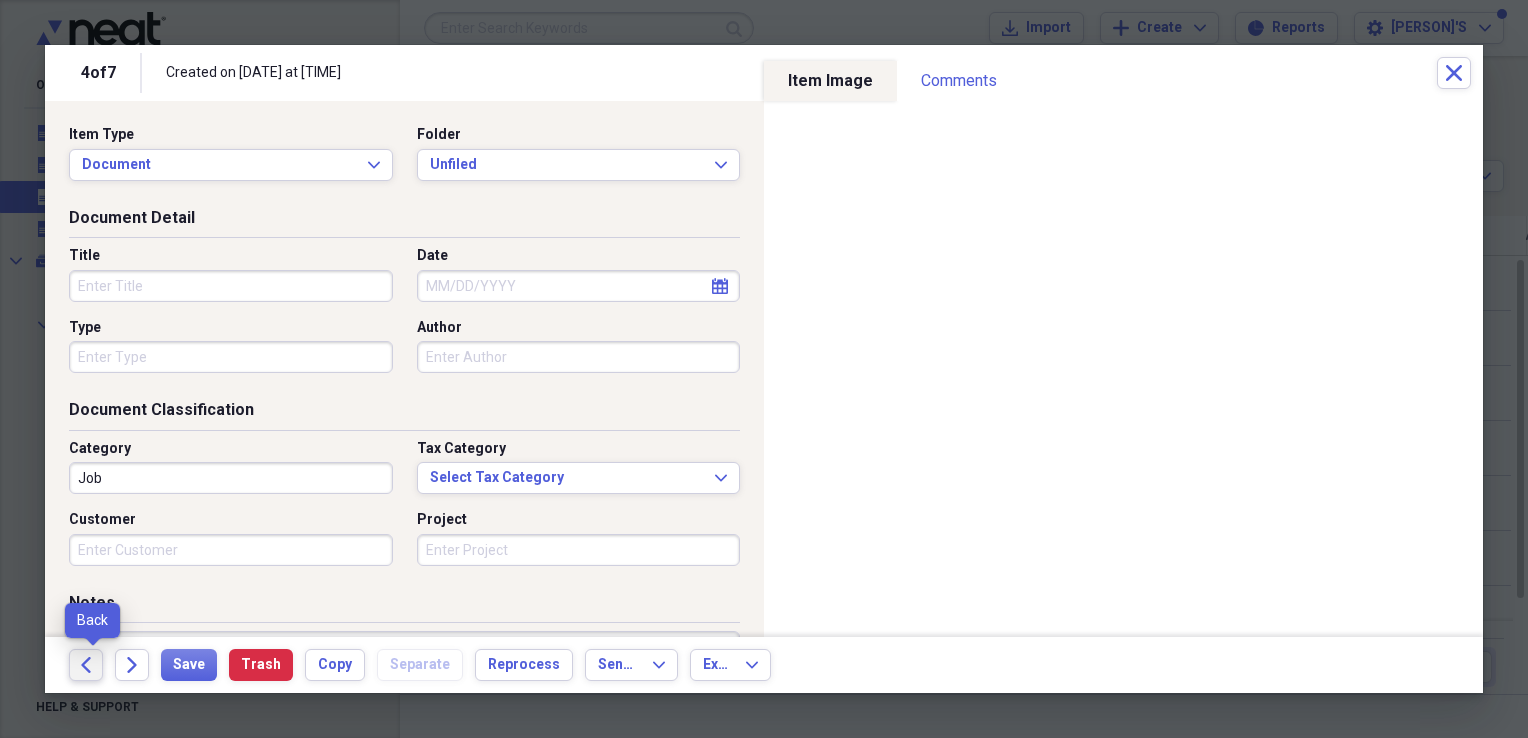click on "Back" 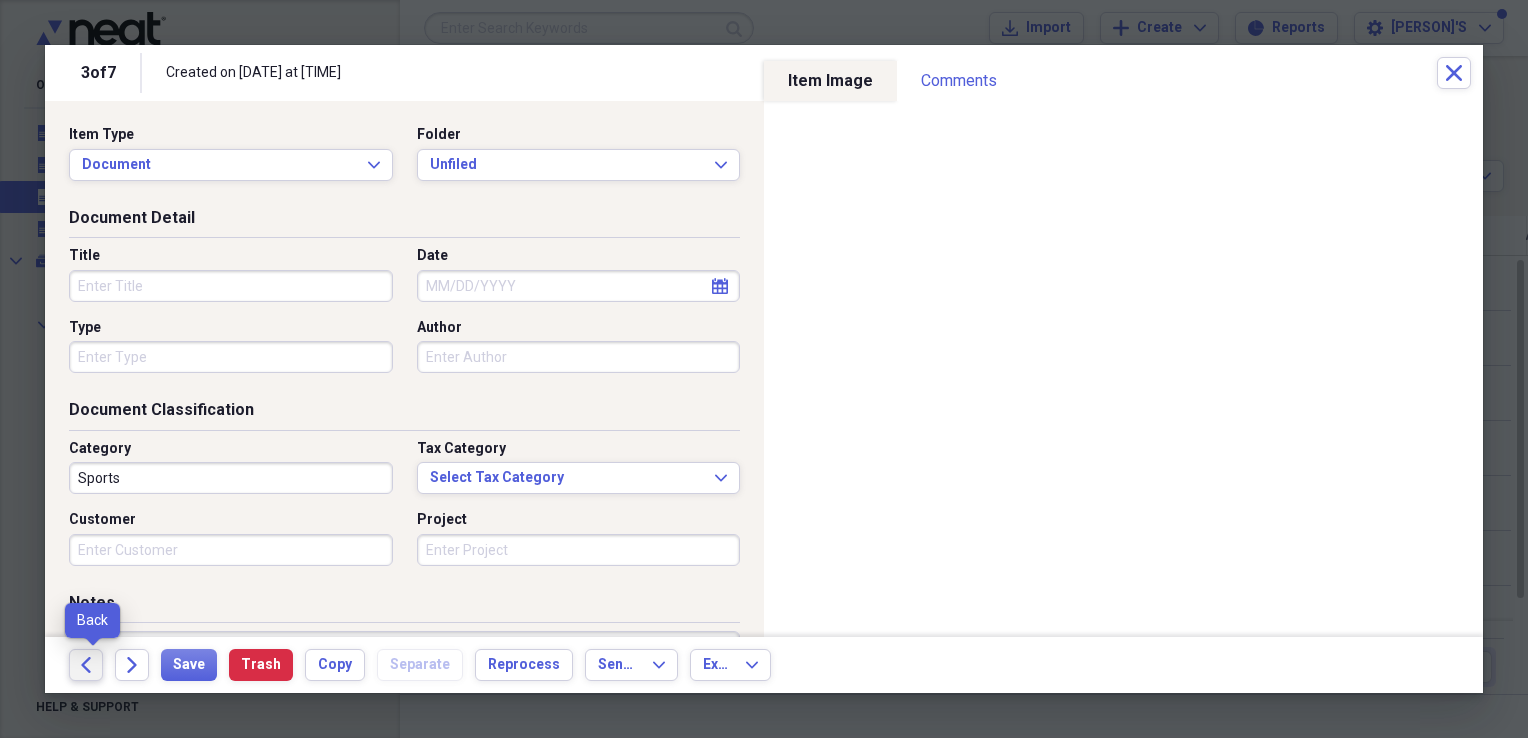 click on "Back" 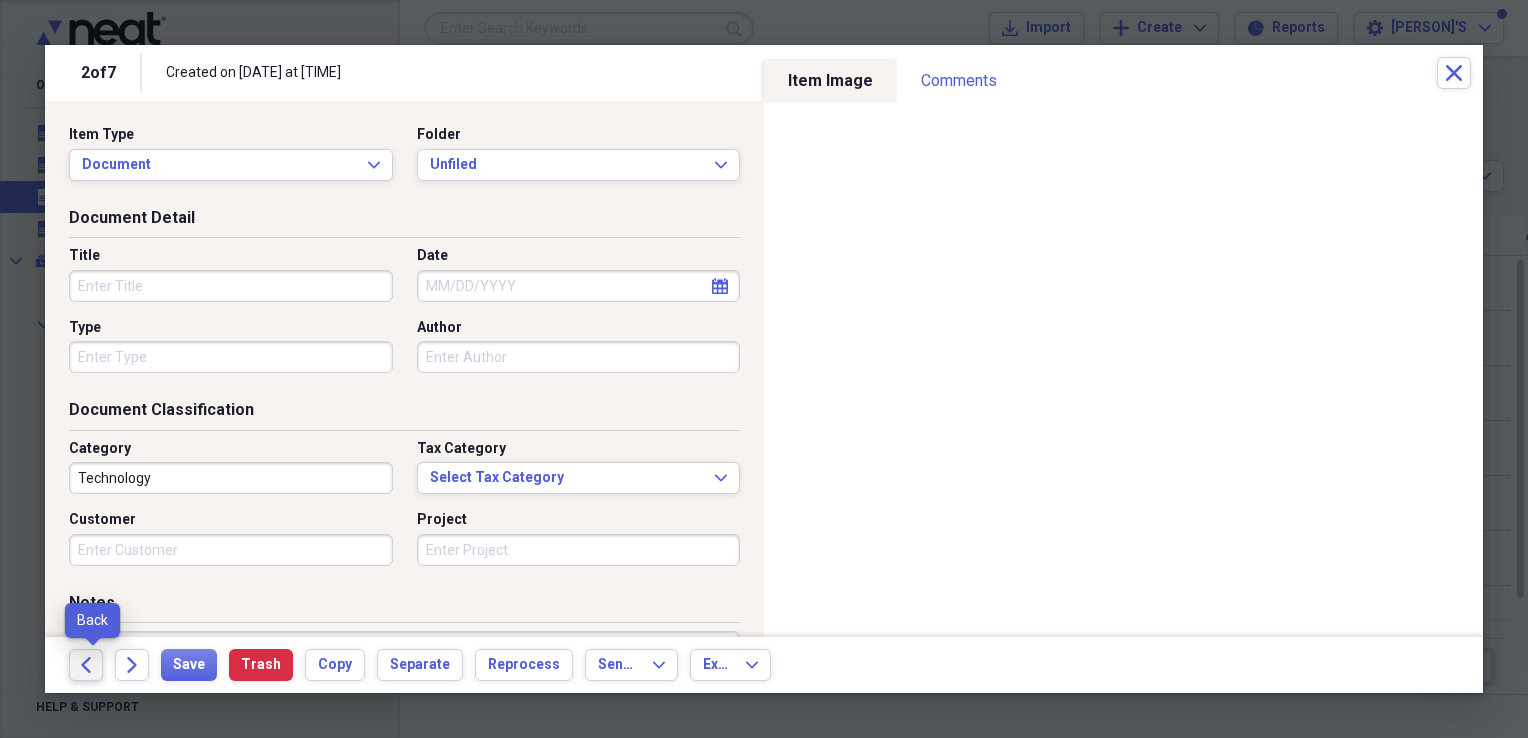 click on "Back" 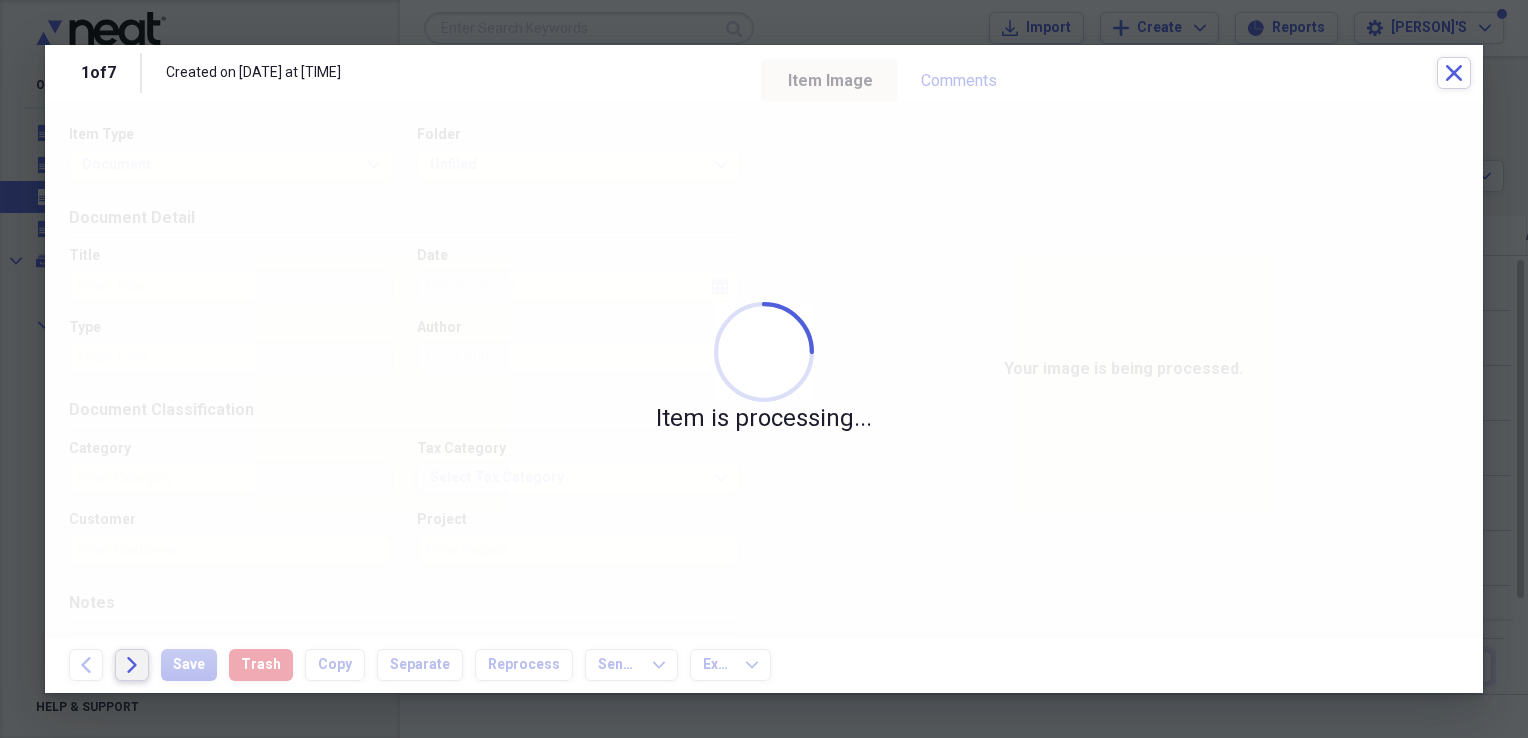 click on "Forward" at bounding box center (132, 665) 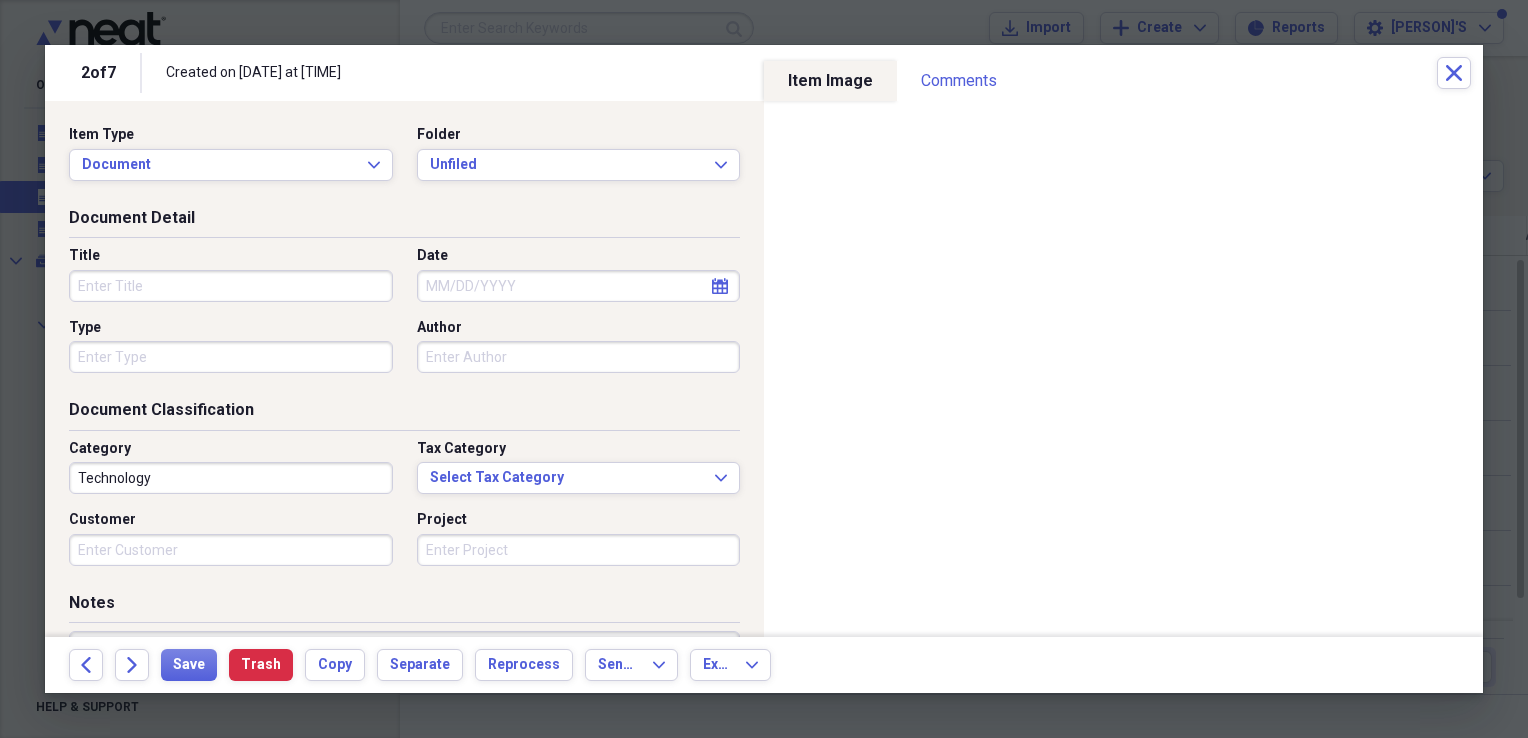 click on "Title" at bounding box center [231, 286] 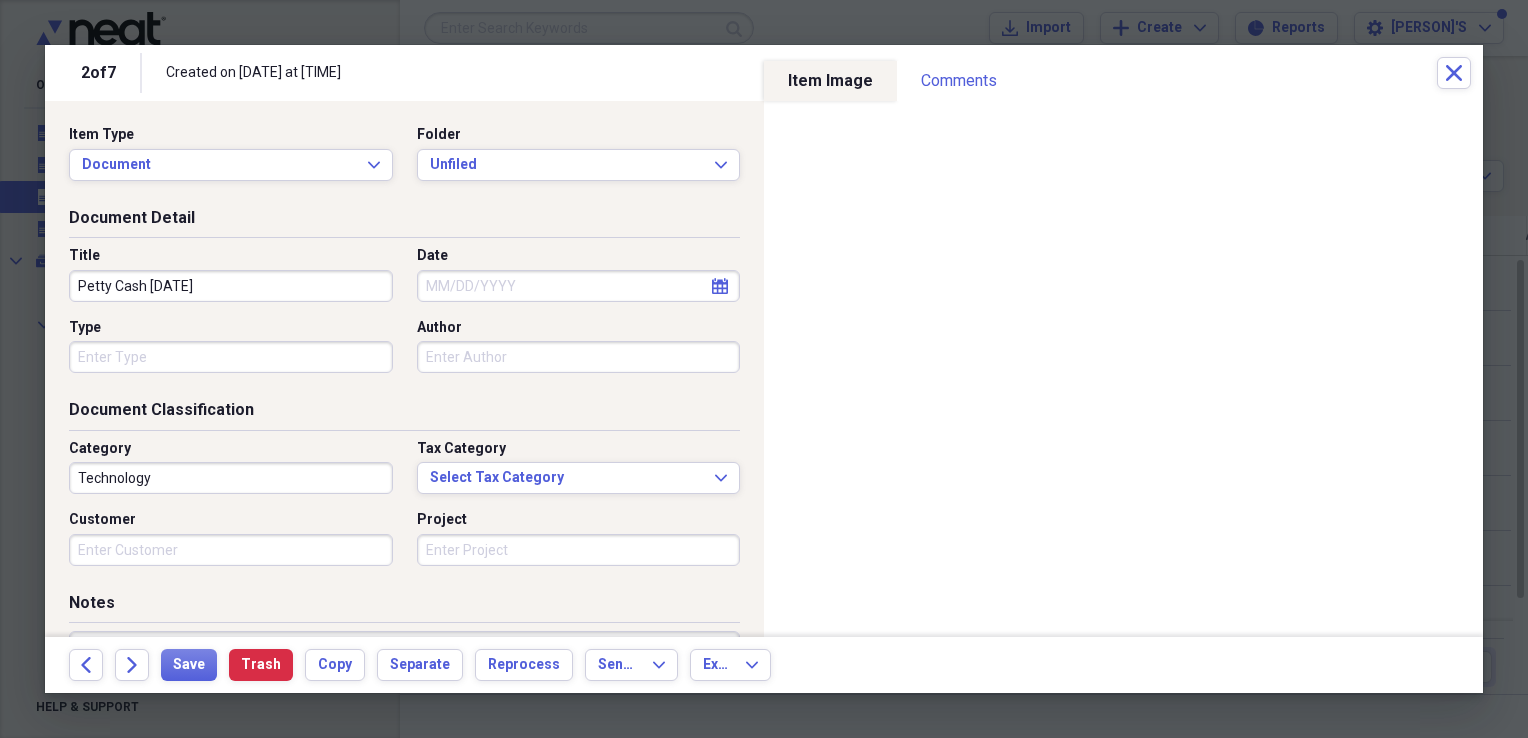 type on "Petty Cash [DATE]" 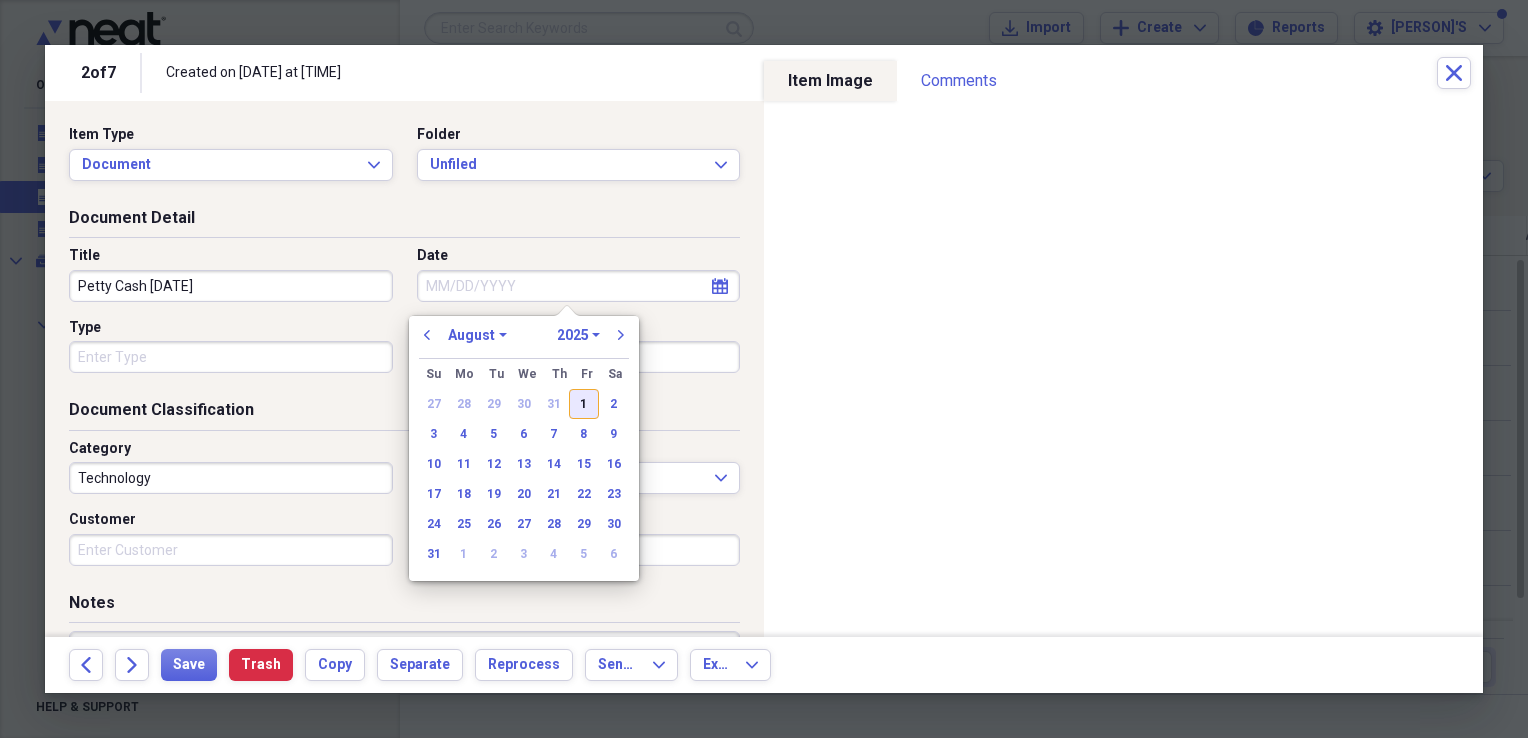 click on "1" at bounding box center [584, 404] 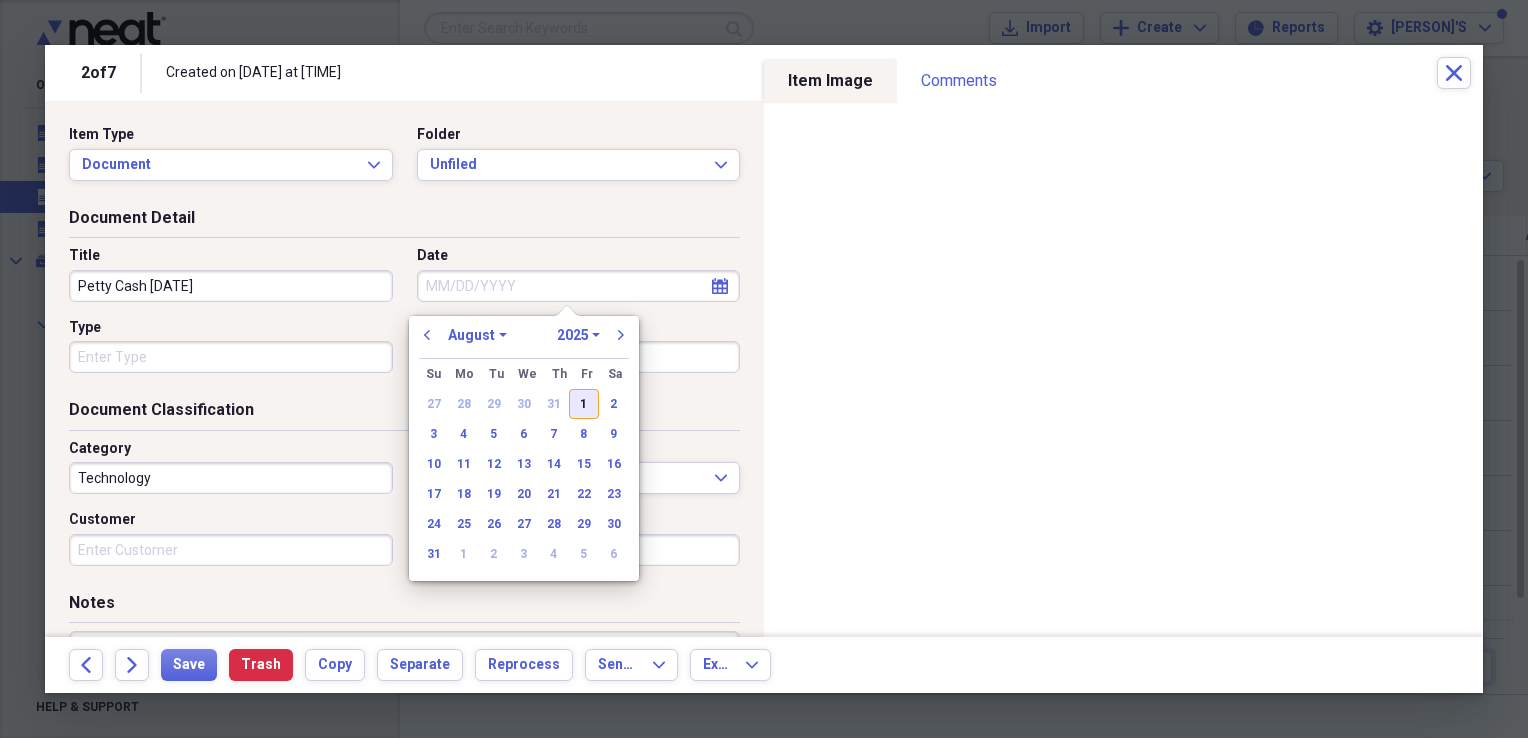 type on "08/01/2025" 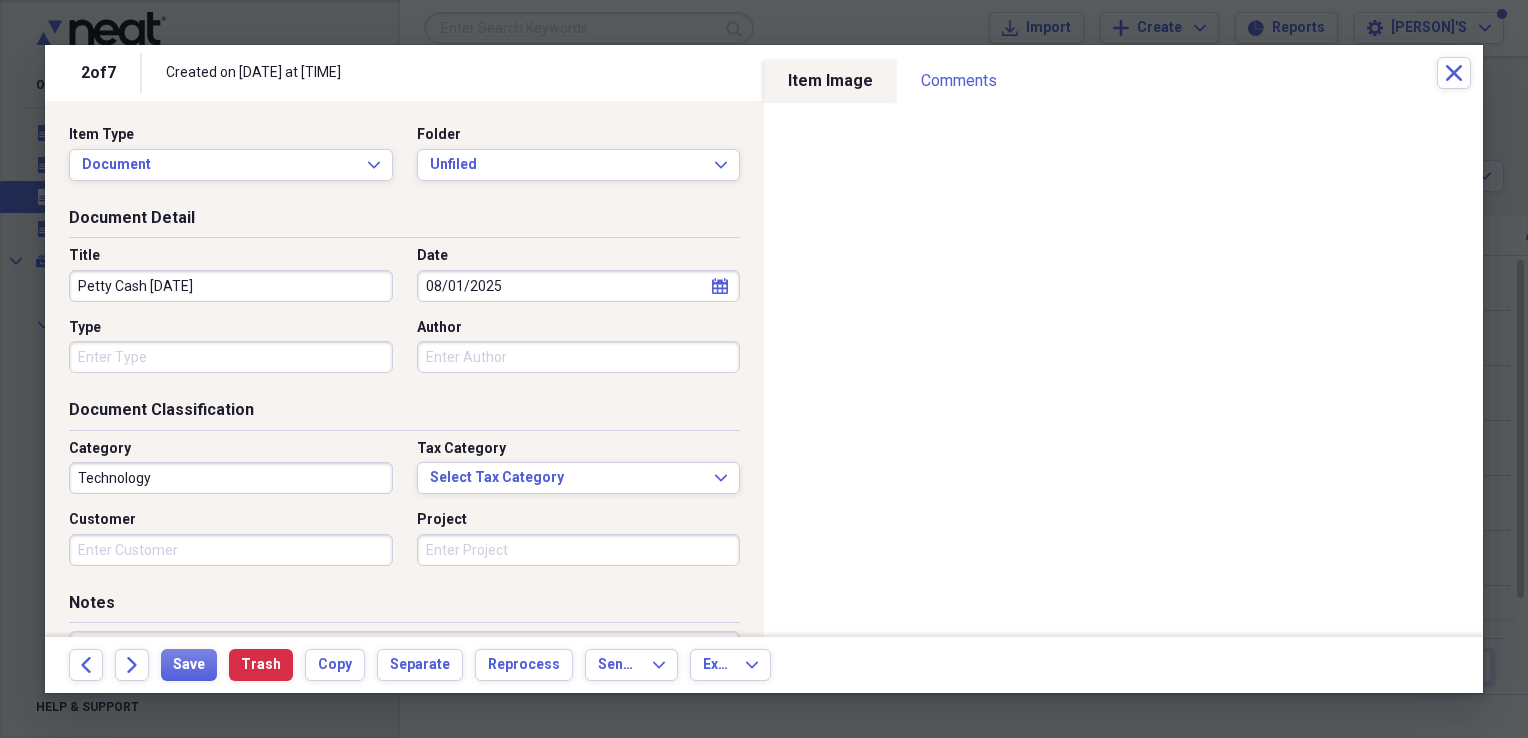 click on "Technology" at bounding box center [231, 478] 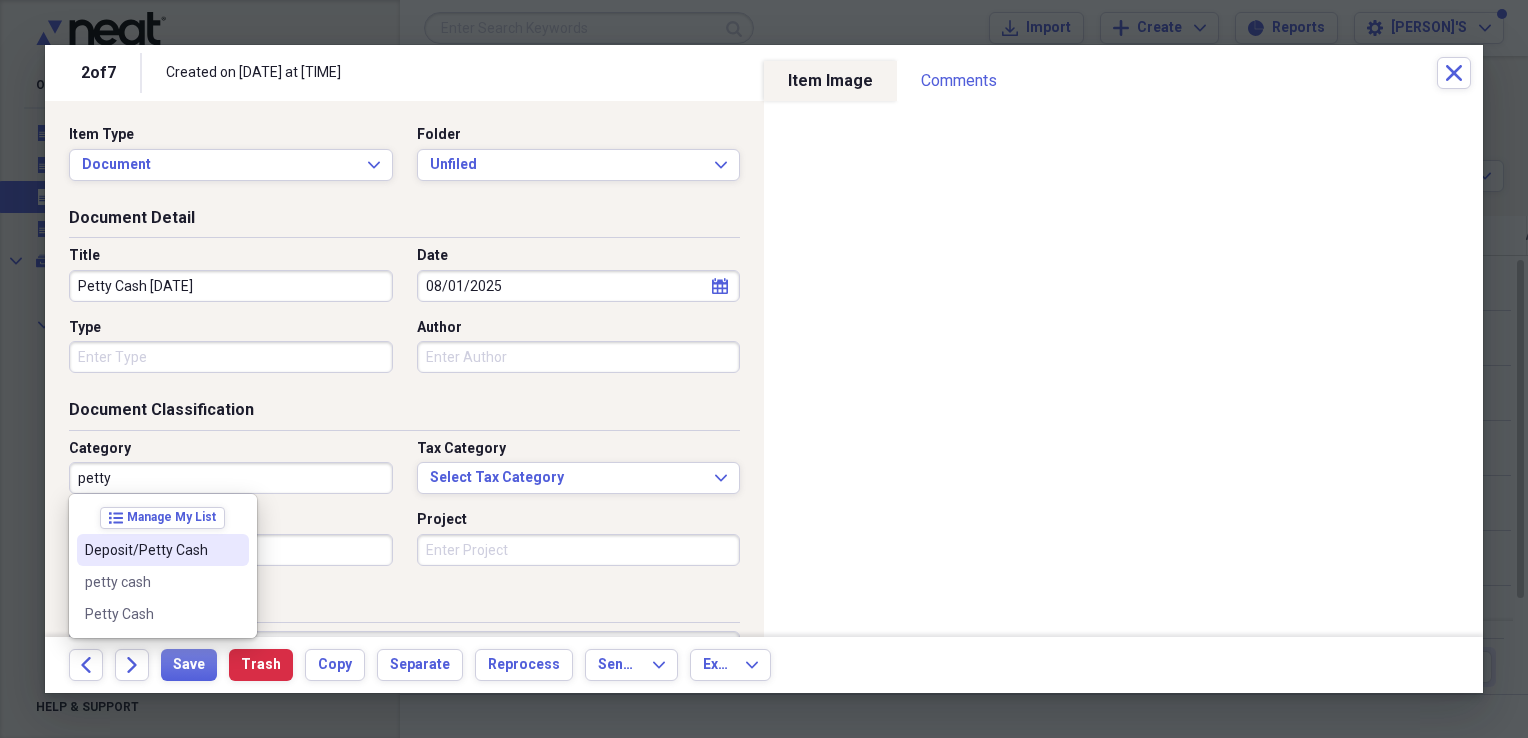 click at bounding box center (233, 550) 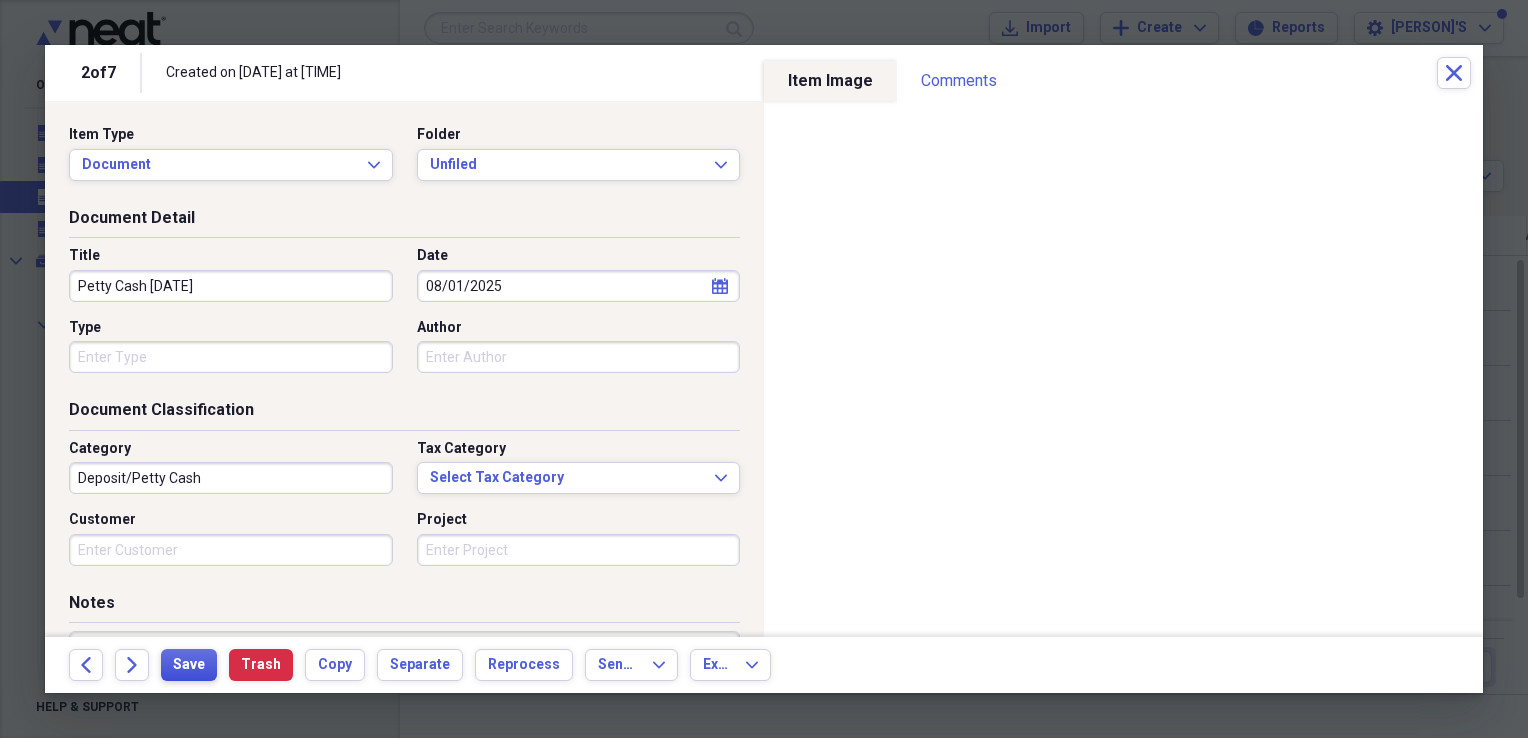 click on "Save" at bounding box center [189, 665] 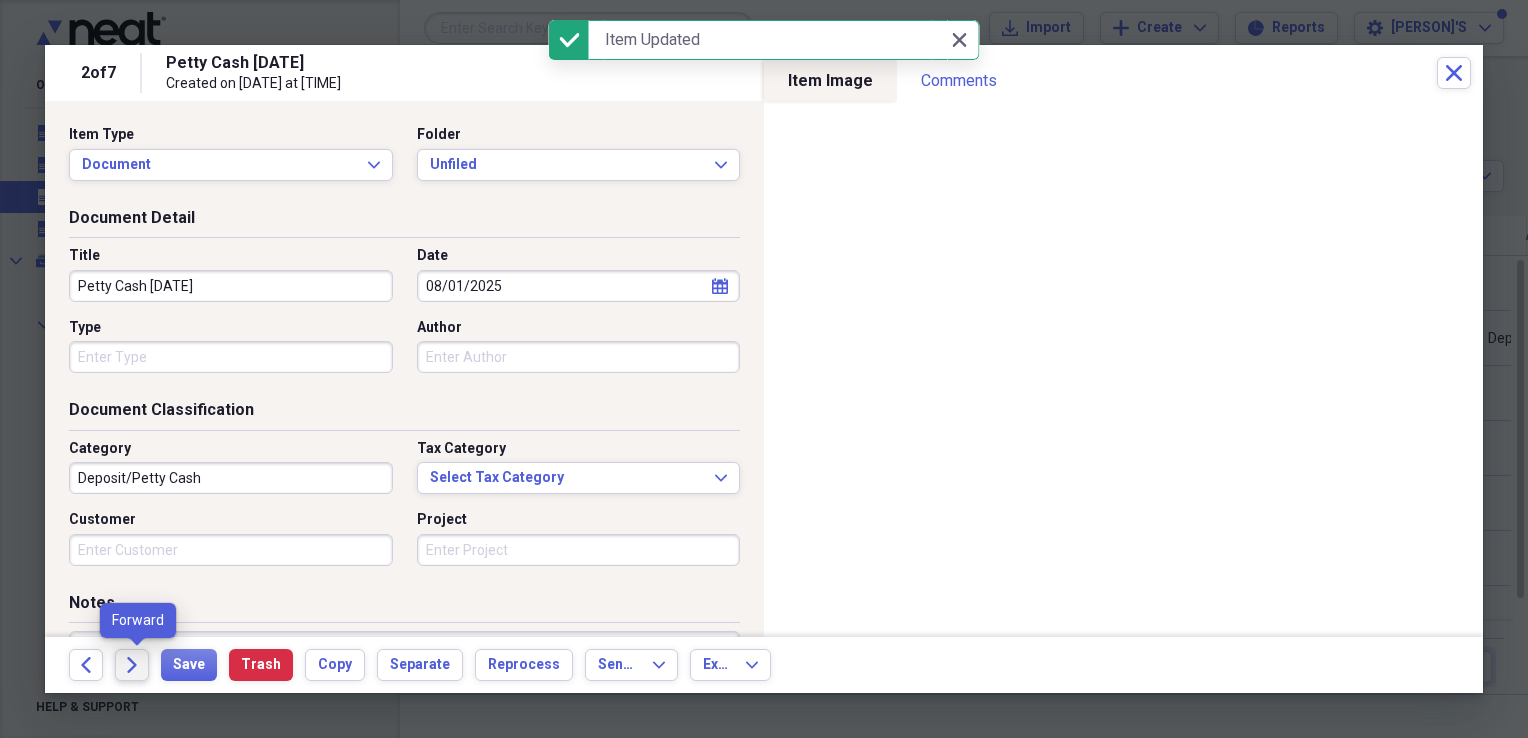 click 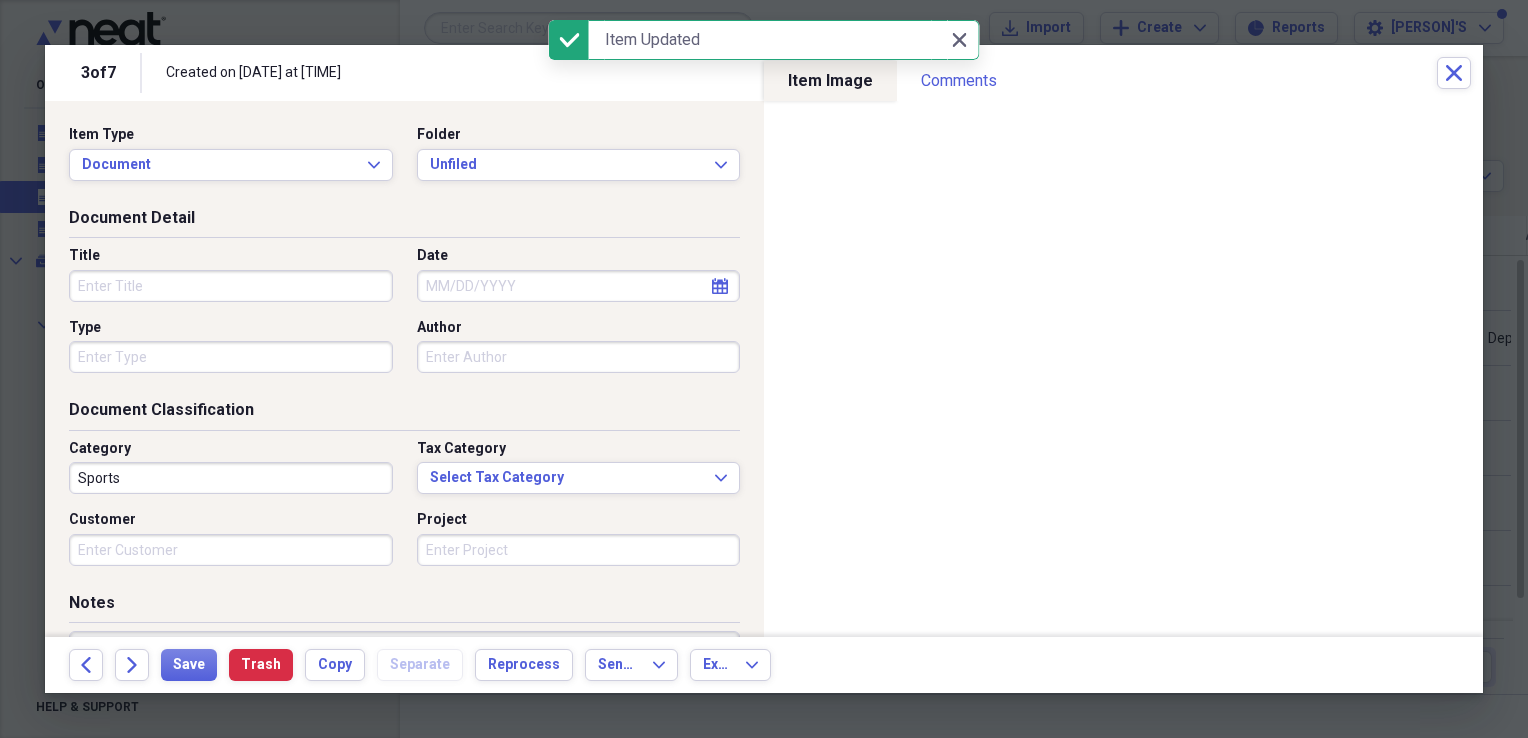 click on "Title" at bounding box center (231, 286) 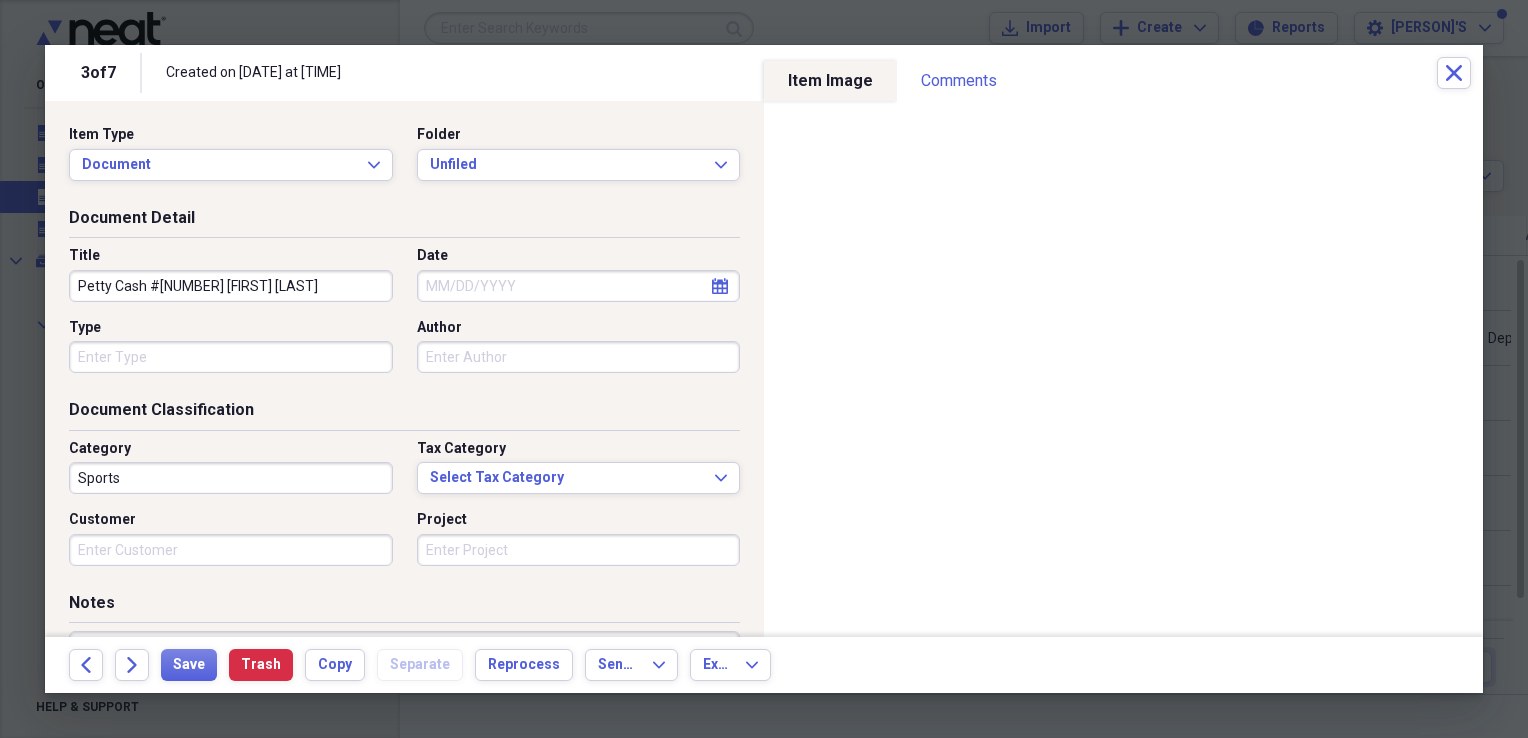 type on "Petty Cash #[NUMBER] [FIRST] [LAST]" 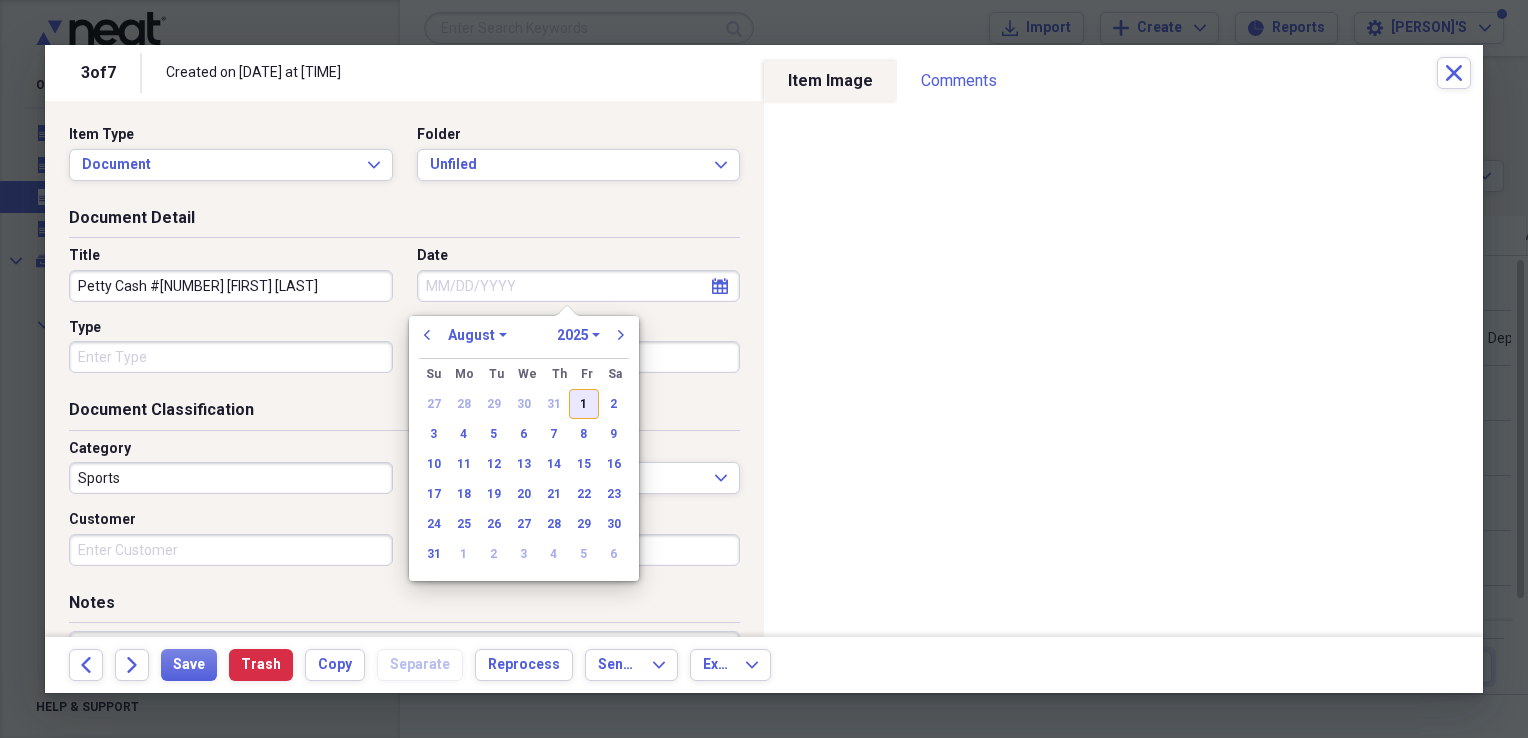 click on "1" at bounding box center (584, 404) 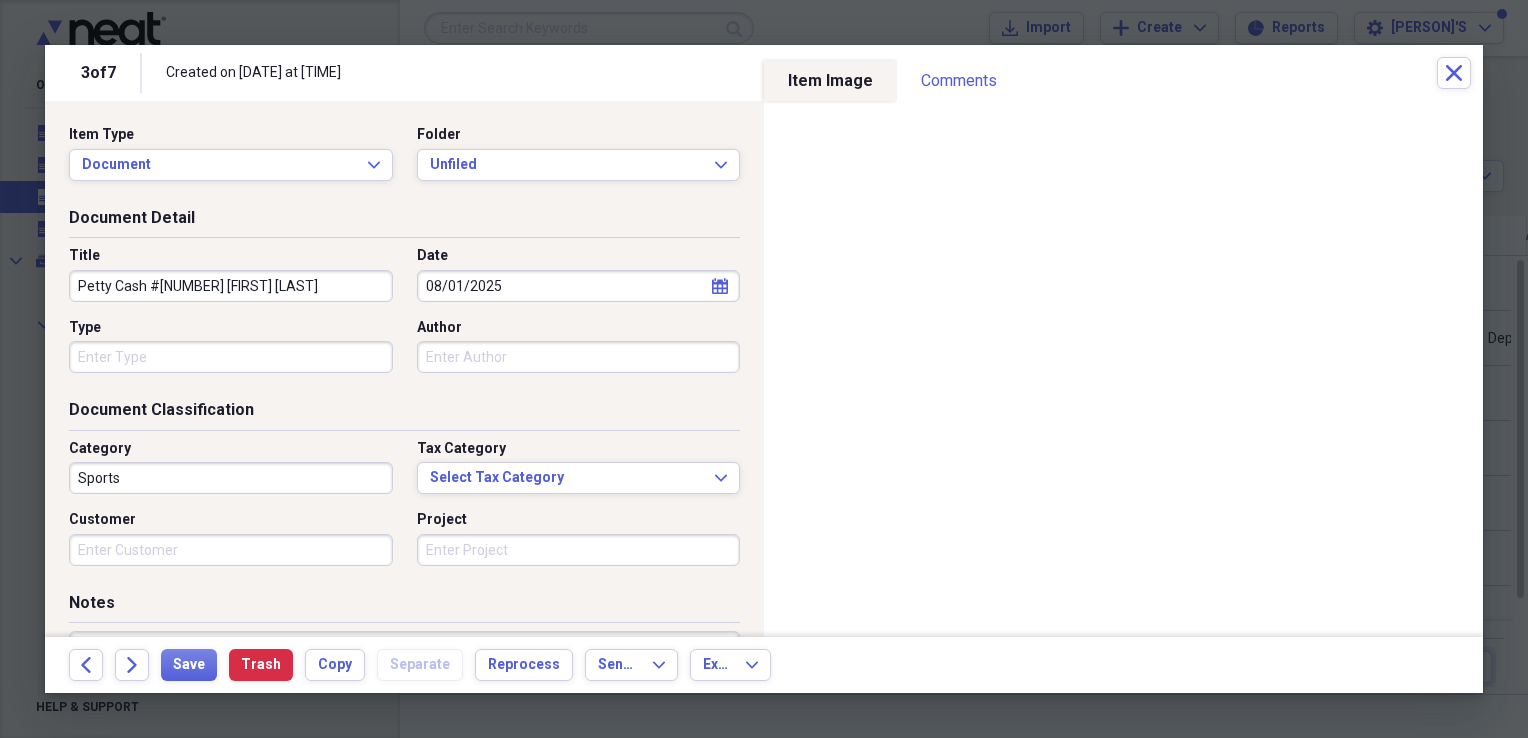 click on "Sports" at bounding box center (231, 478) 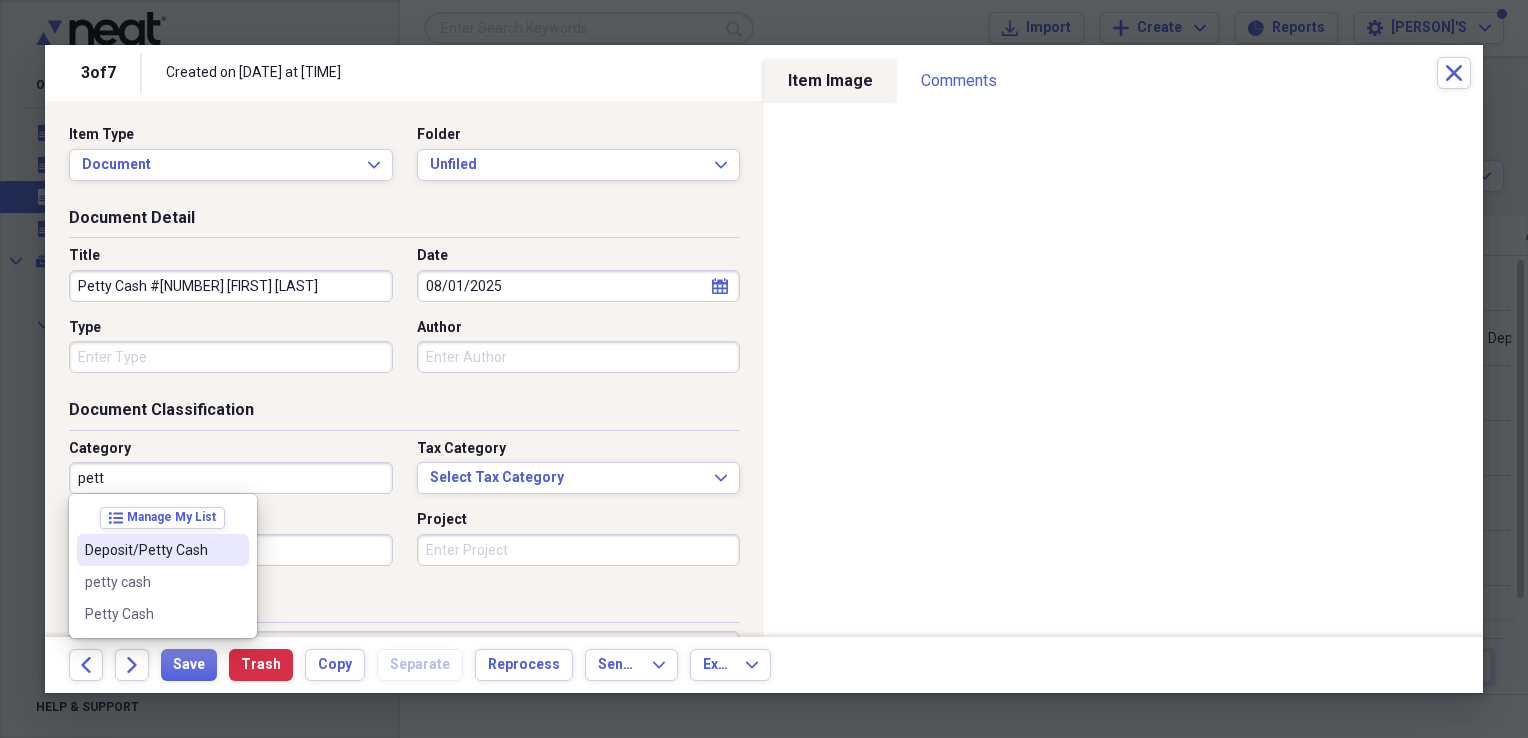 click on "Deposit/Petty Cash" at bounding box center (151, 550) 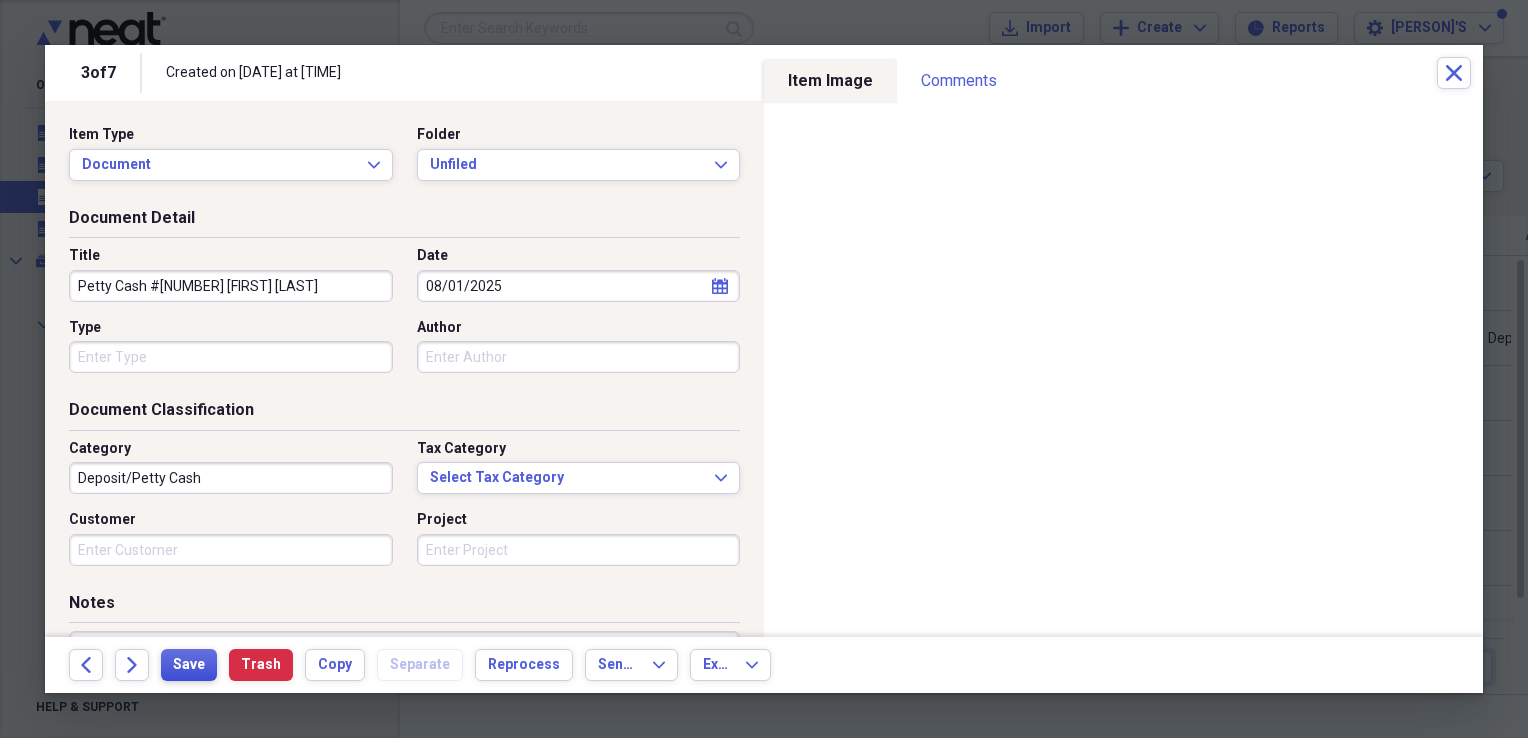 click on "Save" at bounding box center (189, 665) 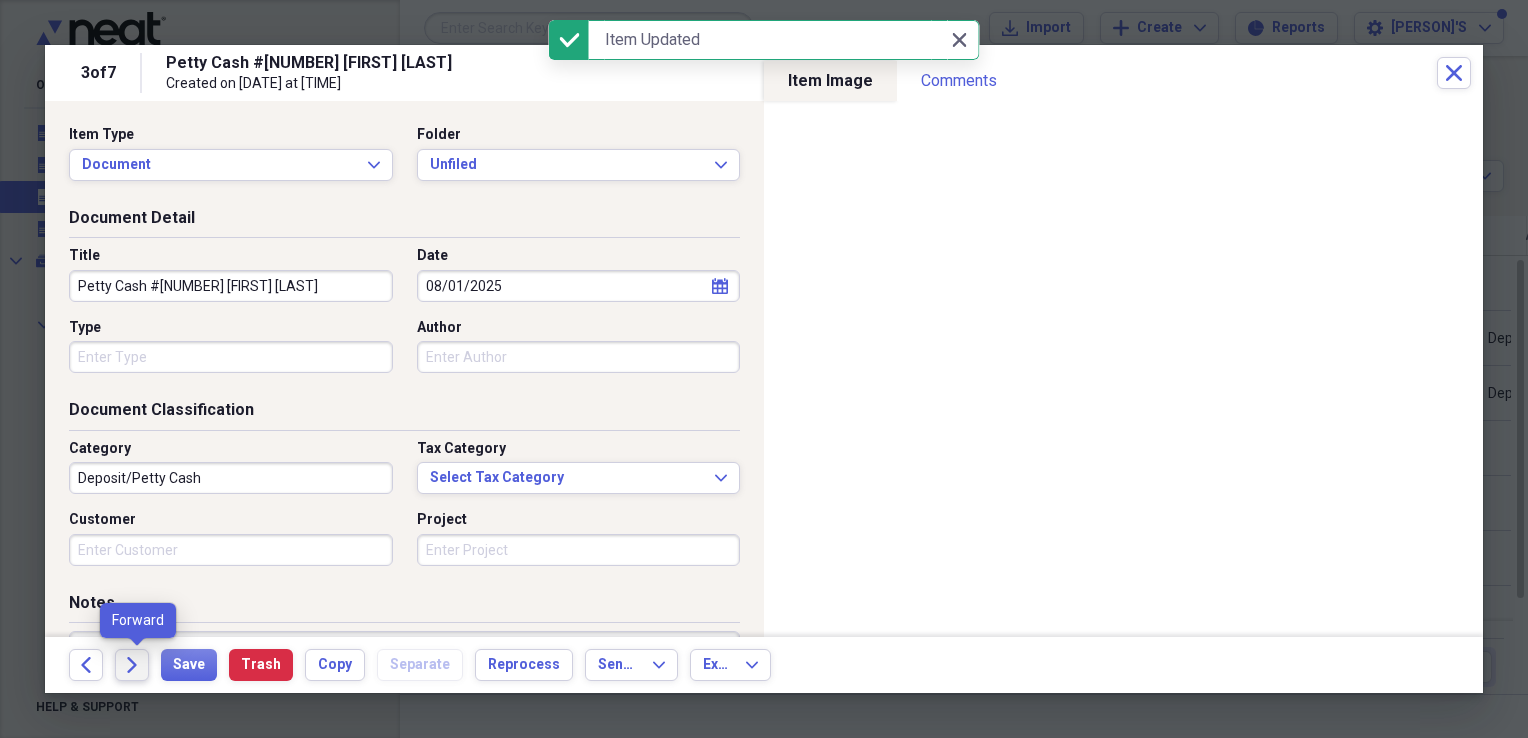click on "Forward" at bounding box center [132, 665] 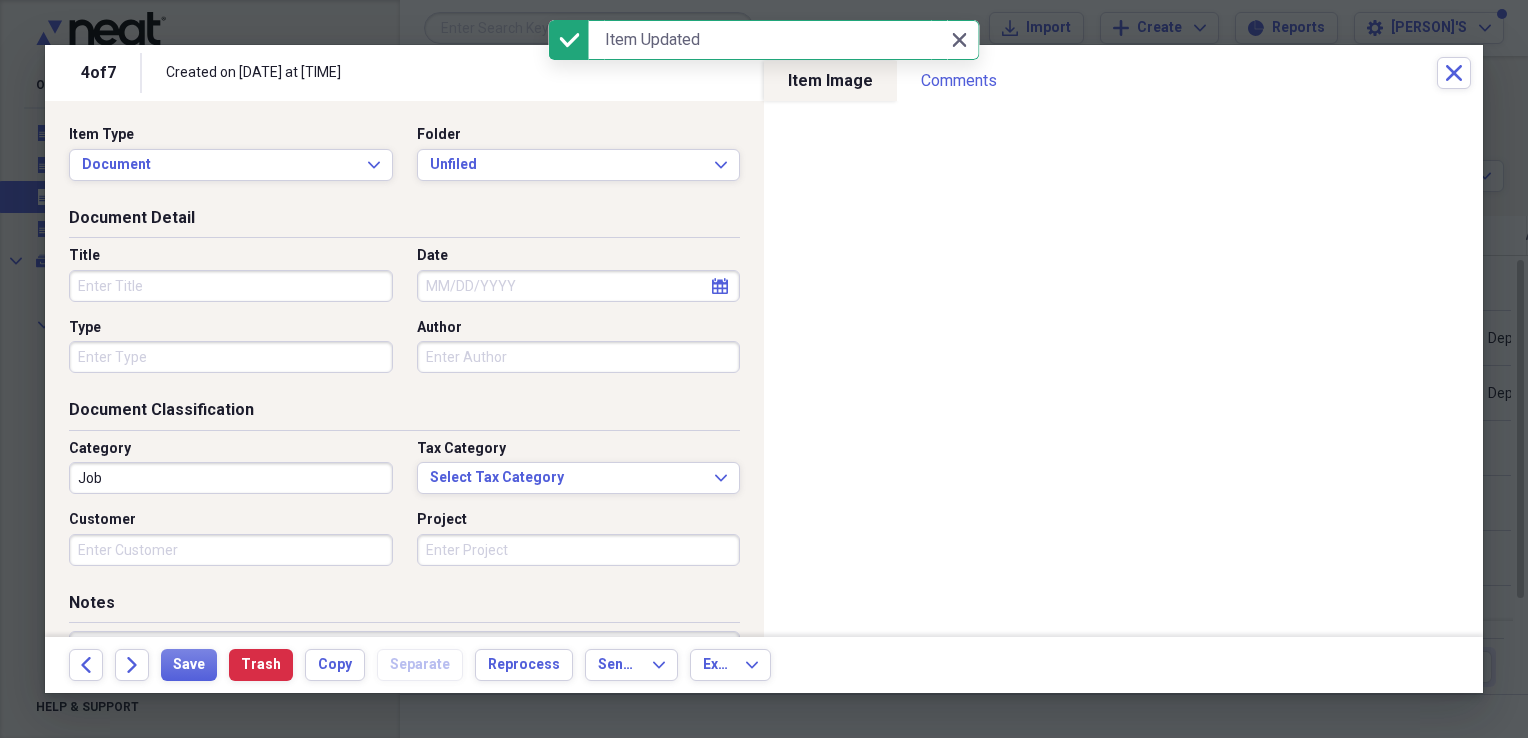 click on "Title" at bounding box center (231, 286) 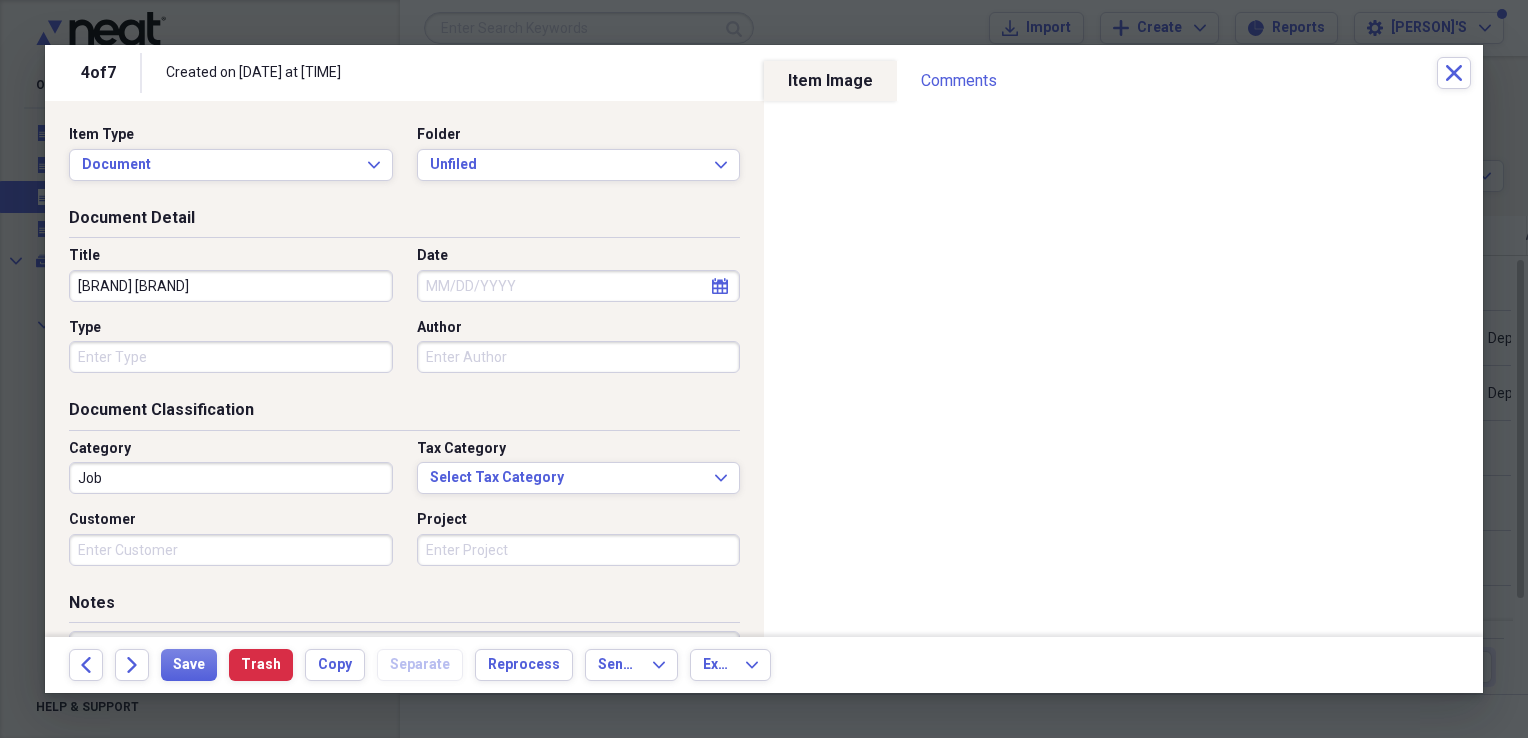click on "[BRAND] [BRAND]" at bounding box center (231, 286) 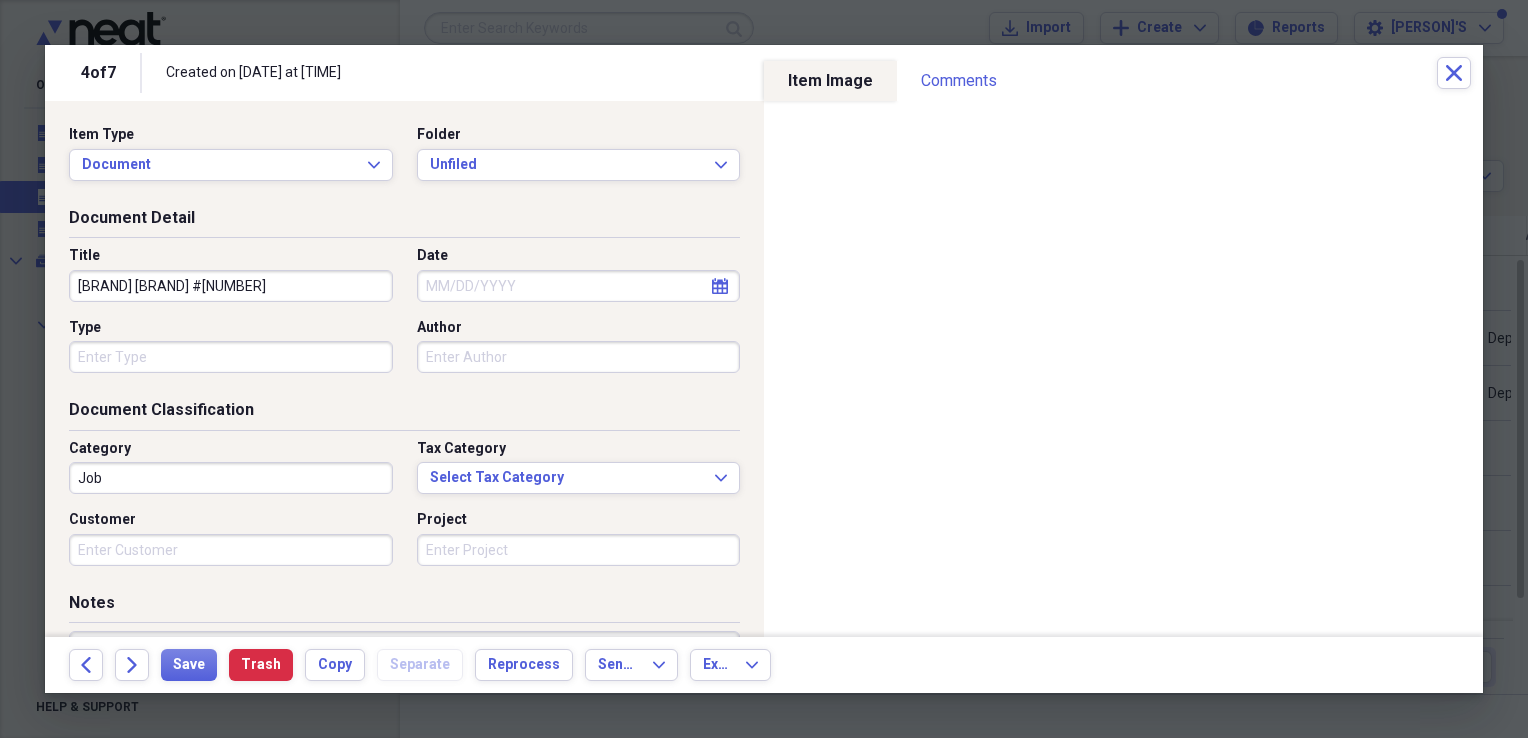 type on "[BRAND] [BRAND] #[NUMBER]" 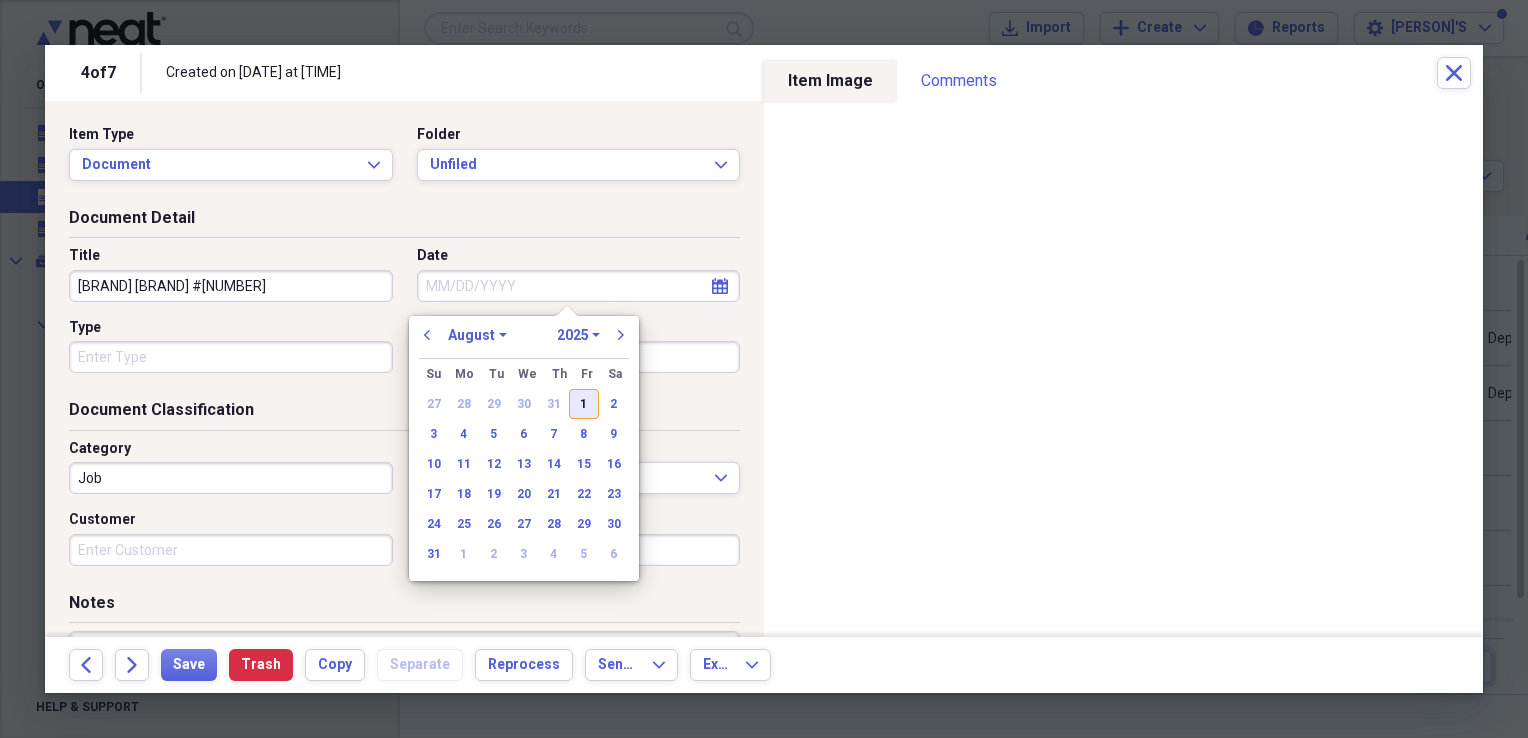 click on "1" at bounding box center (584, 404) 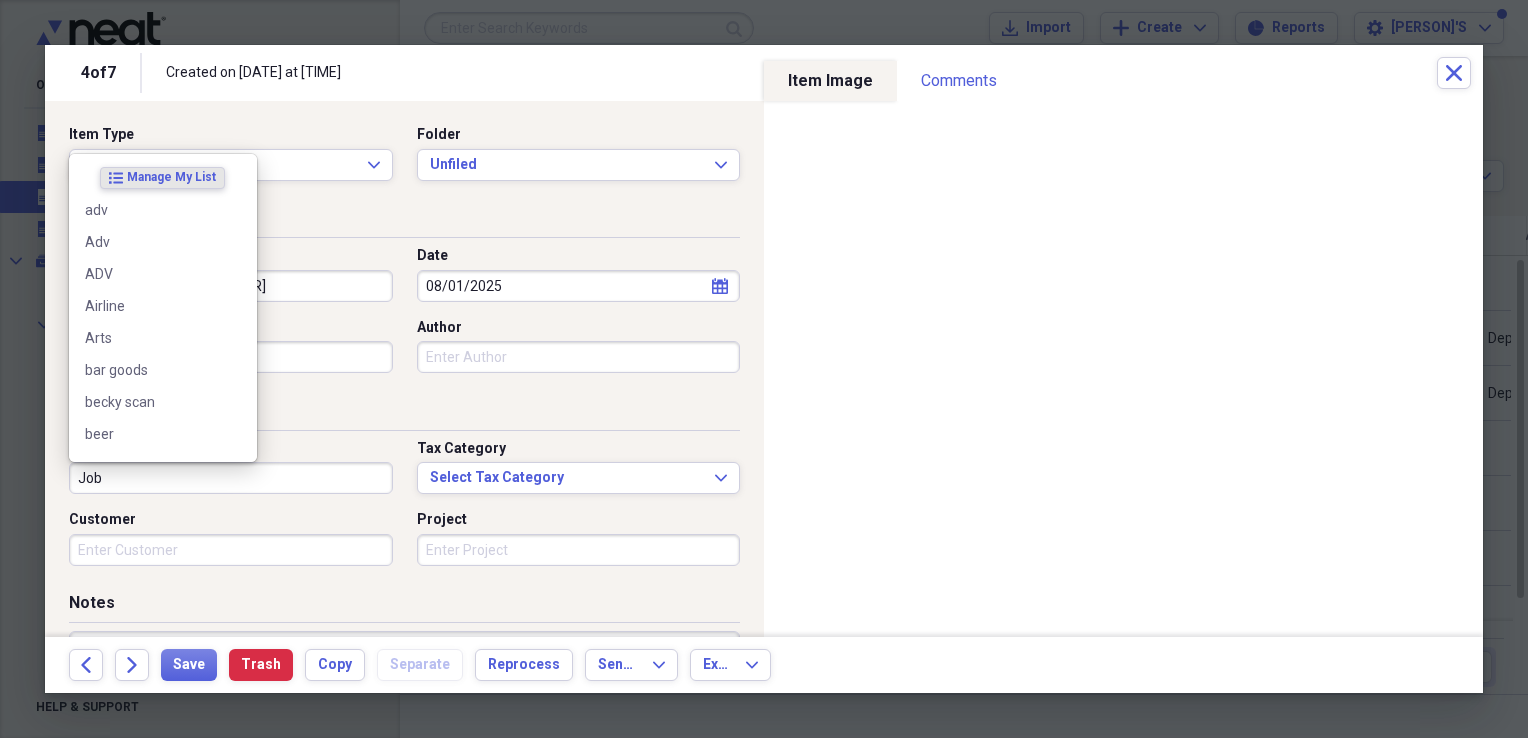 click on "Job" at bounding box center (231, 478) 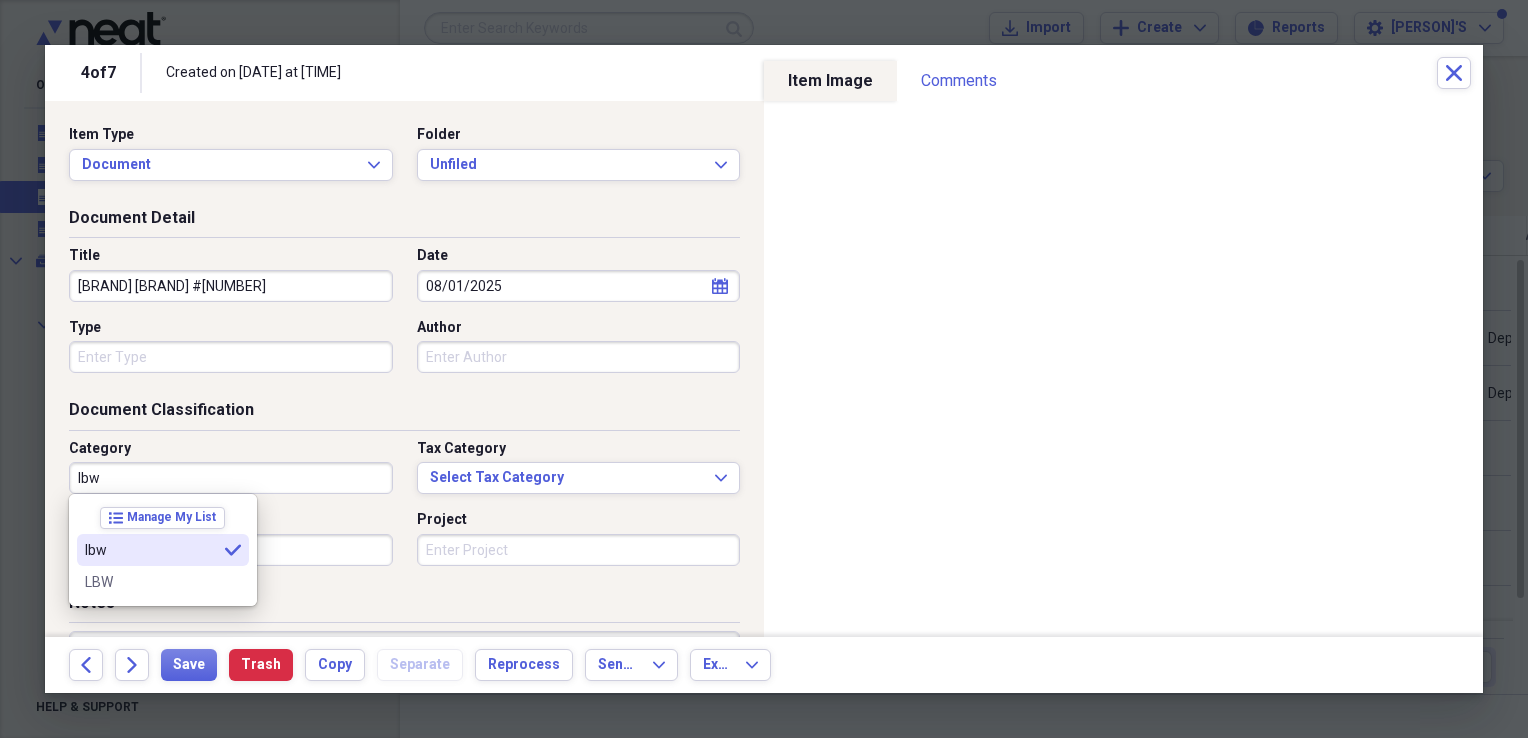 type on "lbw" 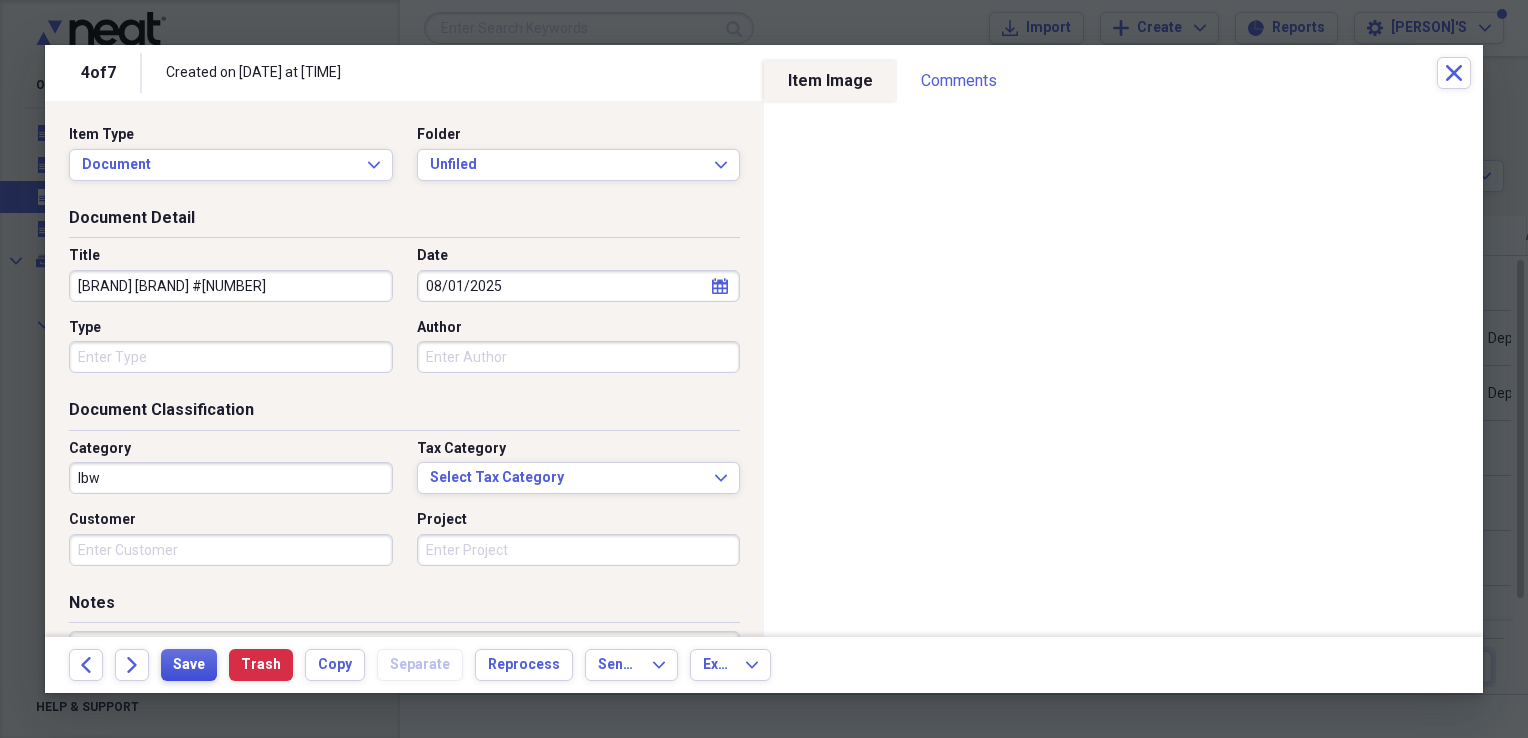 click on "Save" at bounding box center (189, 665) 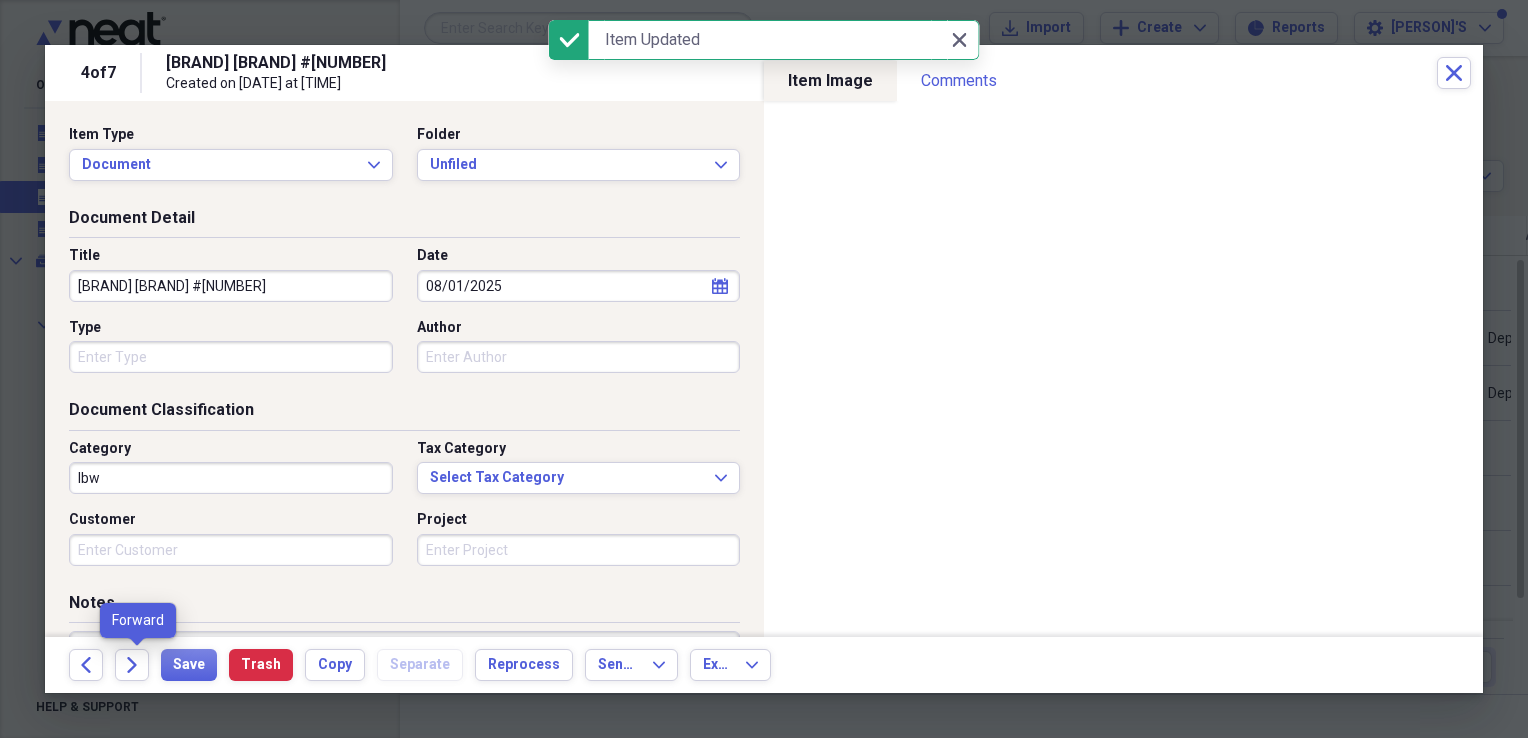 click on "Forward" at bounding box center [138, 665] 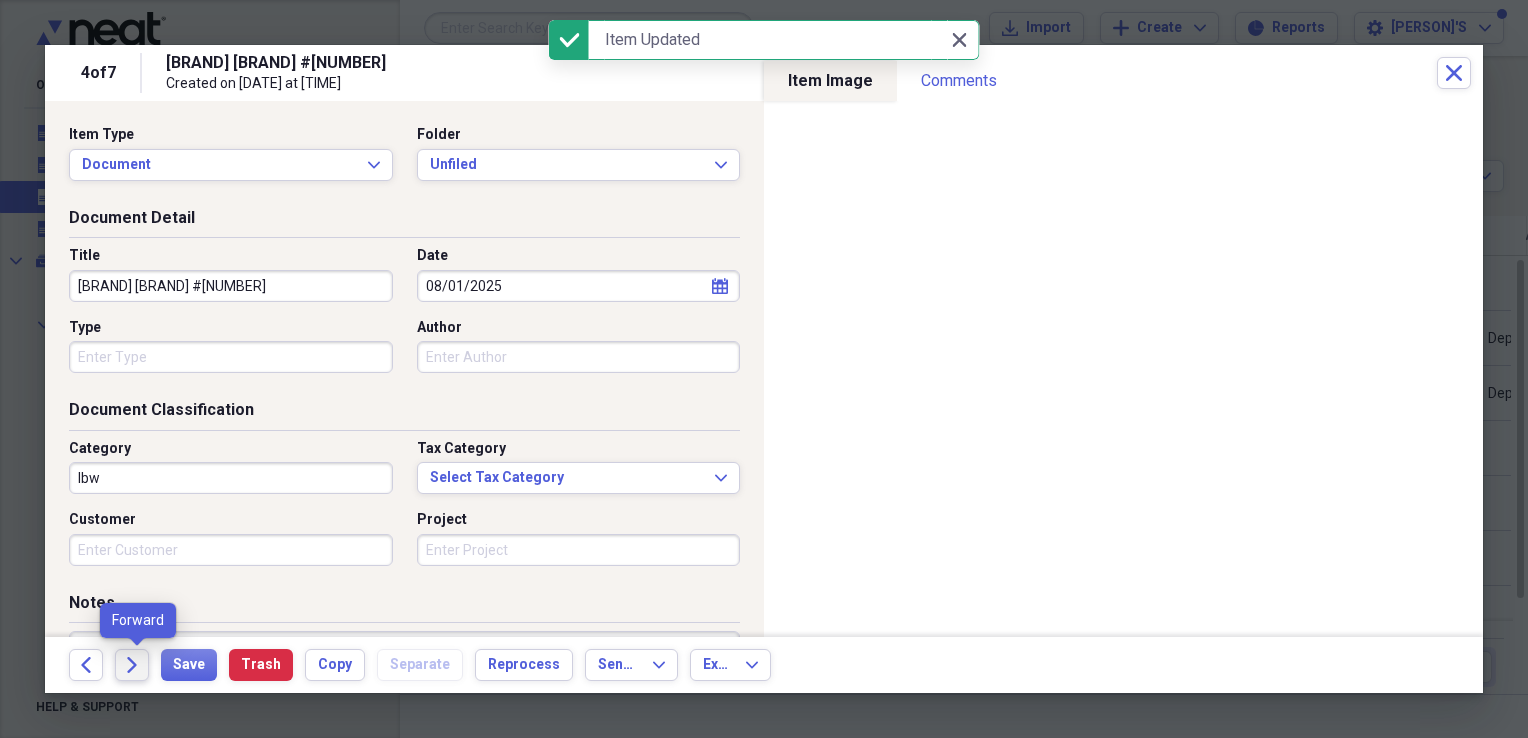 click on "Forward" 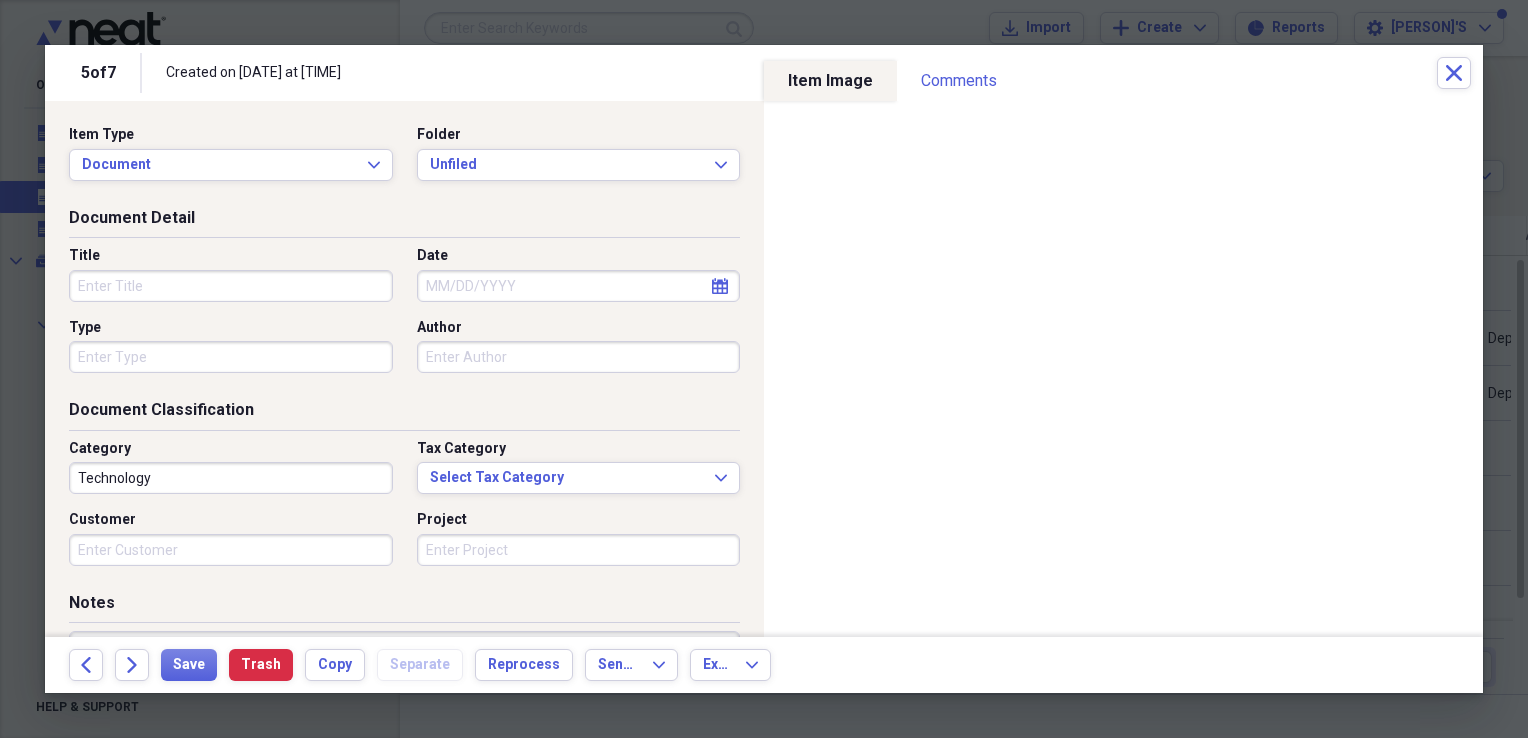 click on "Title" at bounding box center [231, 286] 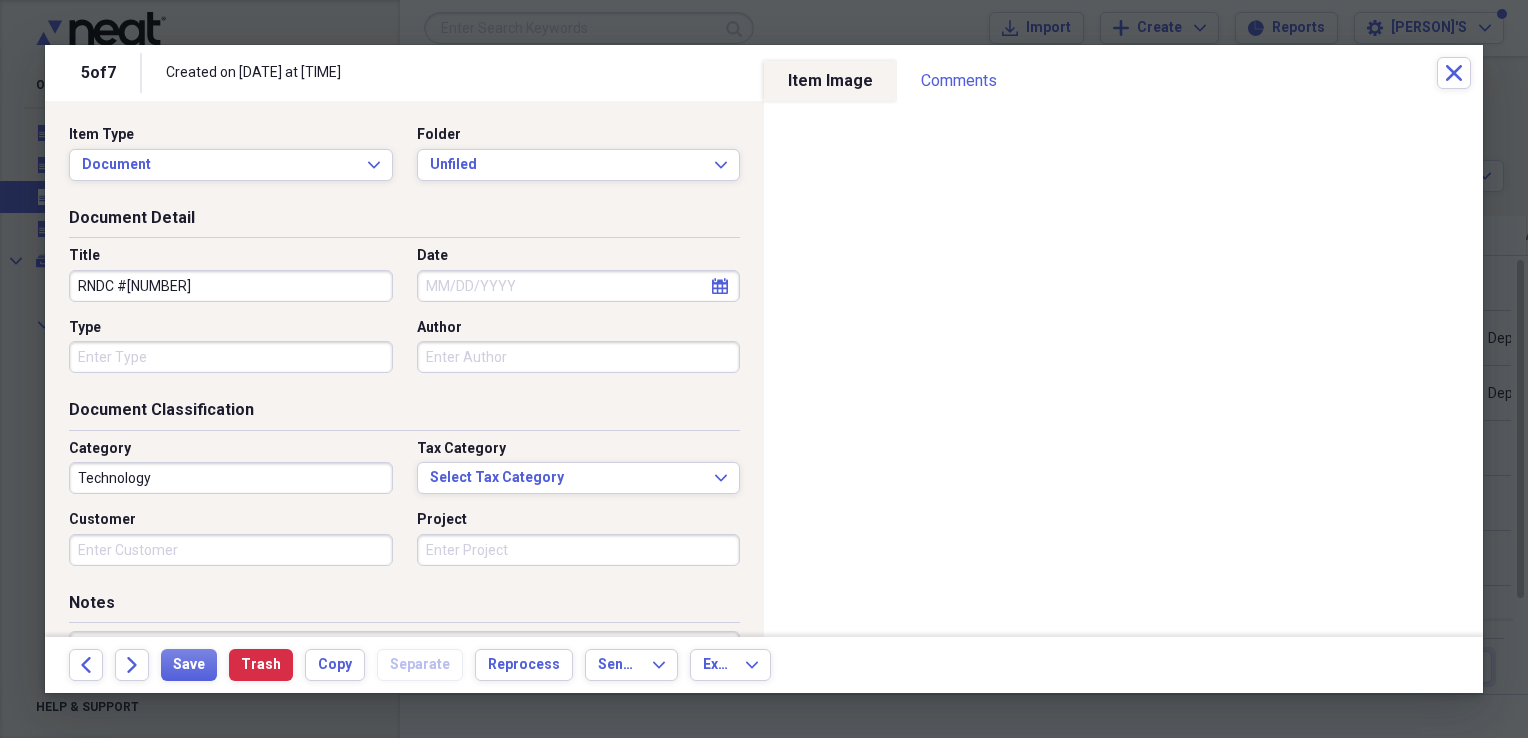type on "RNDC #[NUMBER]" 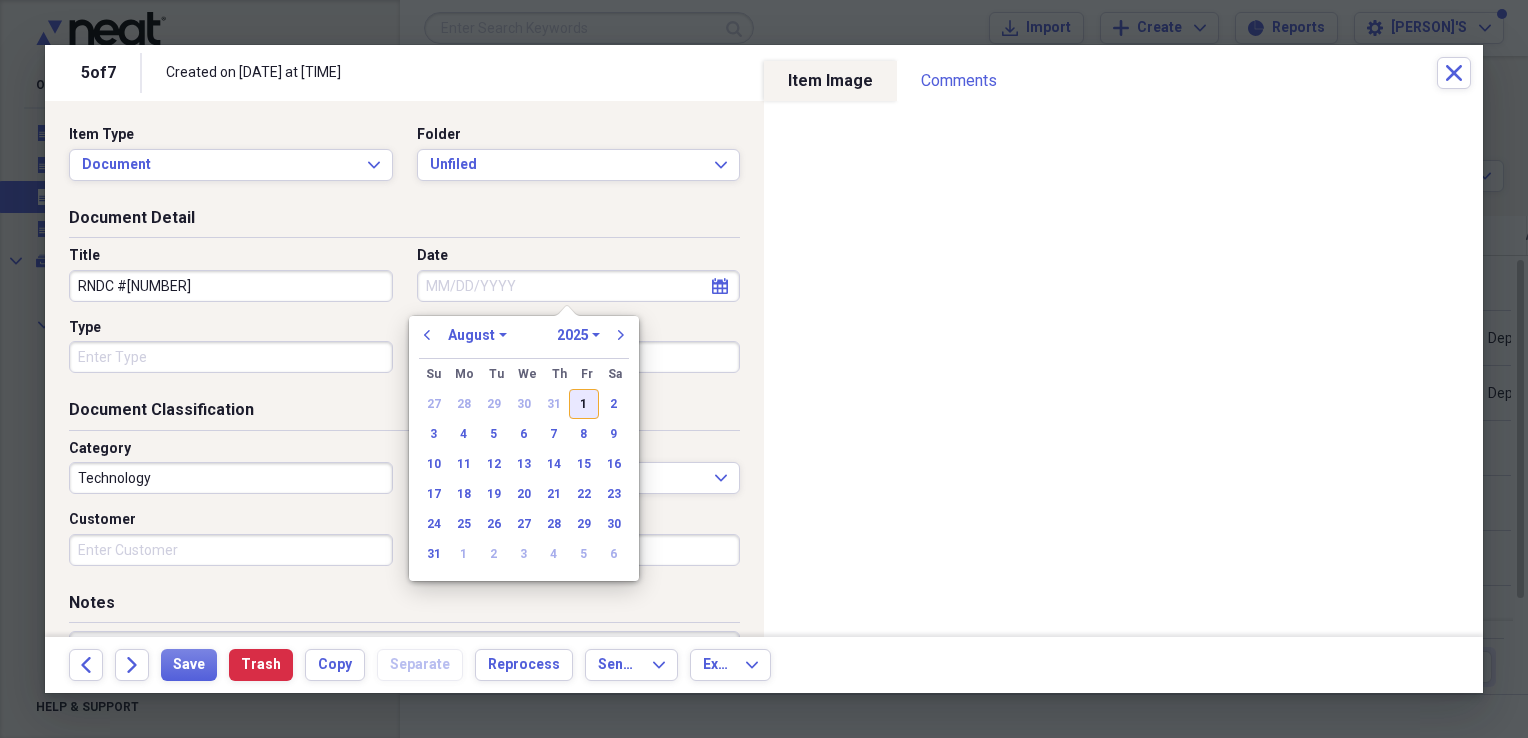 click on "1" at bounding box center [584, 404] 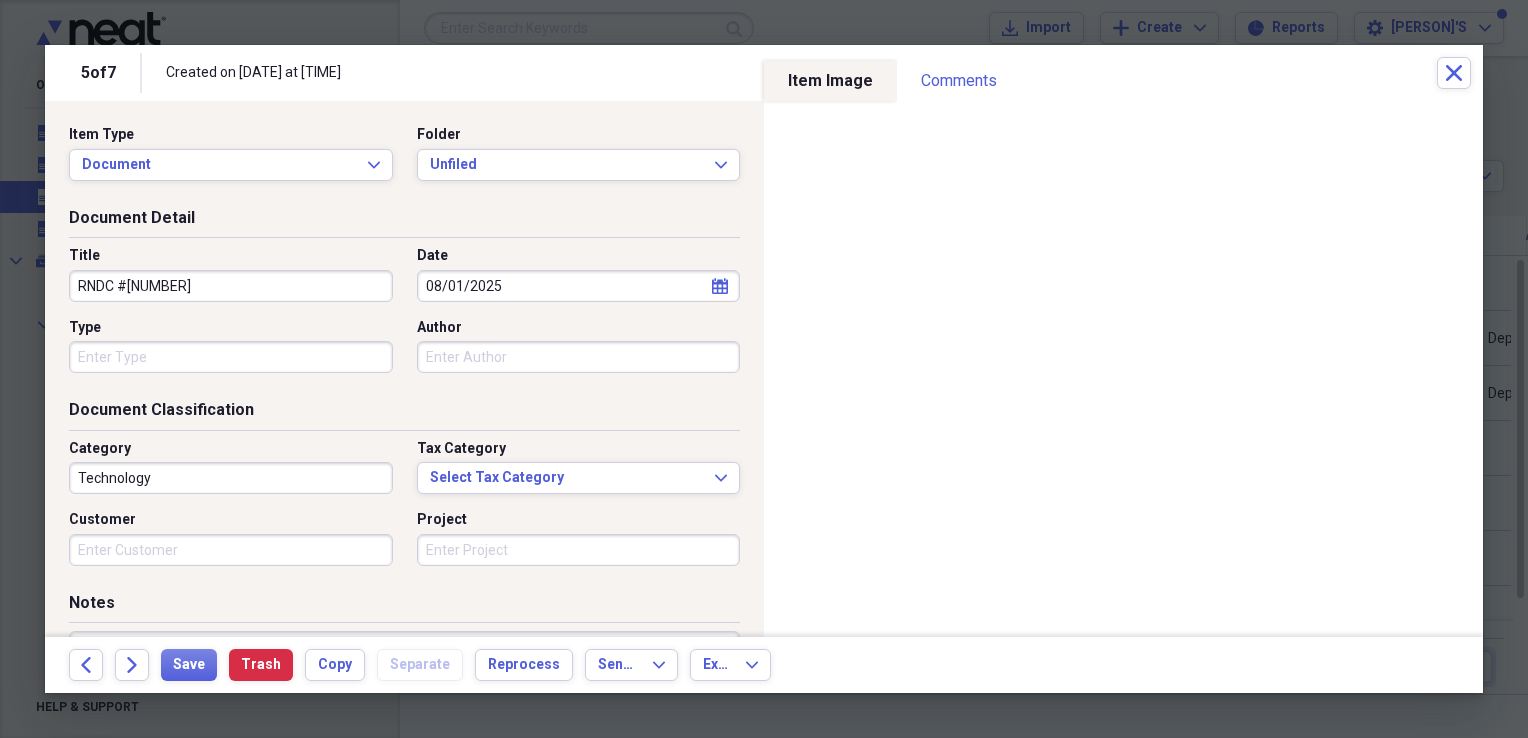 click on "Technology" at bounding box center [231, 478] 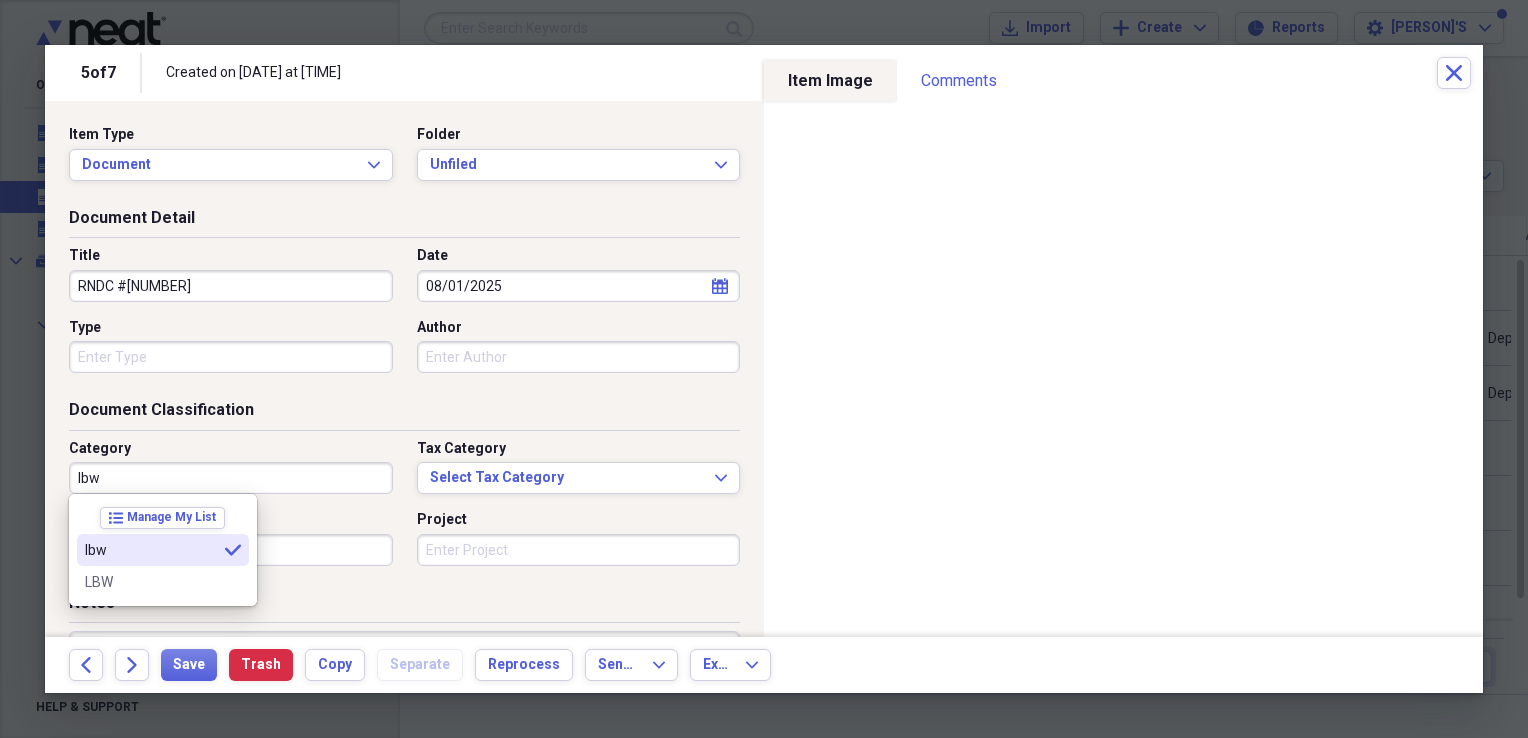 type on "lbw" 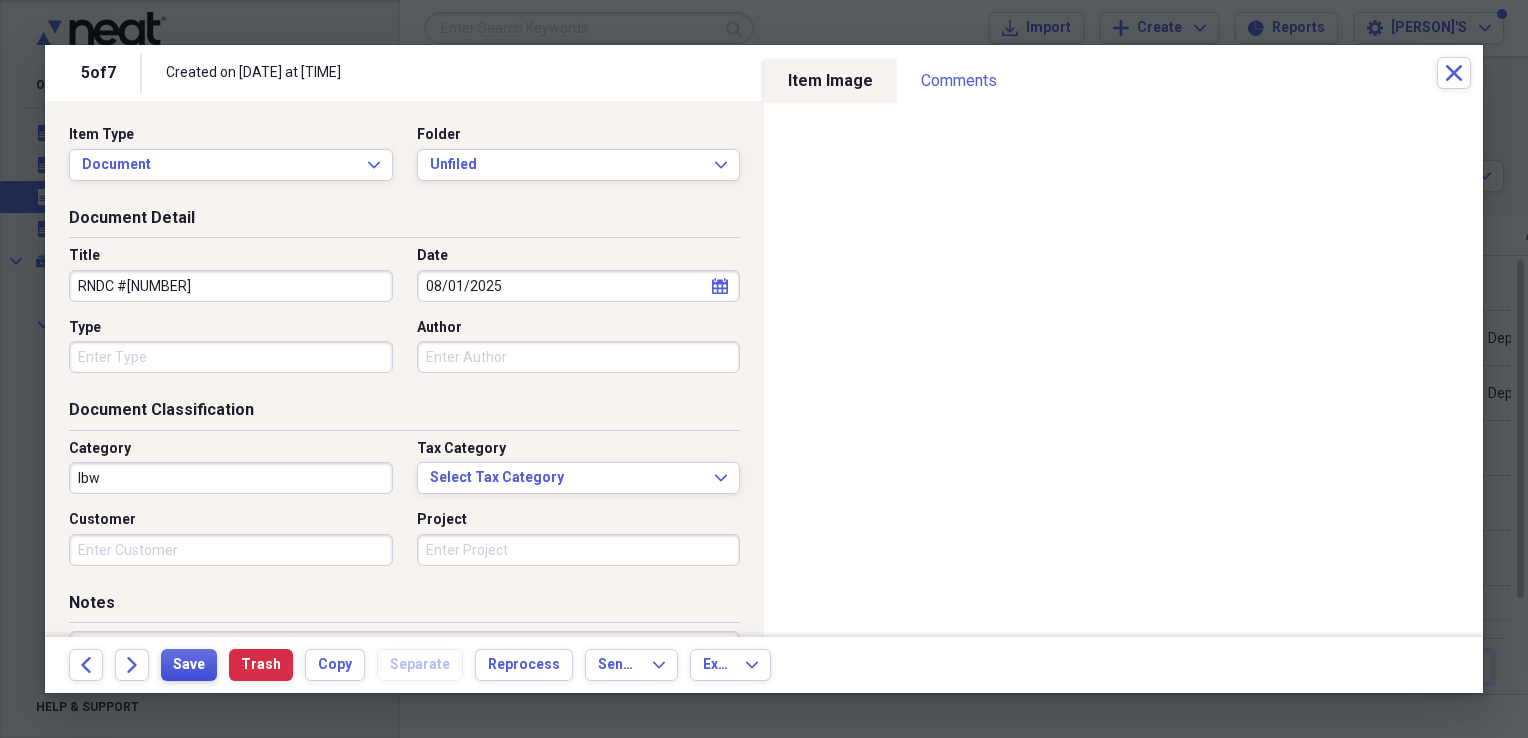 click on "Save" at bounding box center (189, 665) 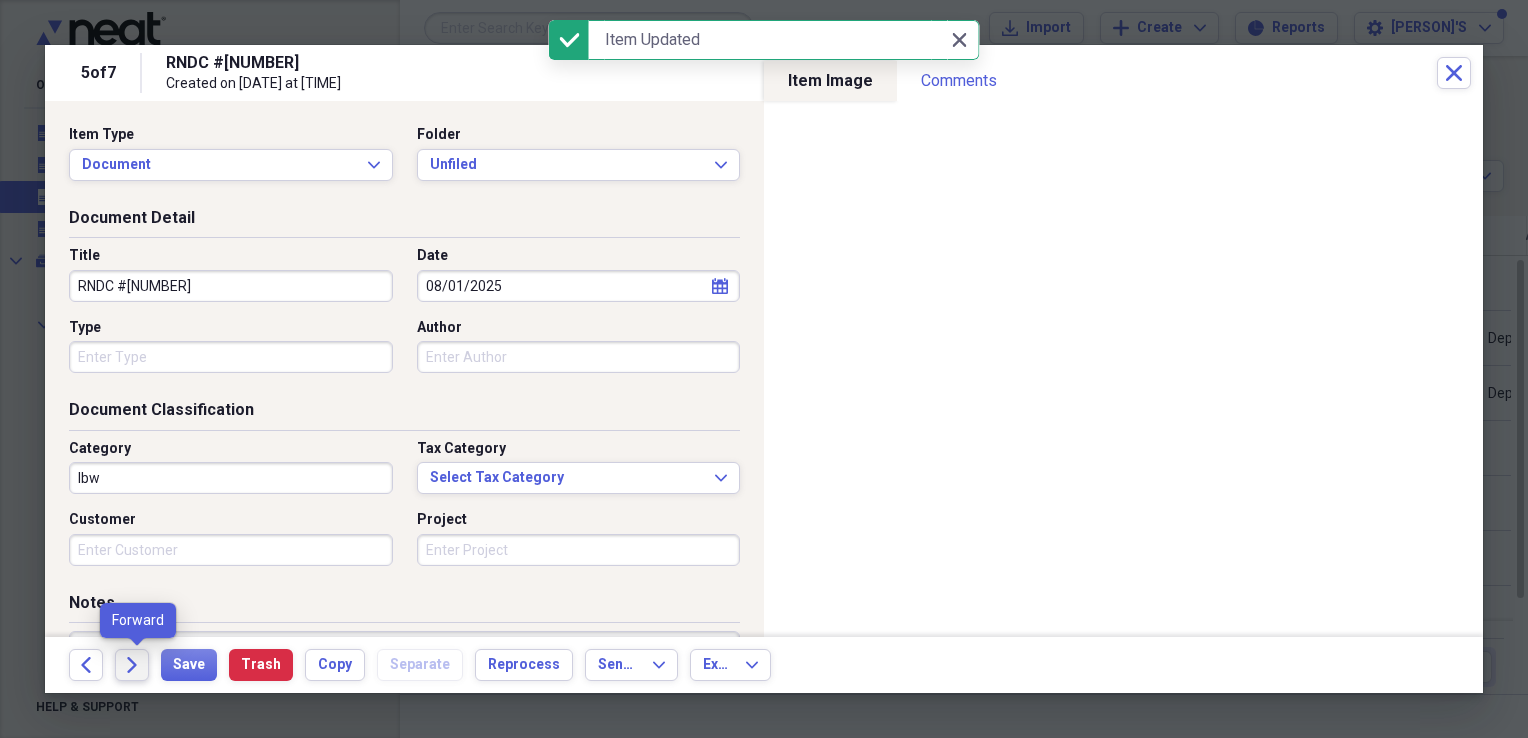 click on "Forward" at bounding box center (132, 665) 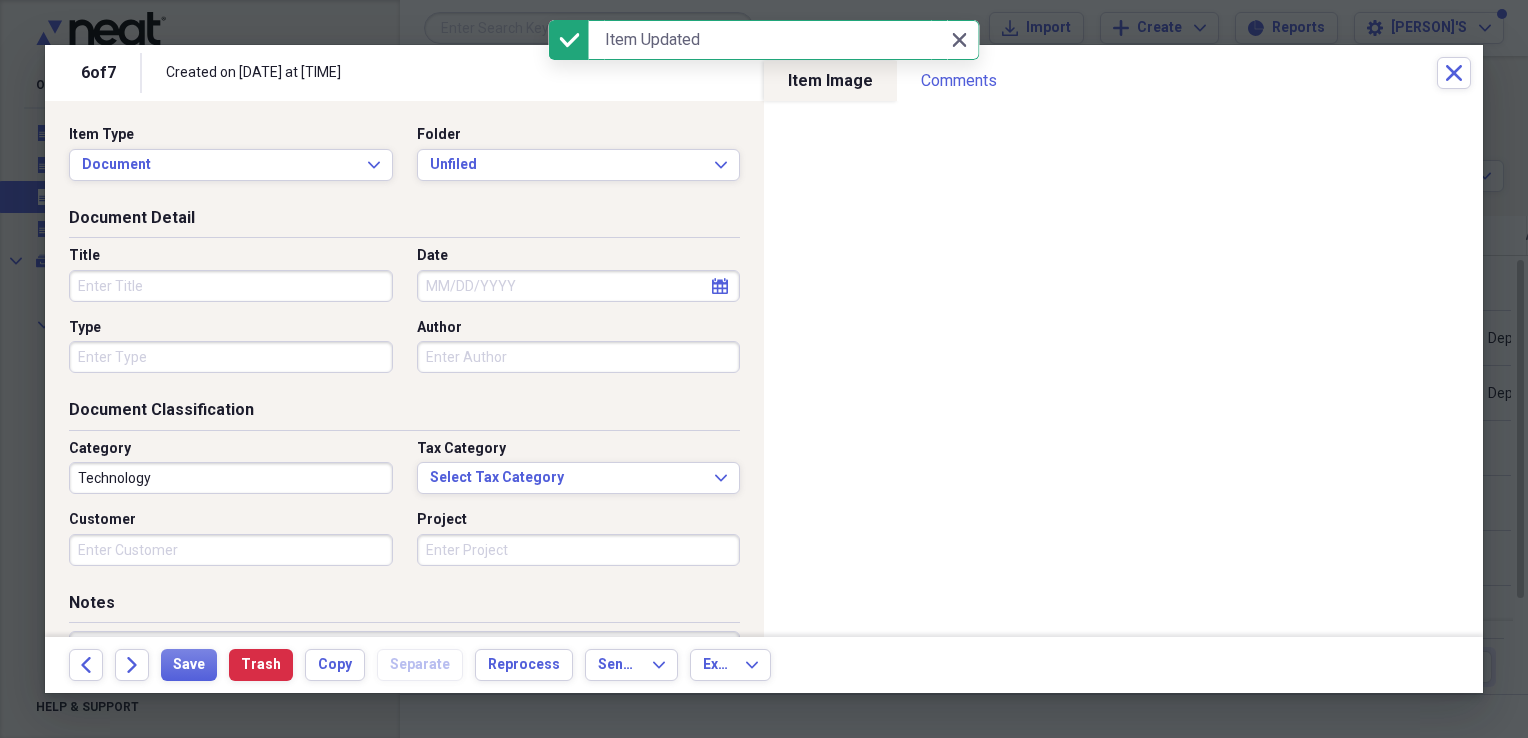 click on "Title" at bounding box center (231, 286) 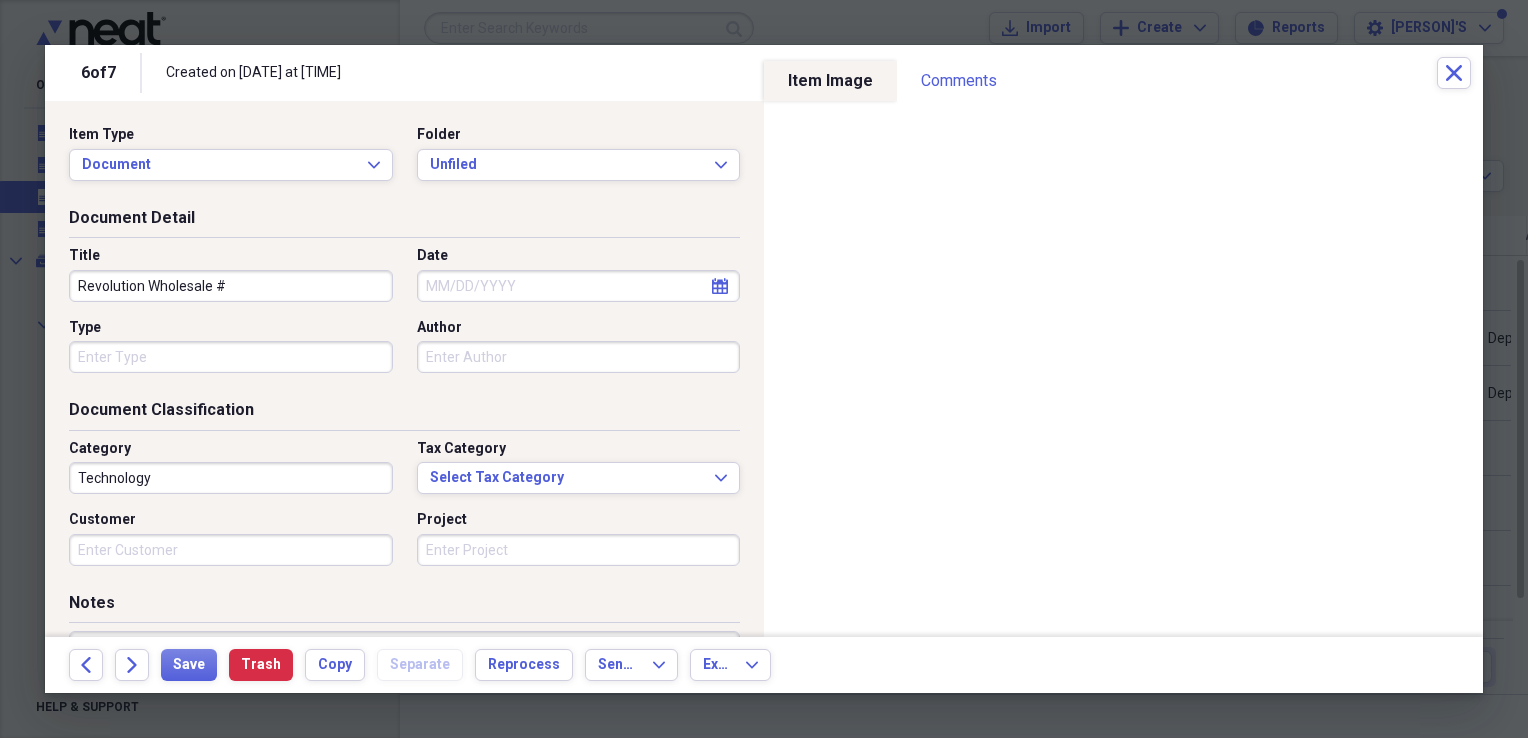 type on "Revolution Wholesale #" 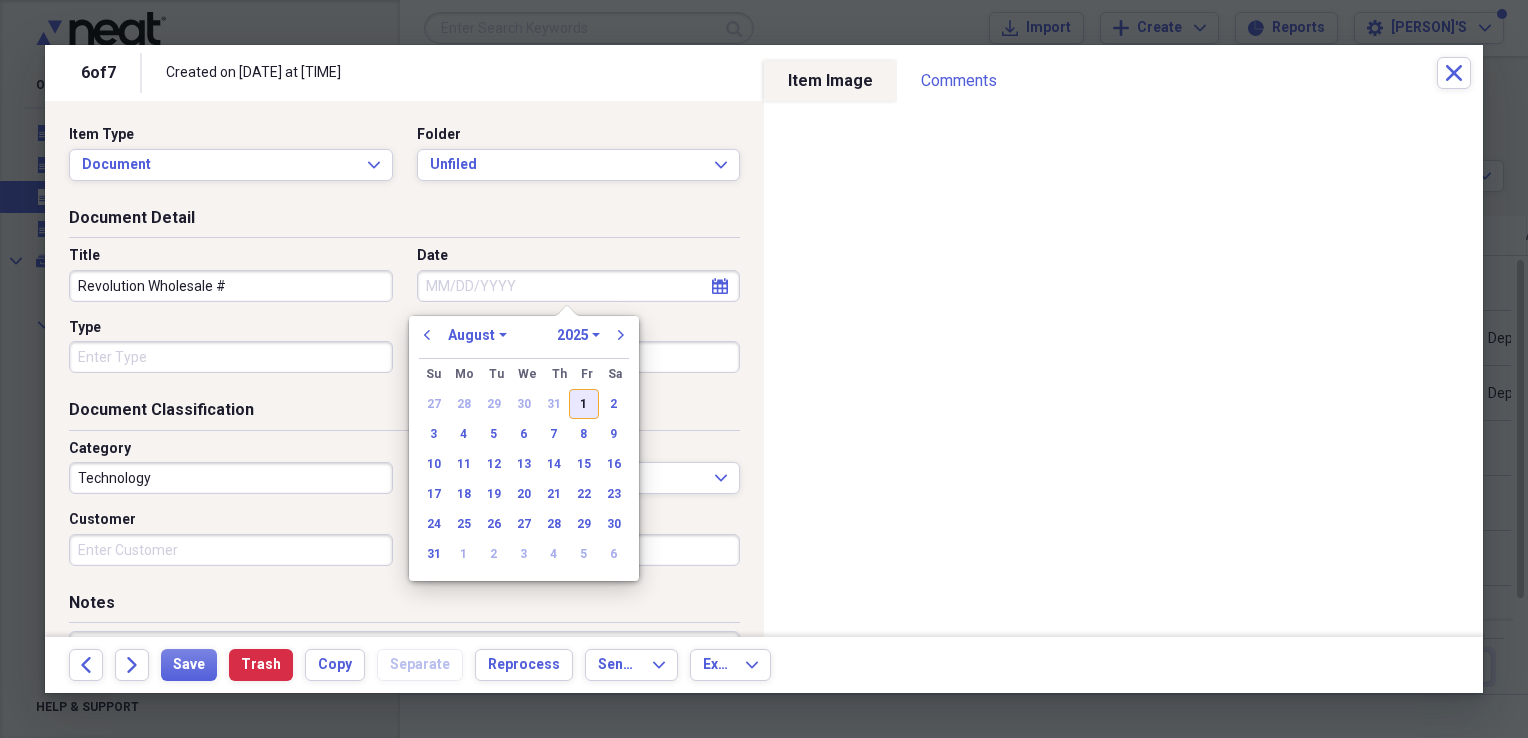 click on "1" at bounding box center (584, 404) 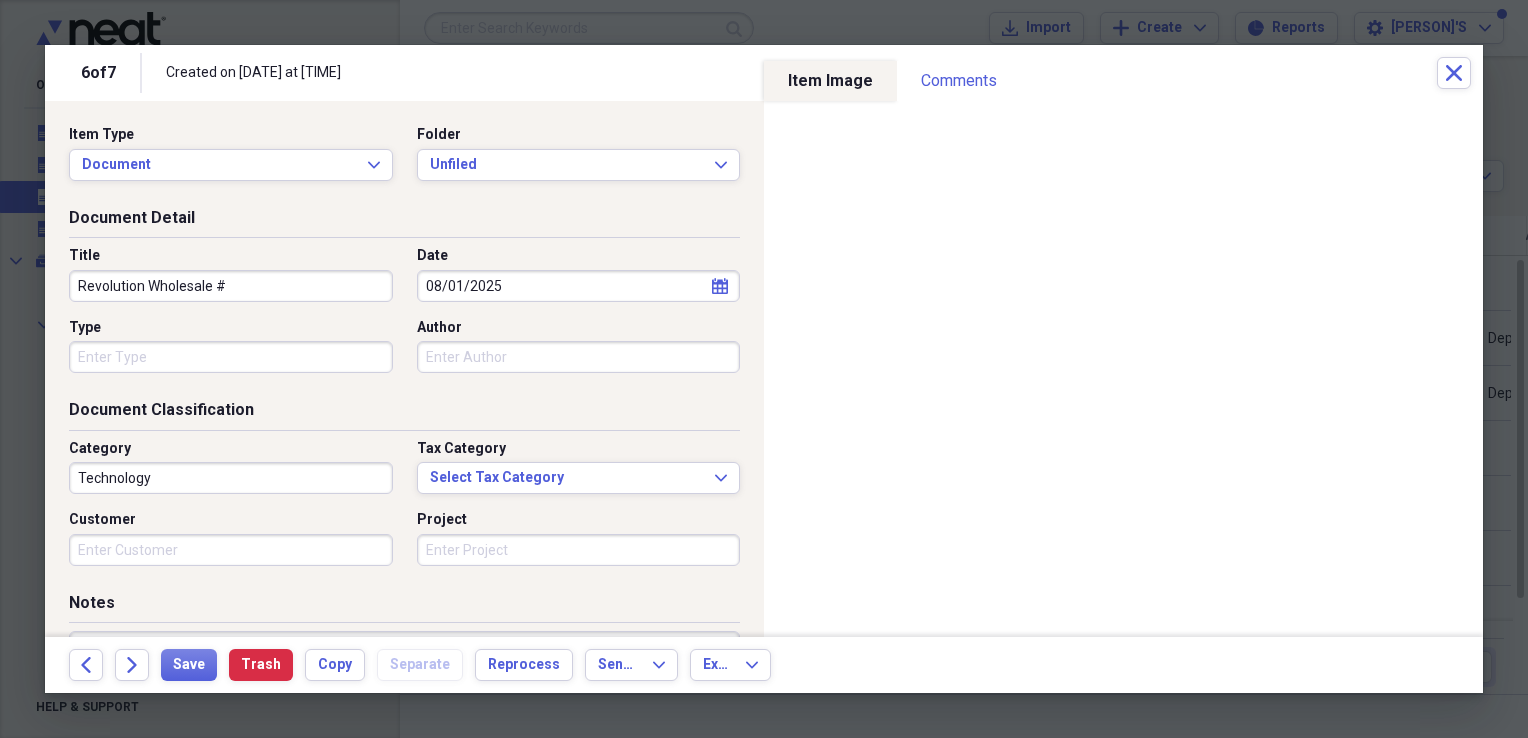 type on "08/01/2025" 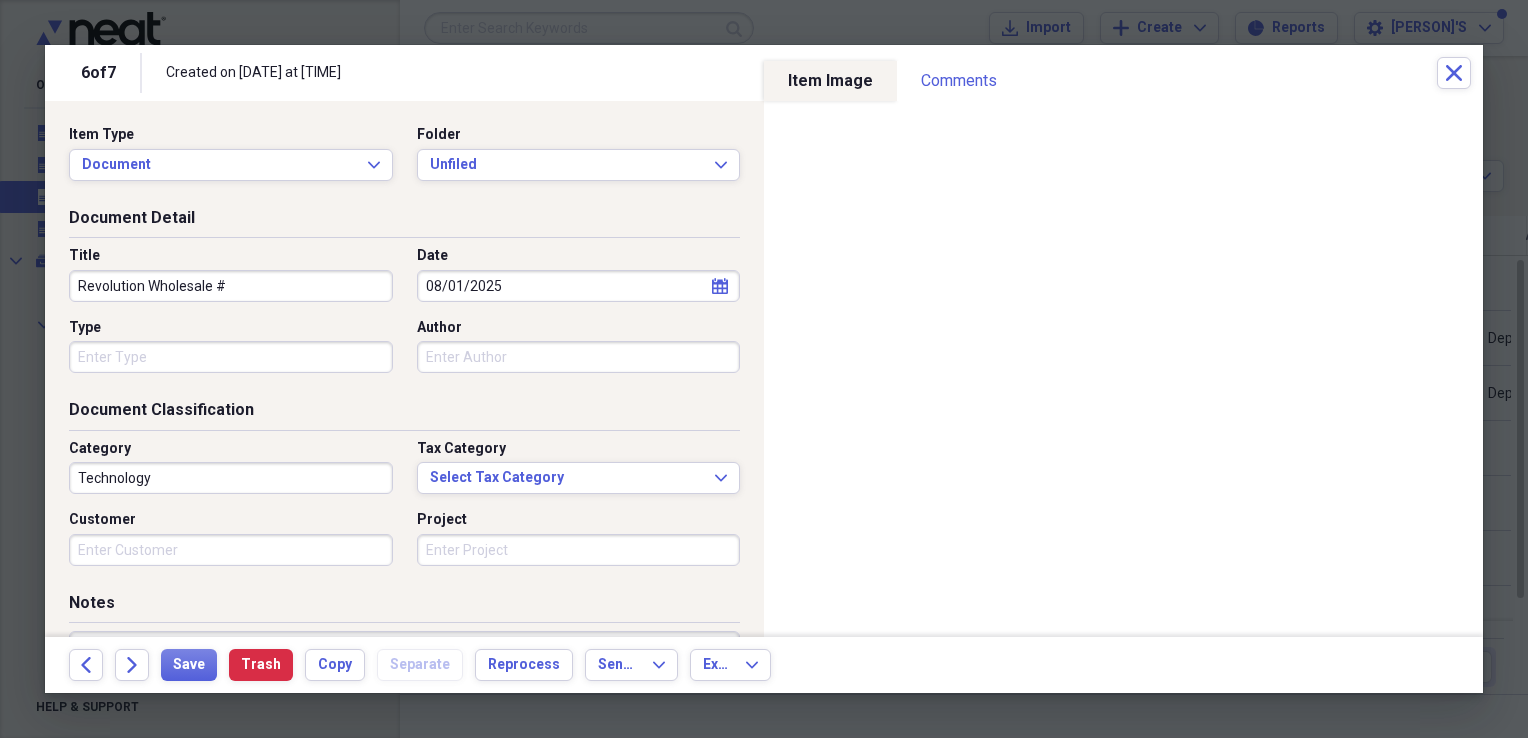 click on "Technology" at bounding box center (231, 478) 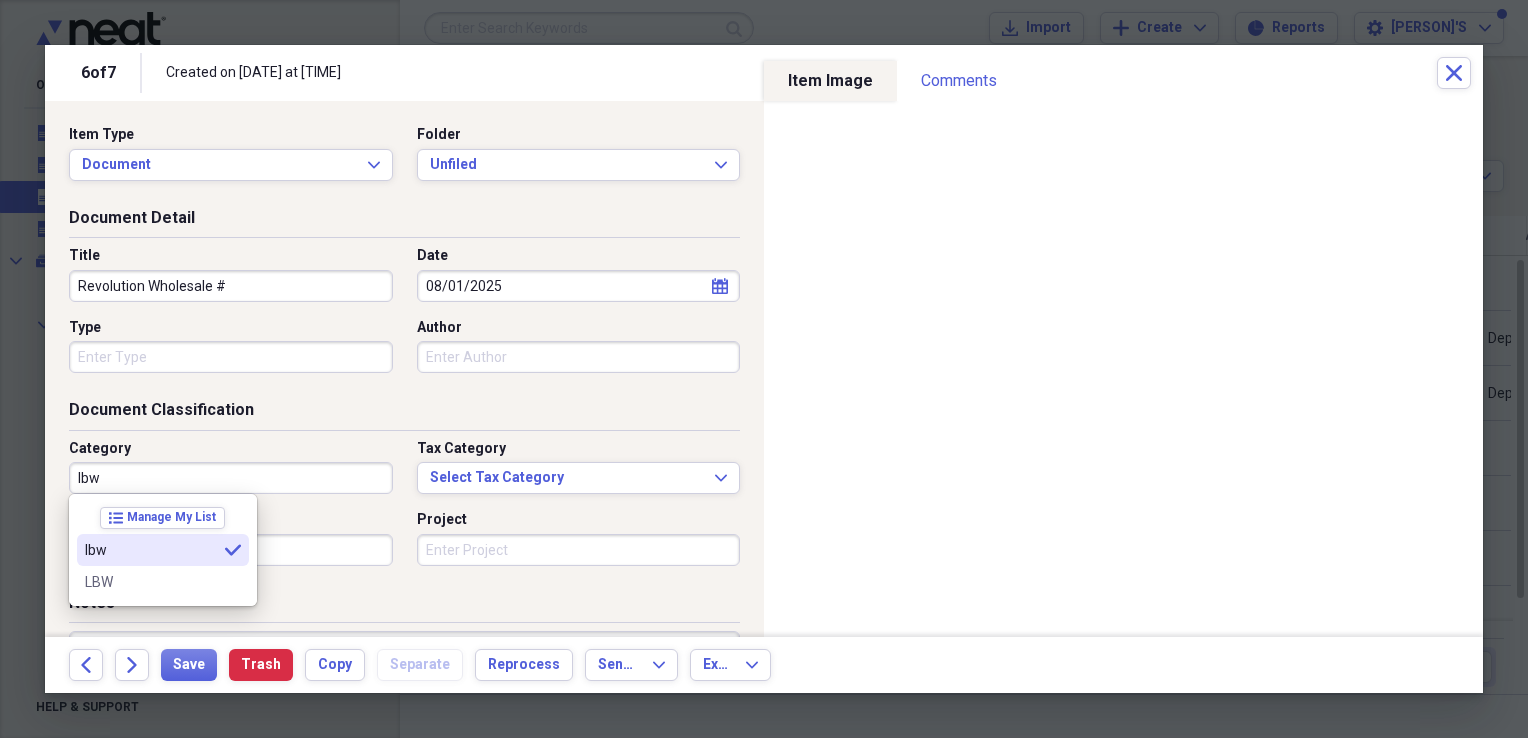 type on "lbw" 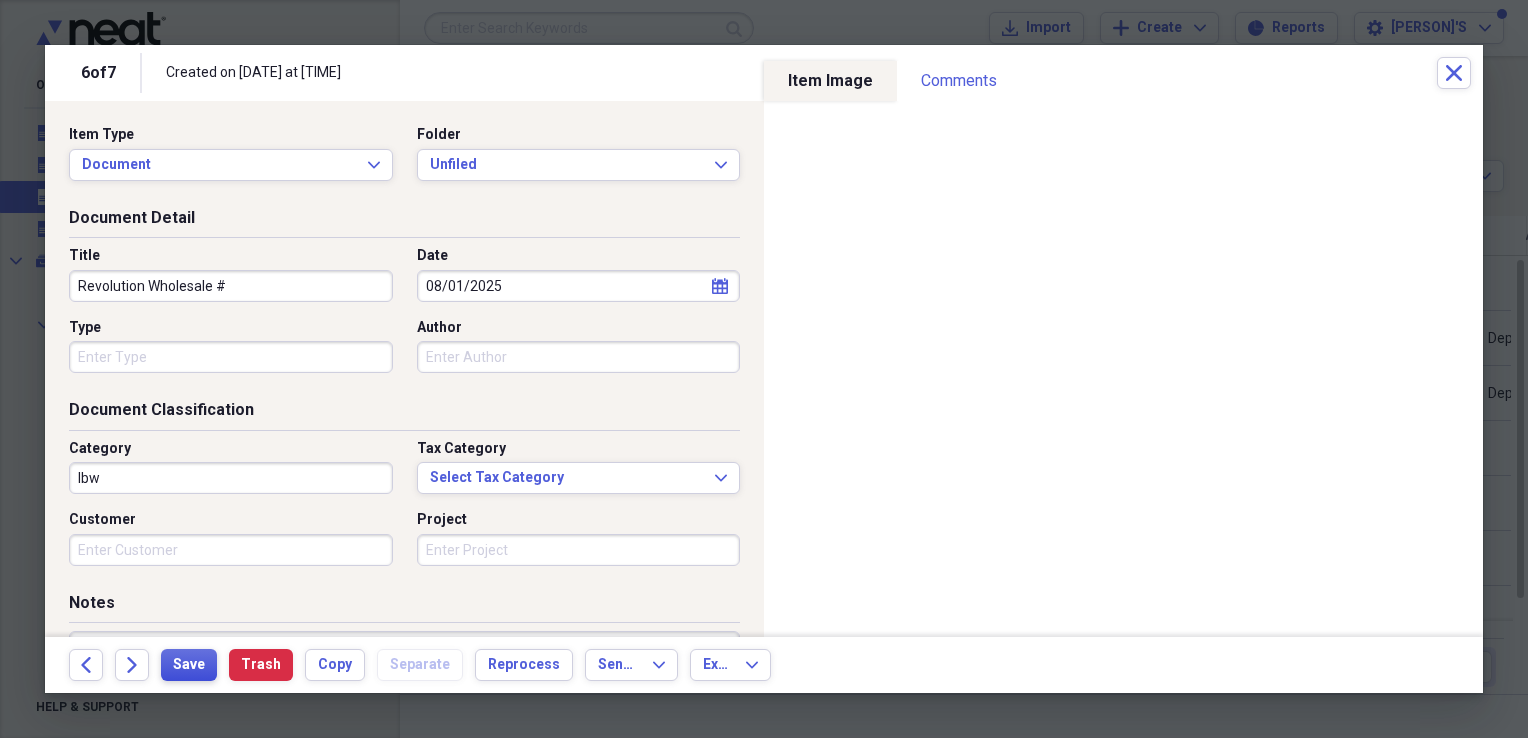 click on "Save" at bounding box center [189, 665] 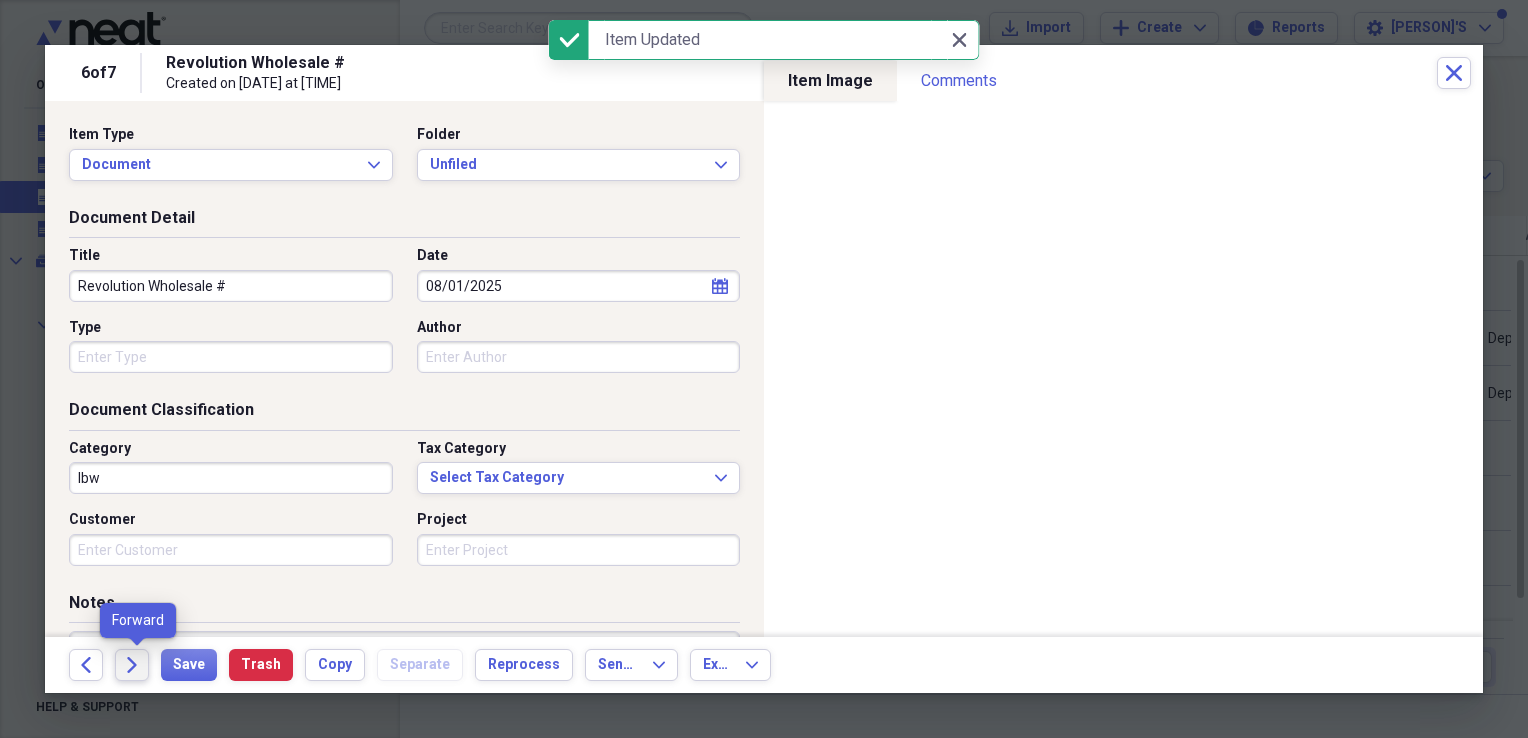 click on "Forward" 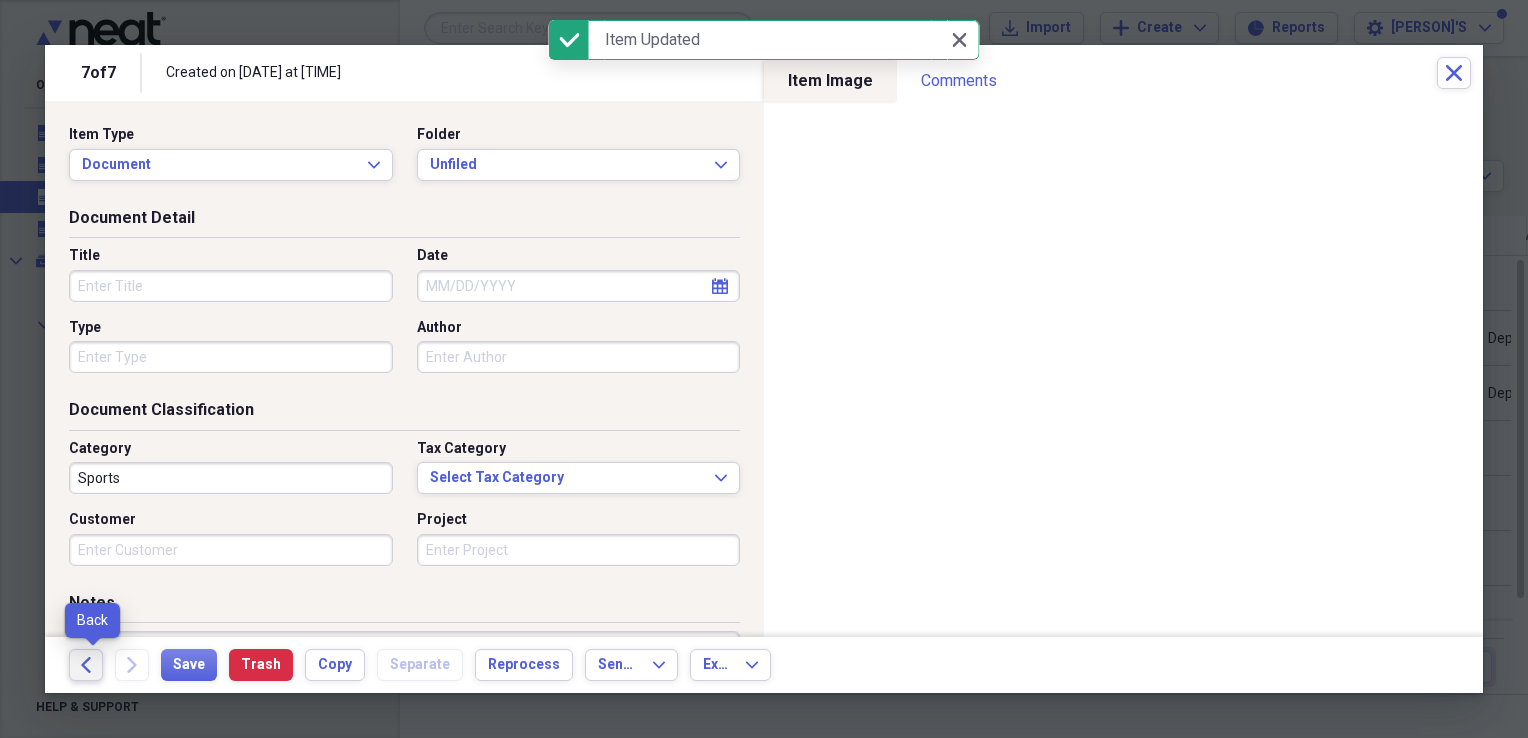 click on "Back" 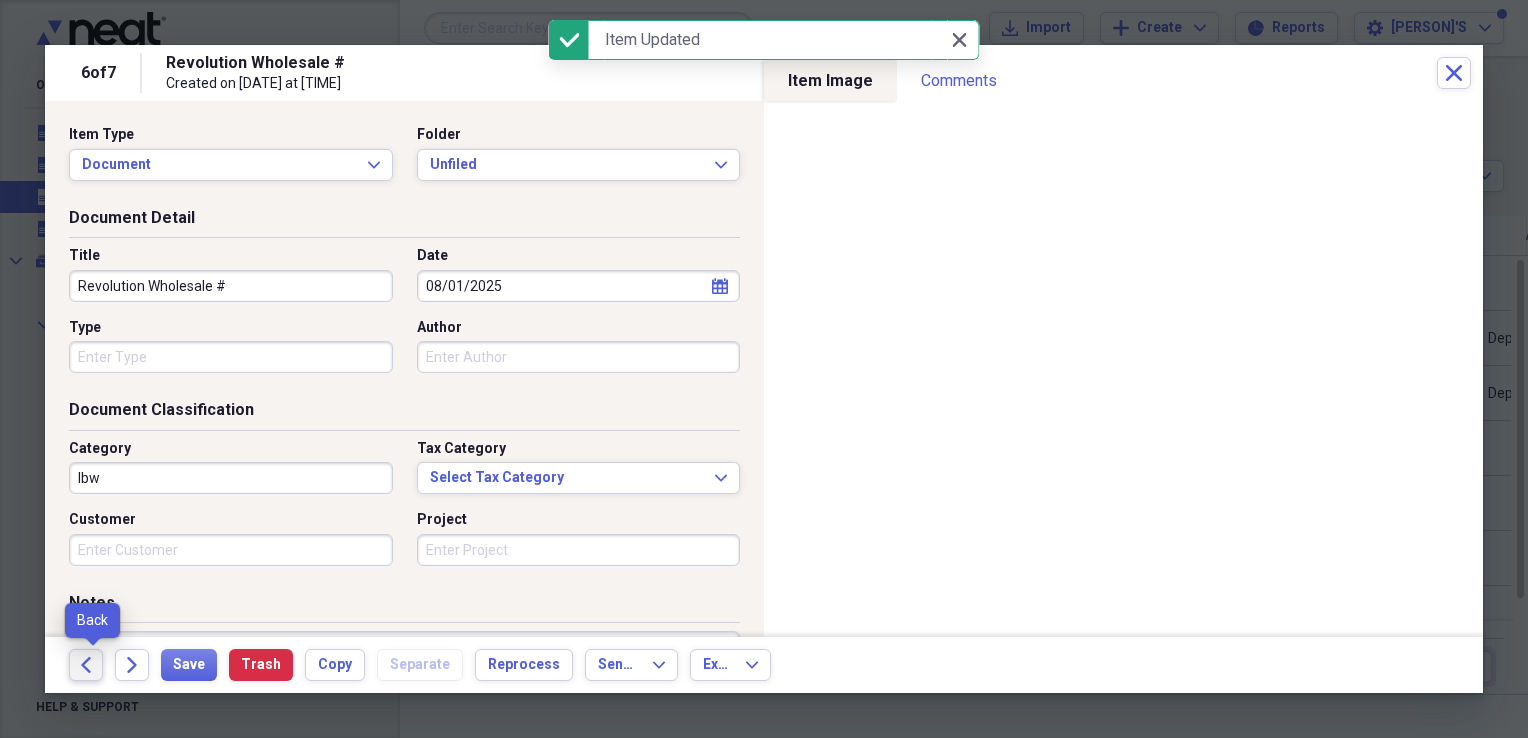 click on "Back" 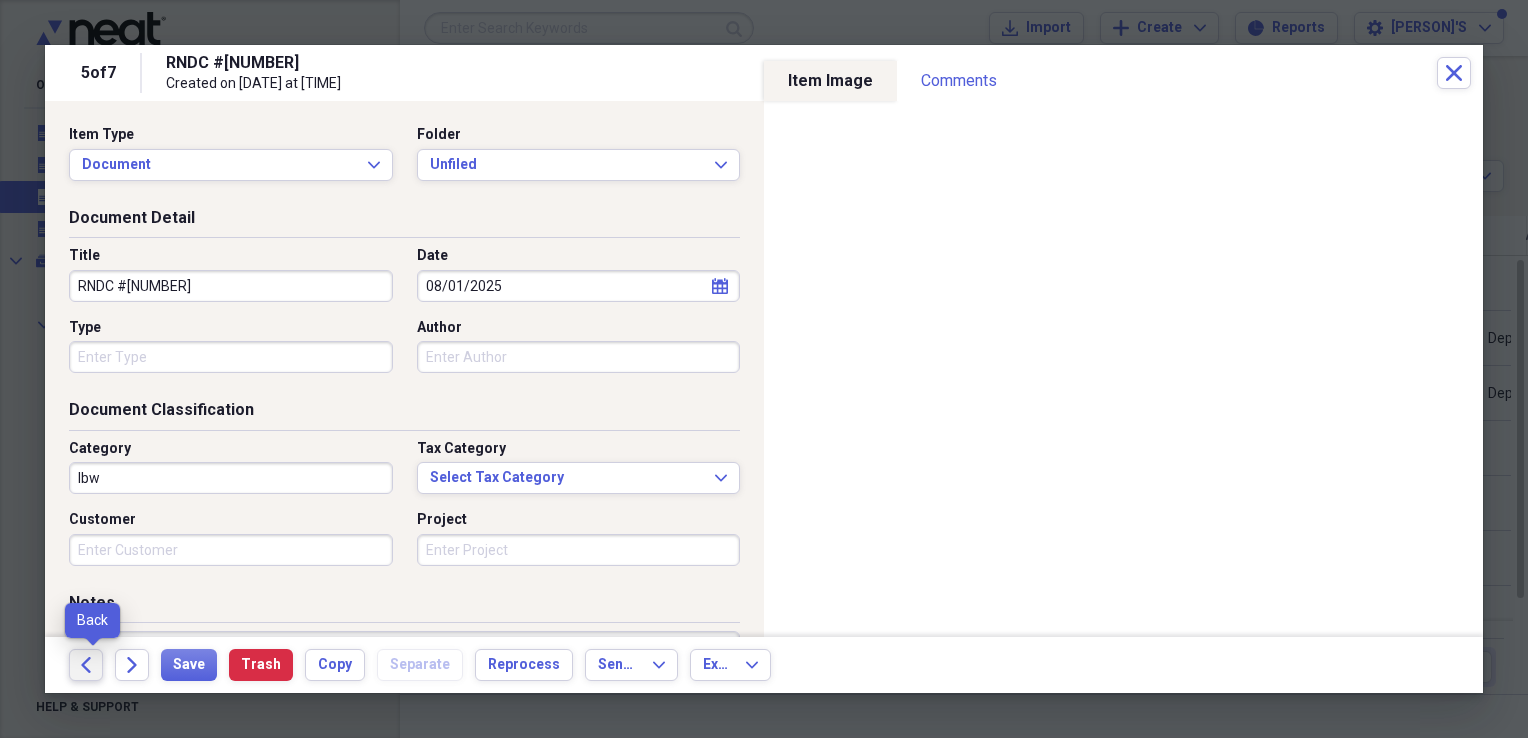 click on "Back" 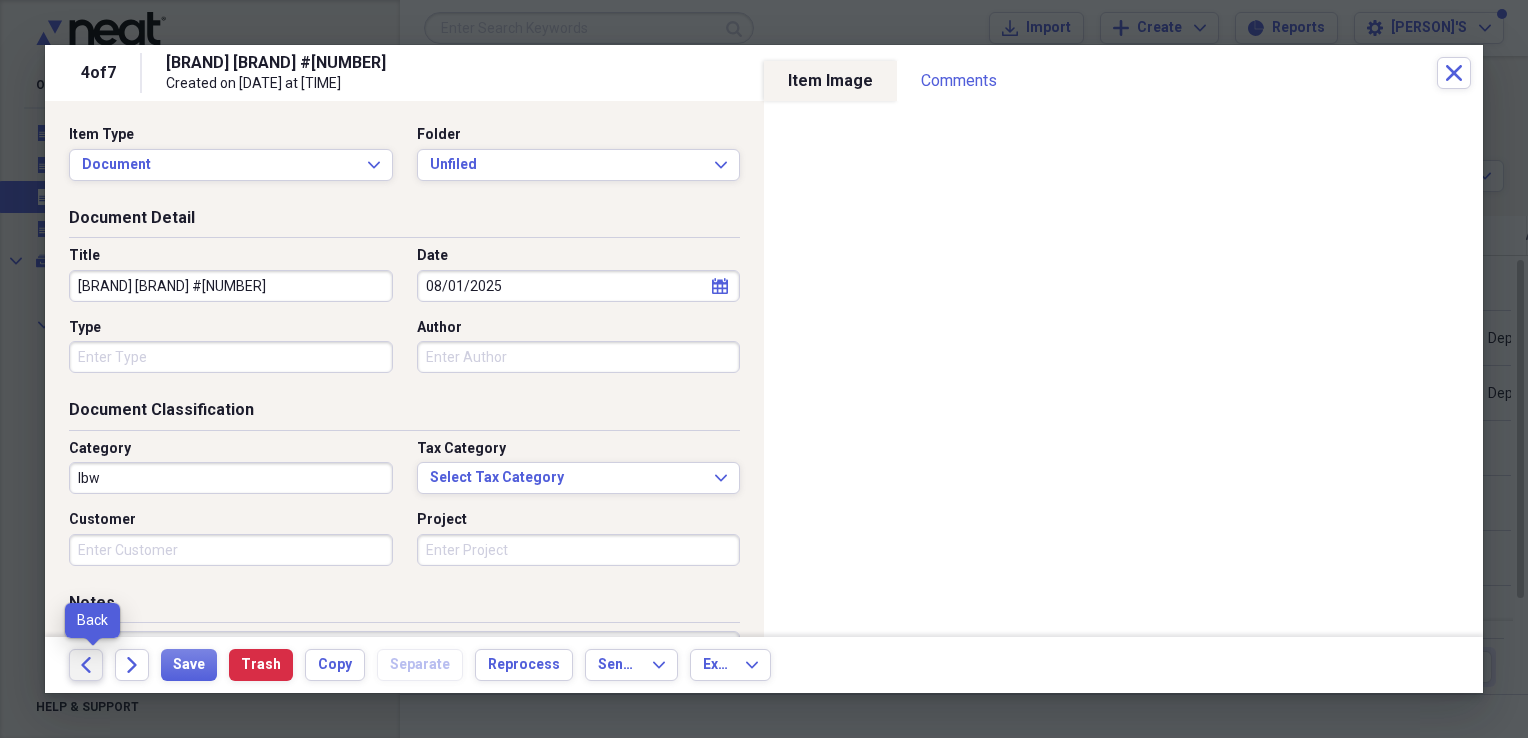 click on "Back" 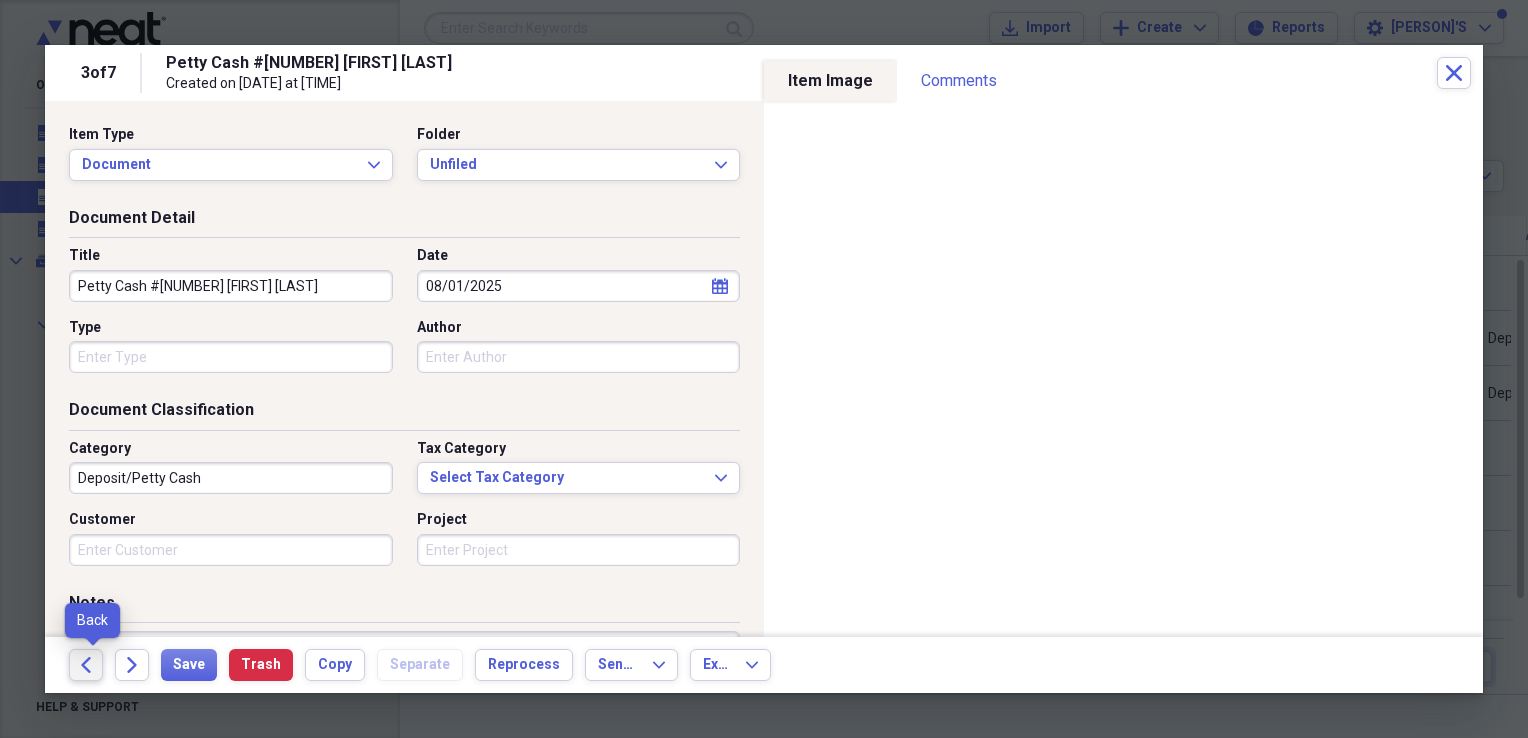 click on "Back" 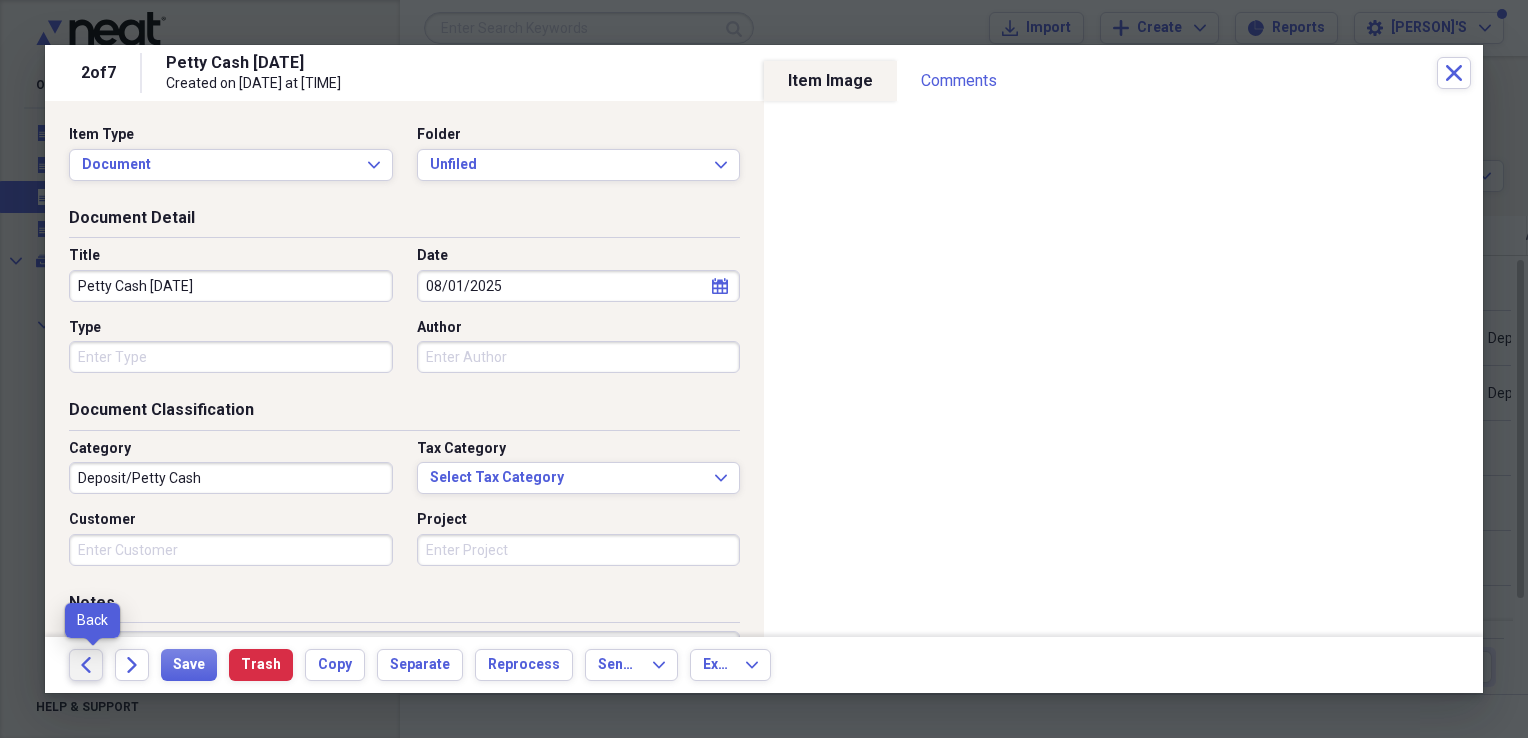 click on "Back" 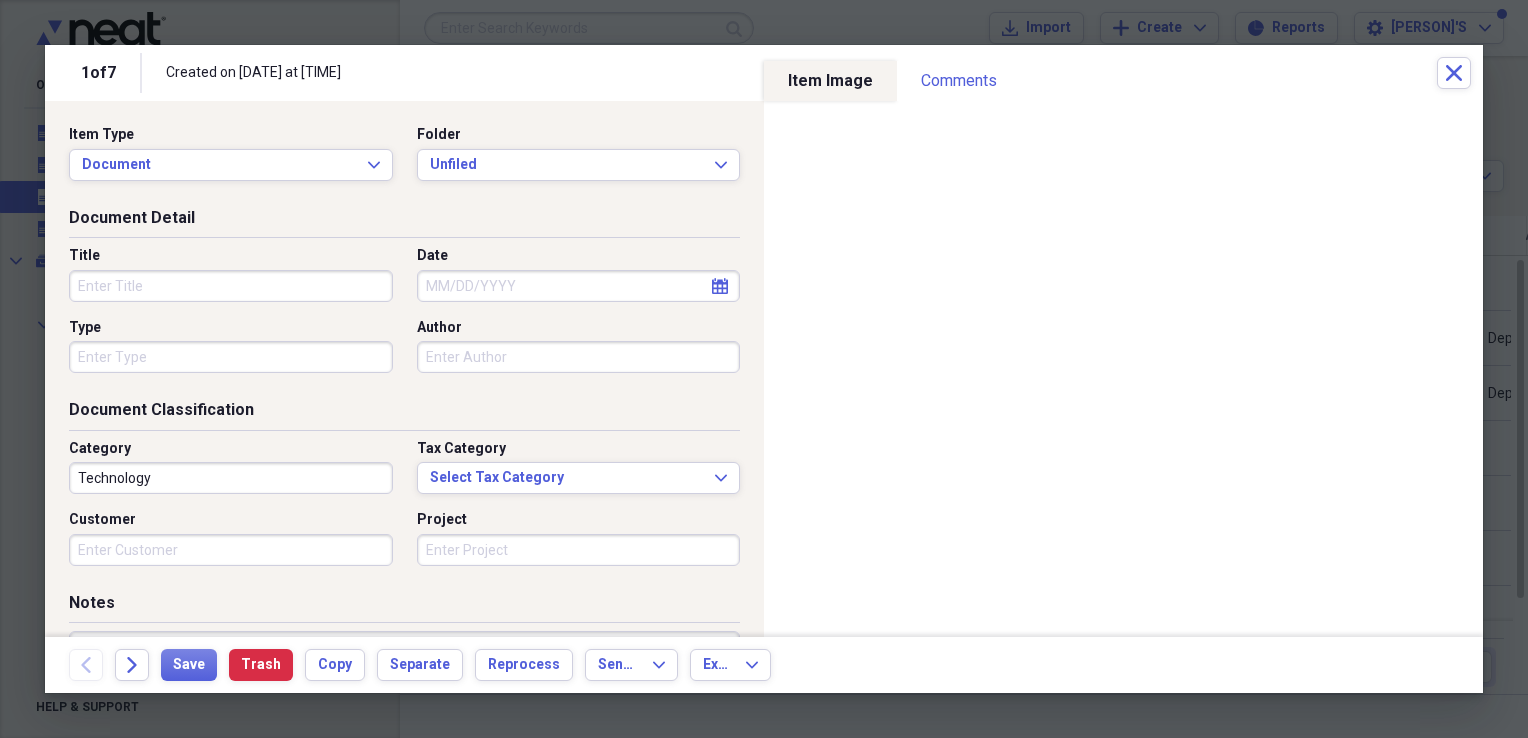 click on "Title" at bounding box center [231, 286] 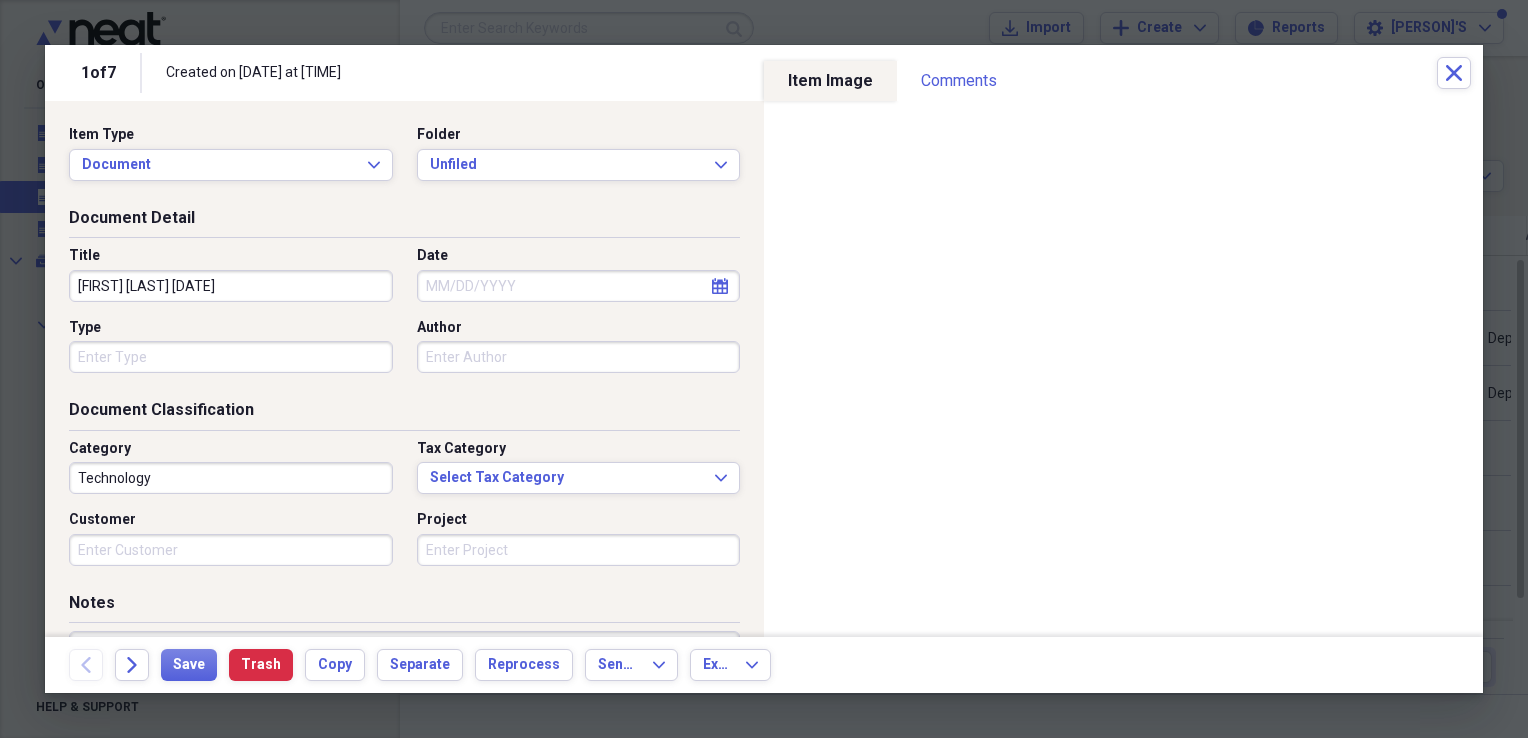 type on "[FIRST] [LAST] [DATE]" 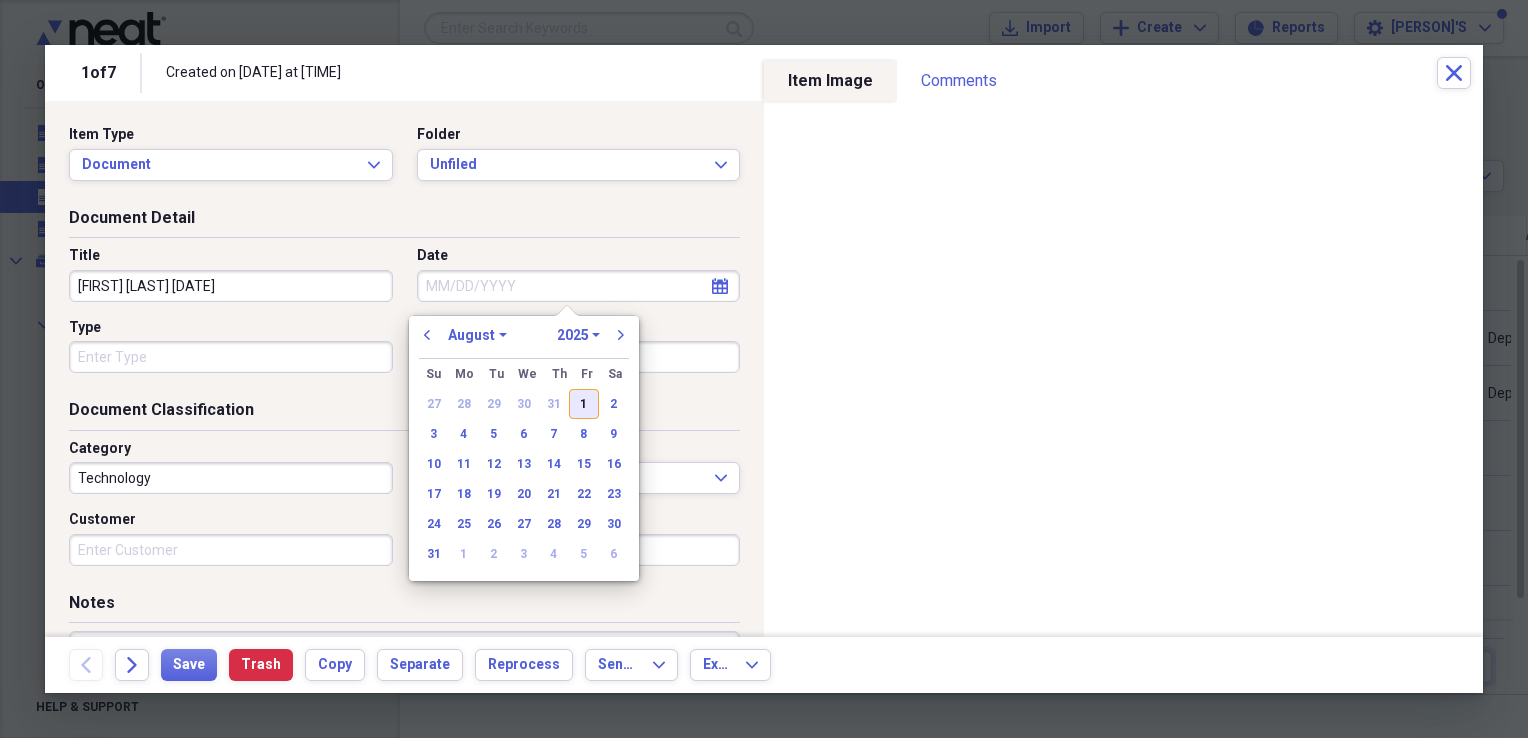 click on "1" at bounding box center [584, 404] 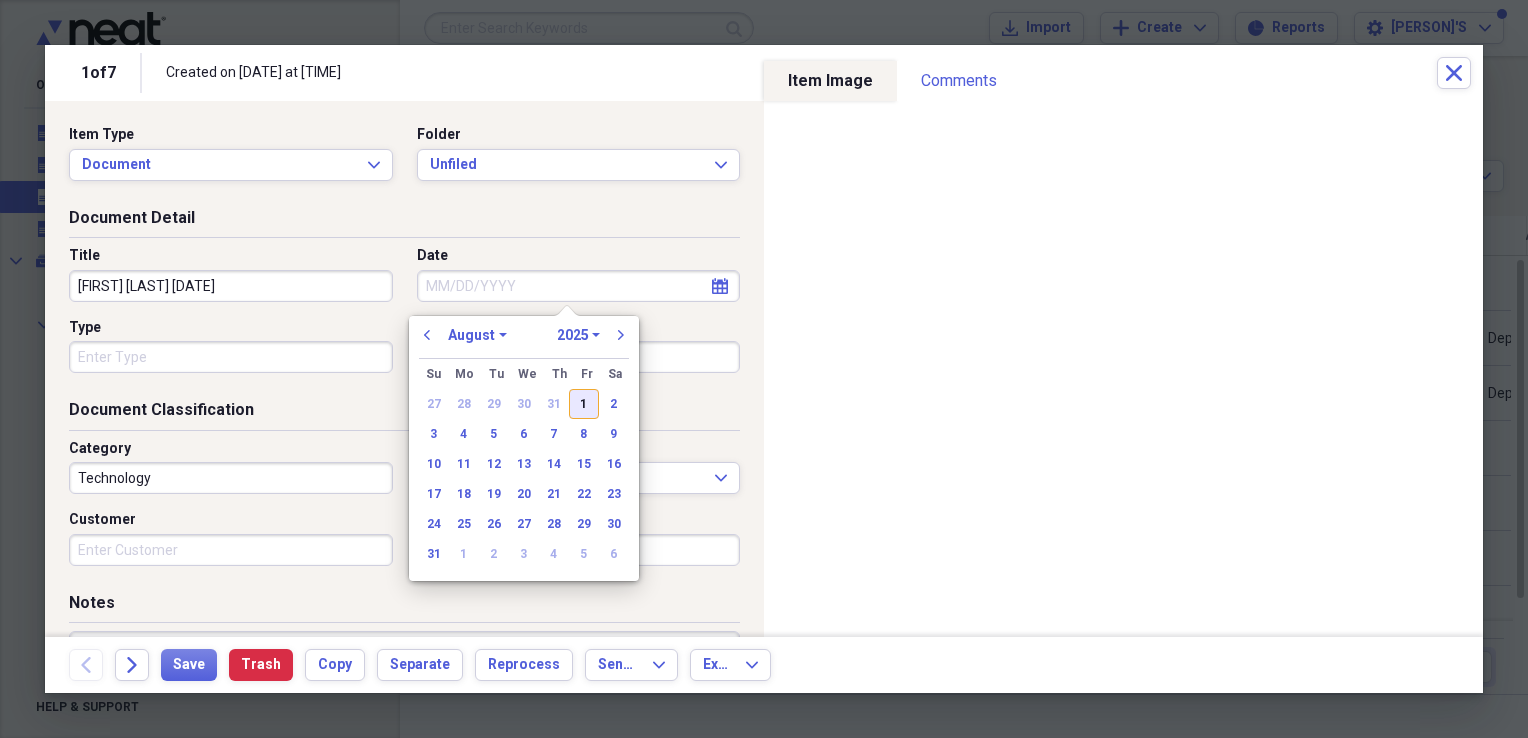 type on "08/01/2025" 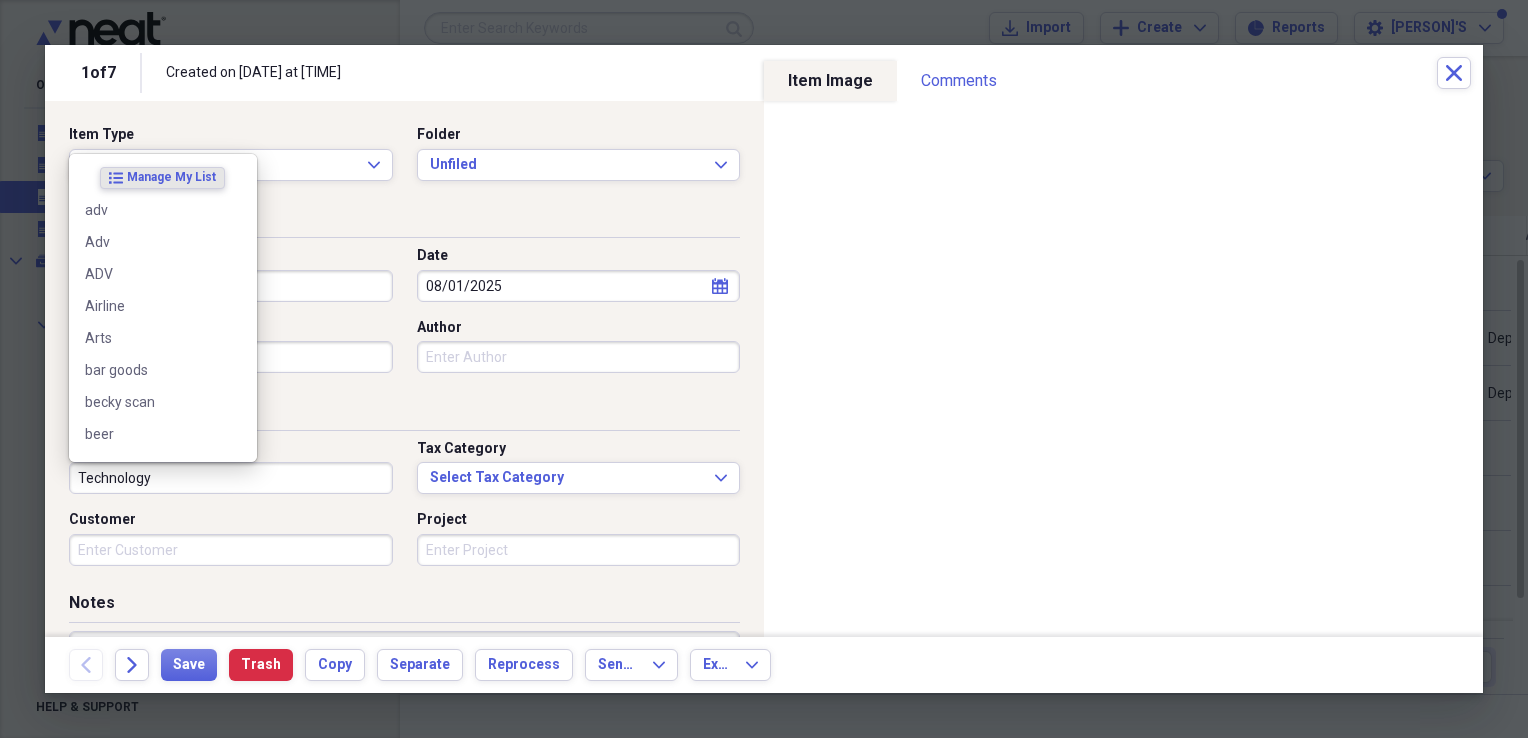 click on "Technology" at bounding box center (231, 478) 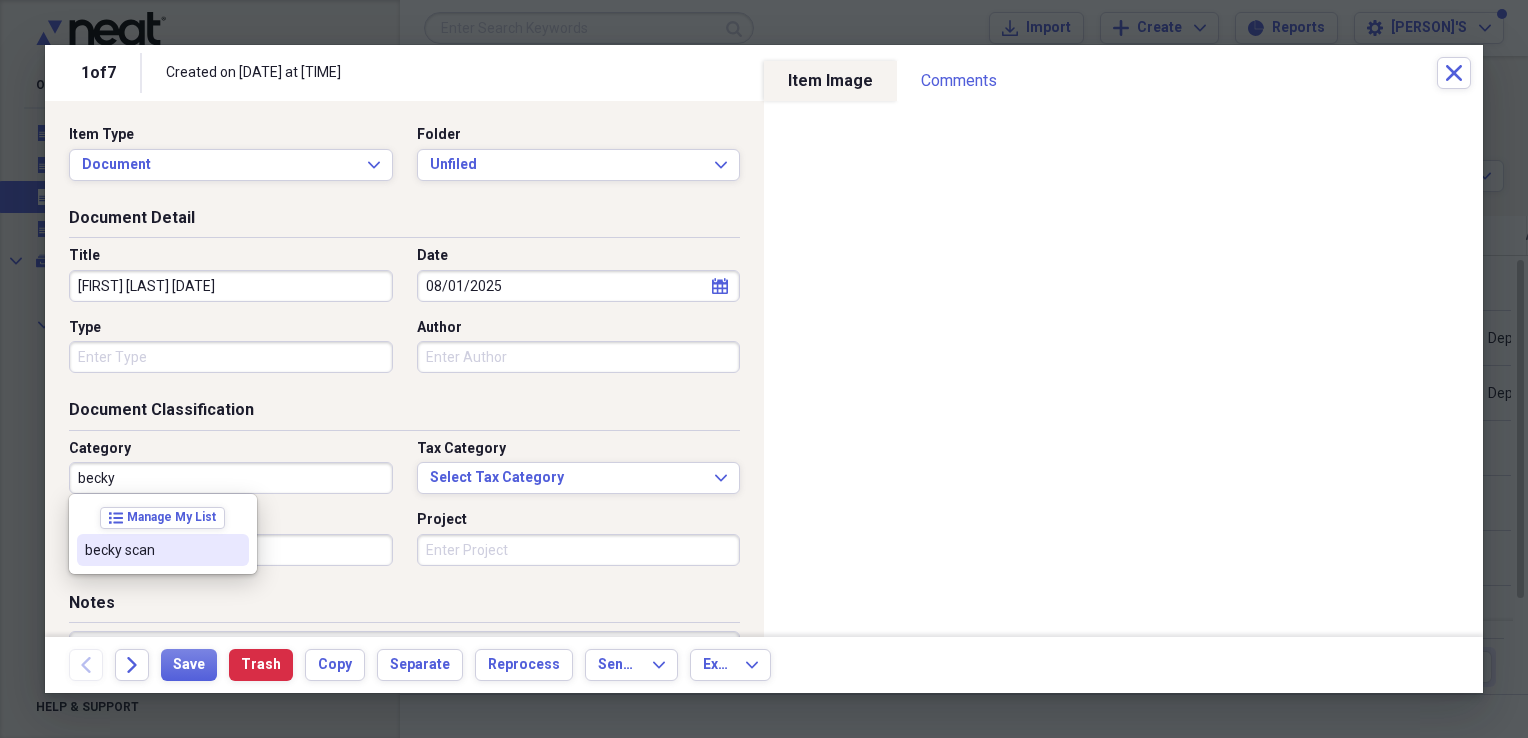 click on "becky scan" at bounding box center (163, 550) 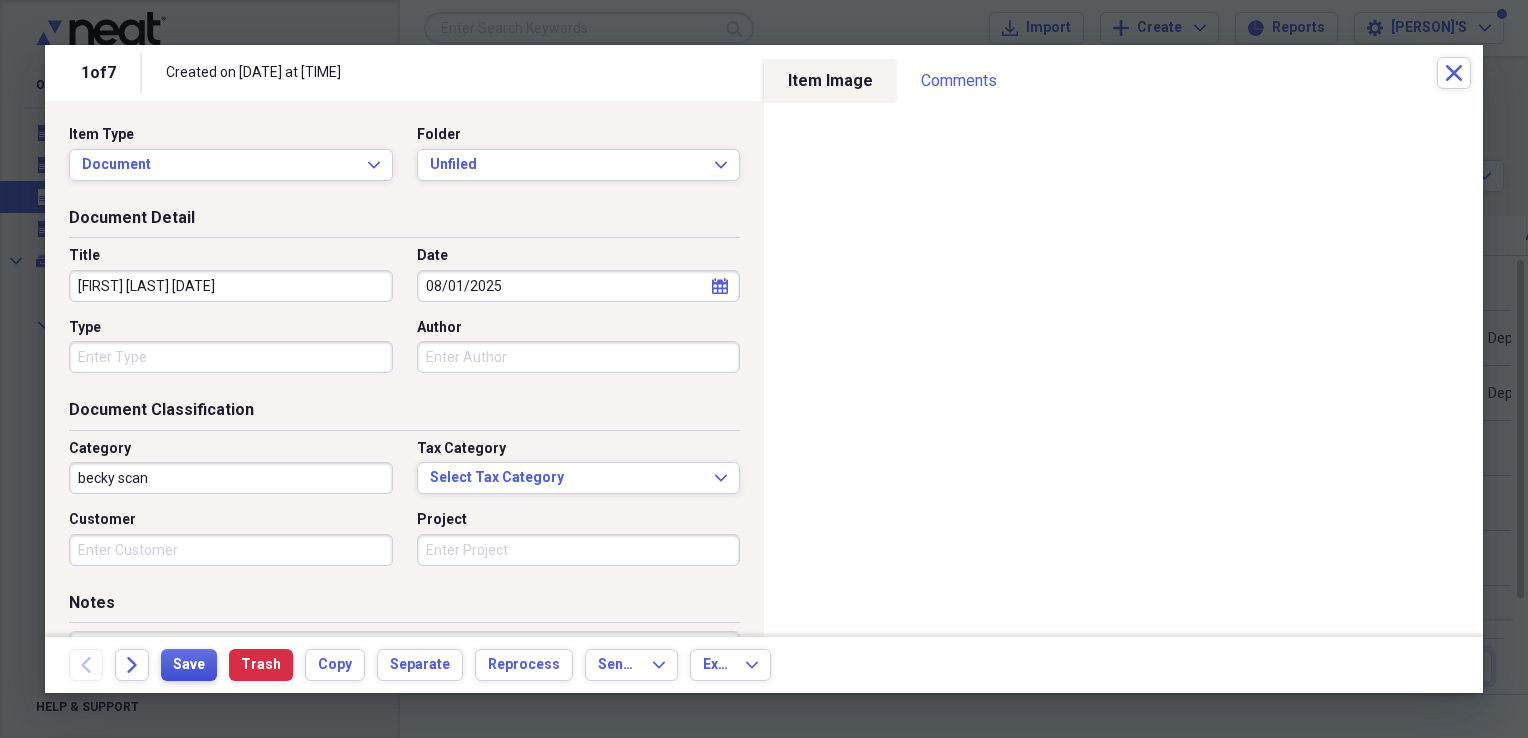 click on "Save" at bounding box center [189, 665] 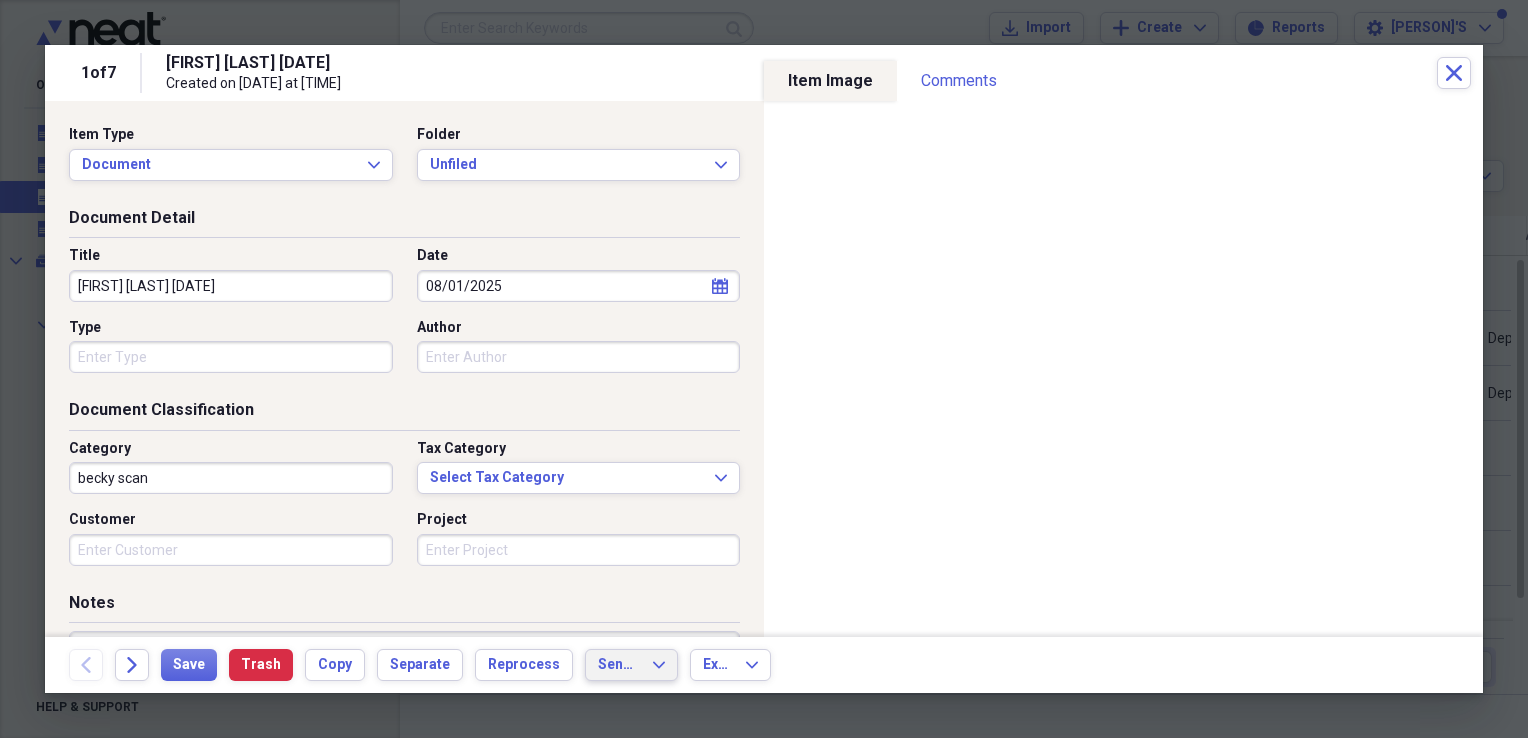 click on "Send To Expand" at bounding box center (631, 665) 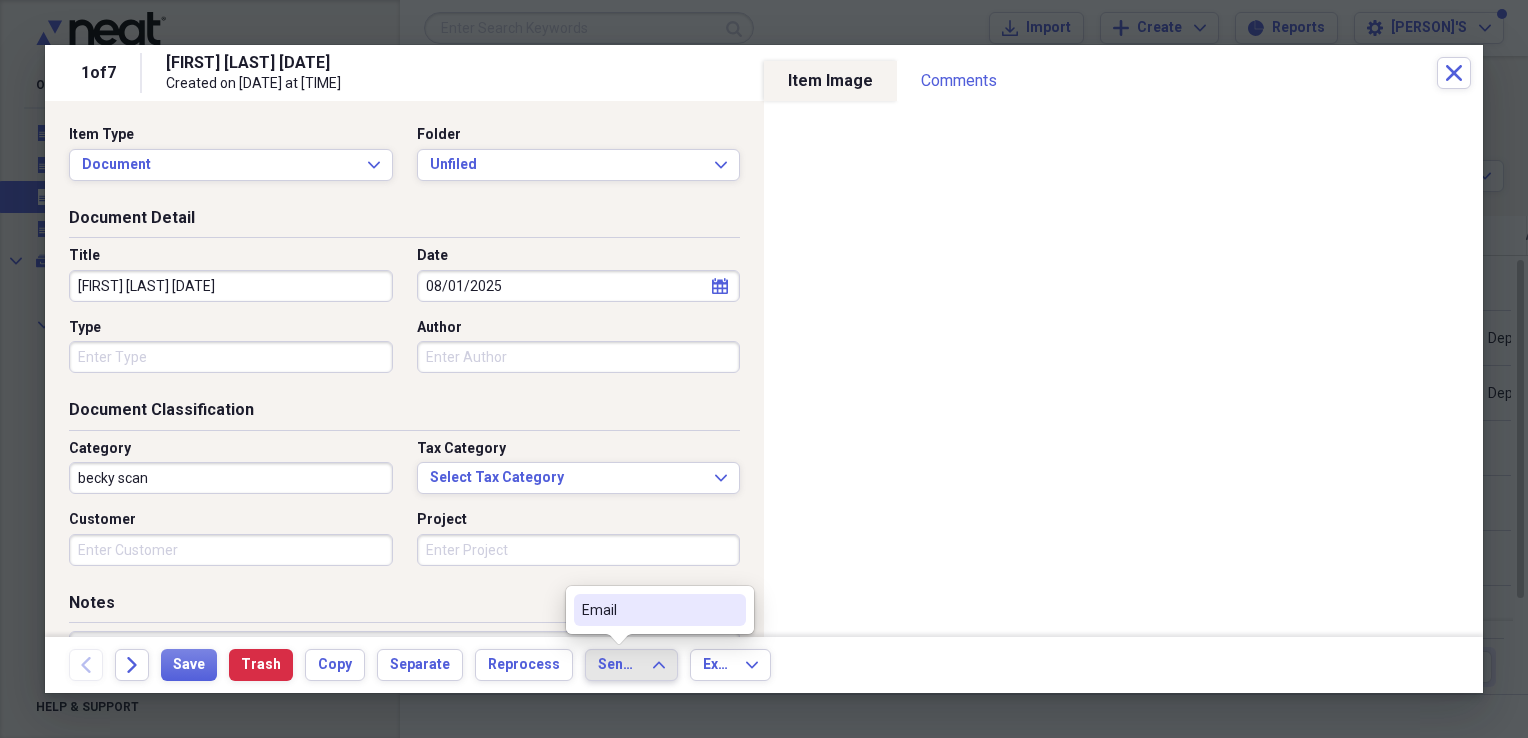 click on "Email" at bounding box center [648, 610] 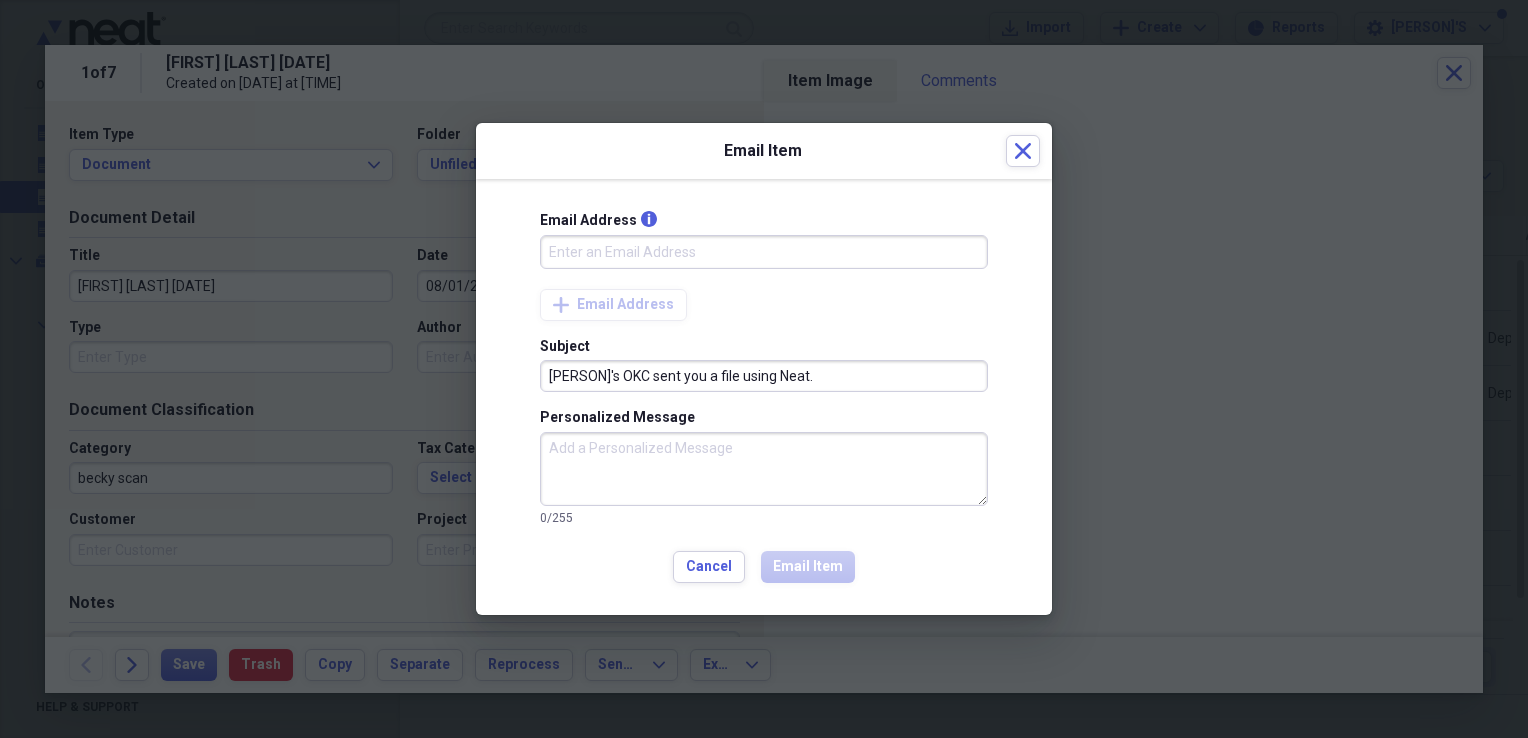 type on "[EMAIL]" 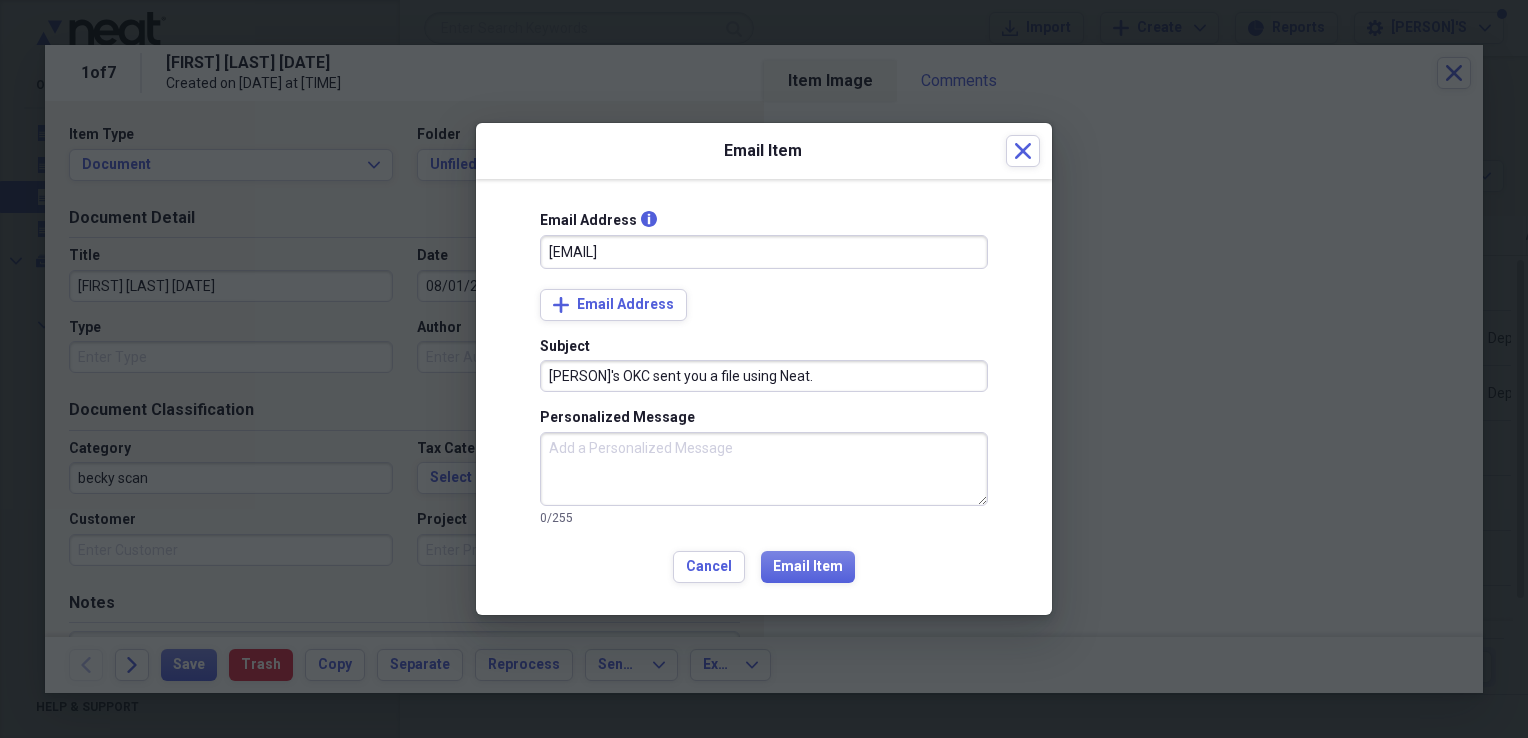 click on "Personalized Message" at bounding box center (764, 469) 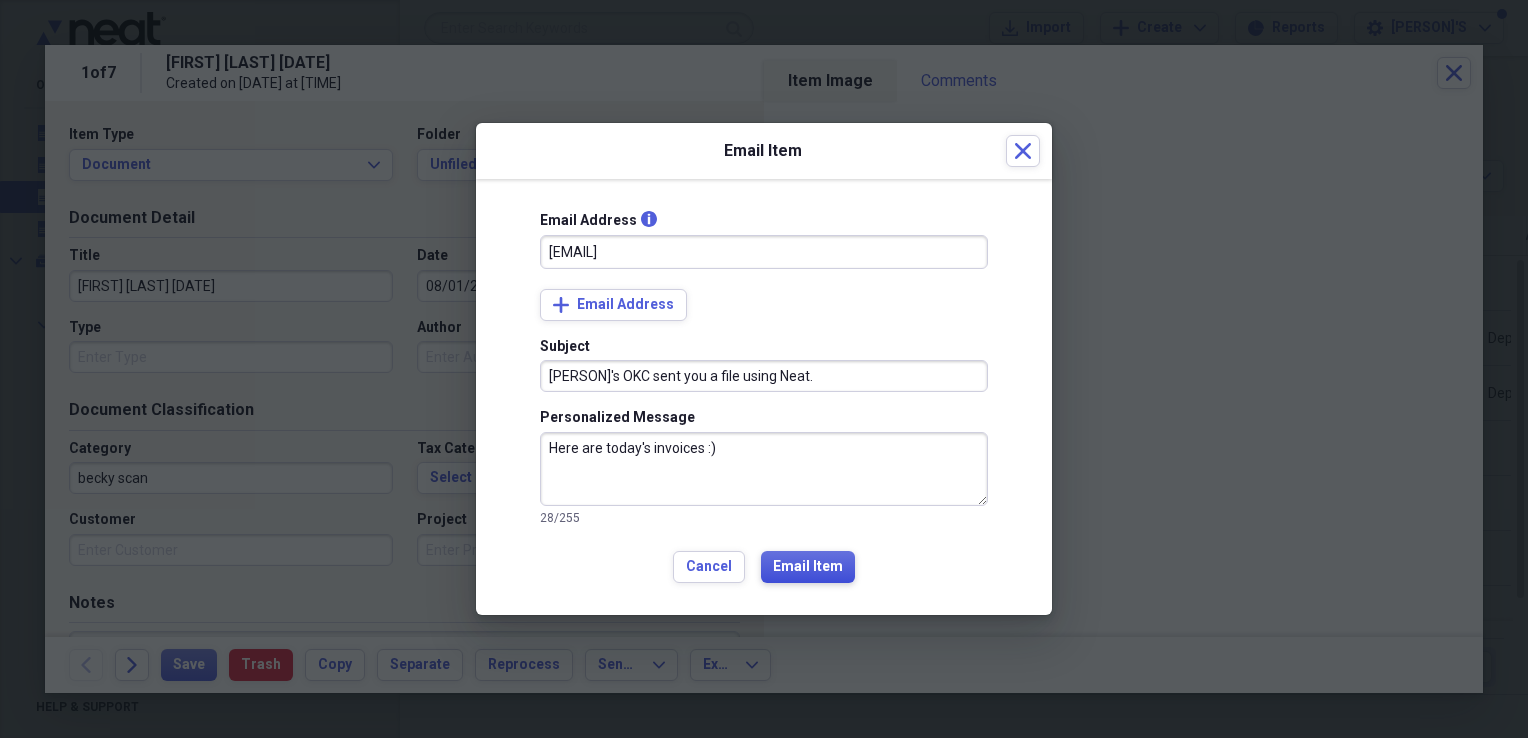 type on "Here are today's invoices :)" 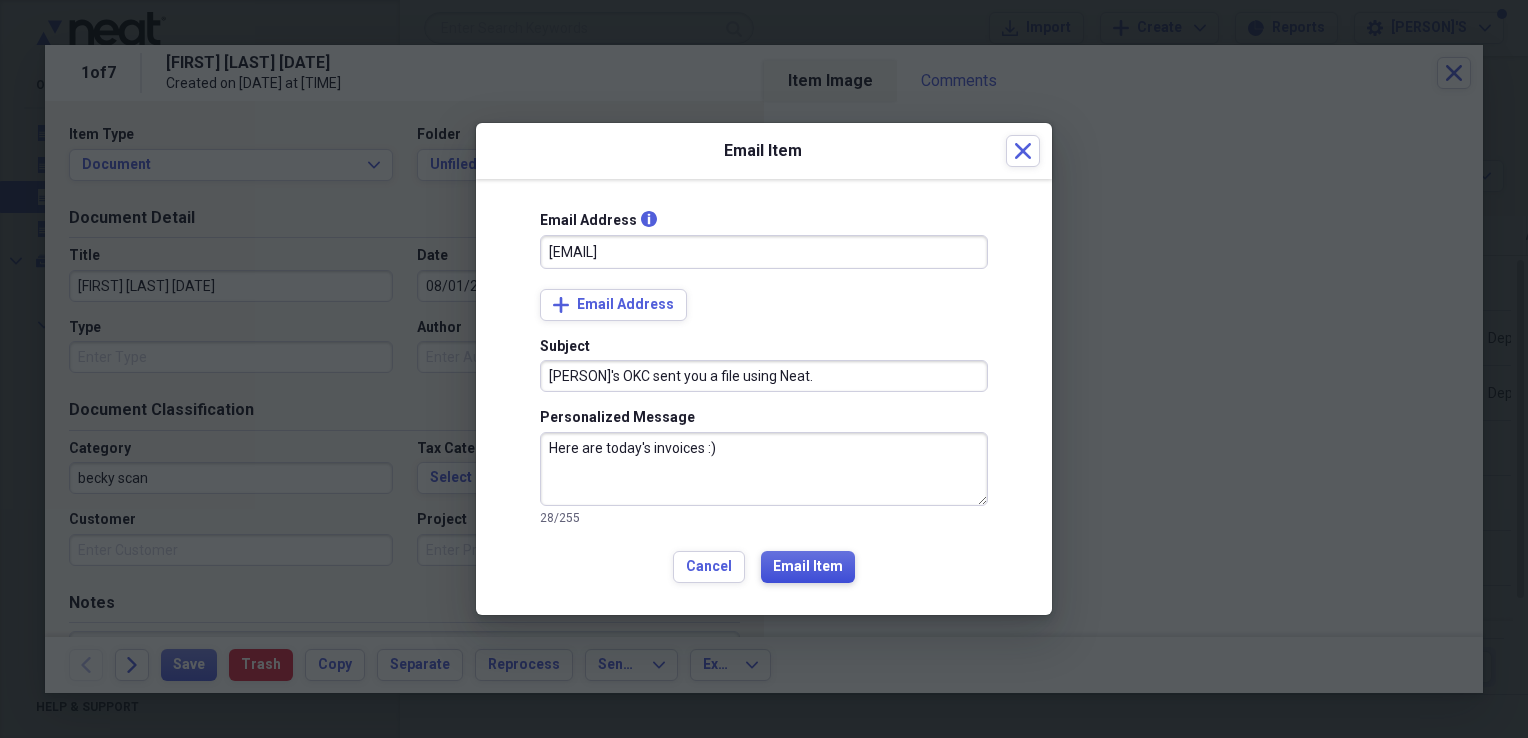 click on "Email Item" at bounding box center [808, 567] 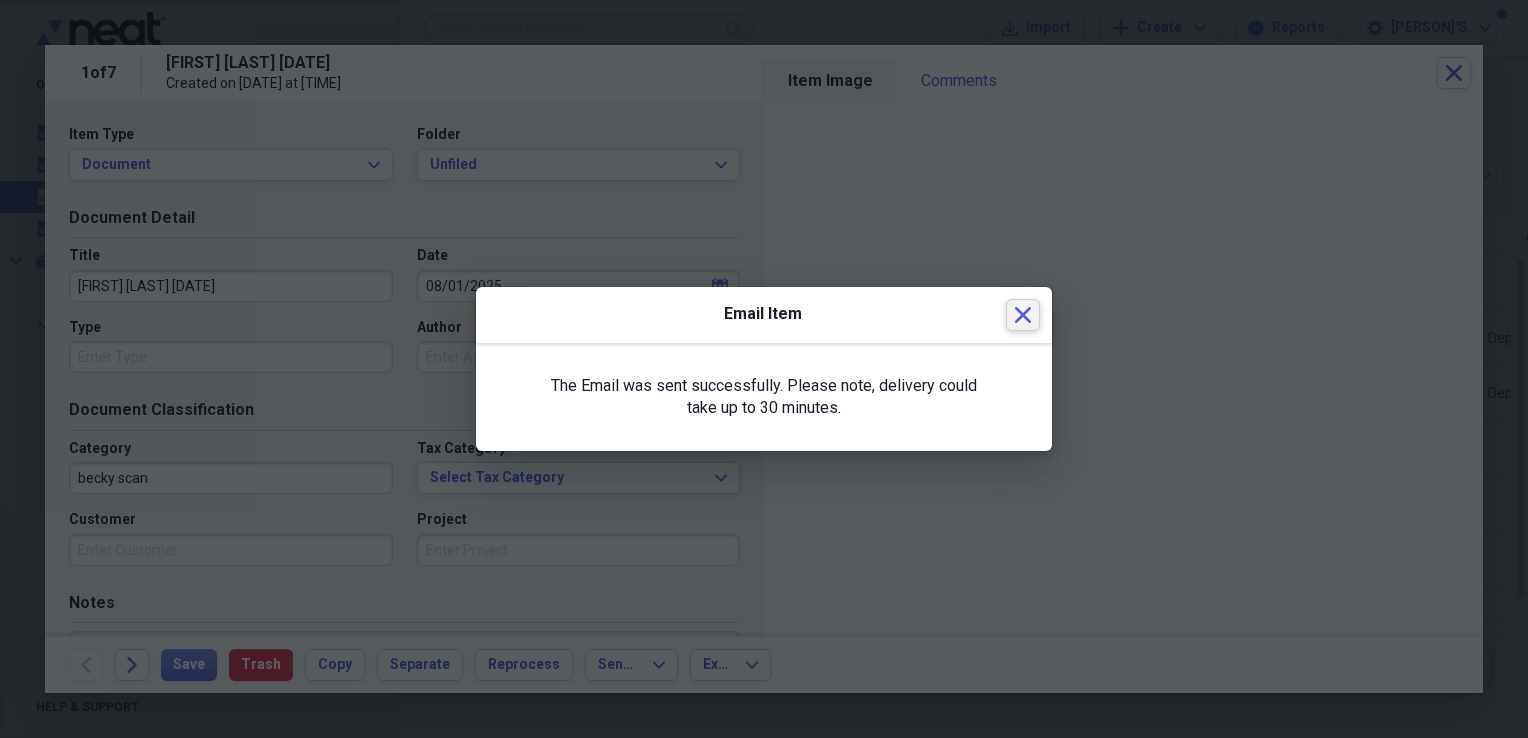 click on "Close" at bounding box center [1023, 315] 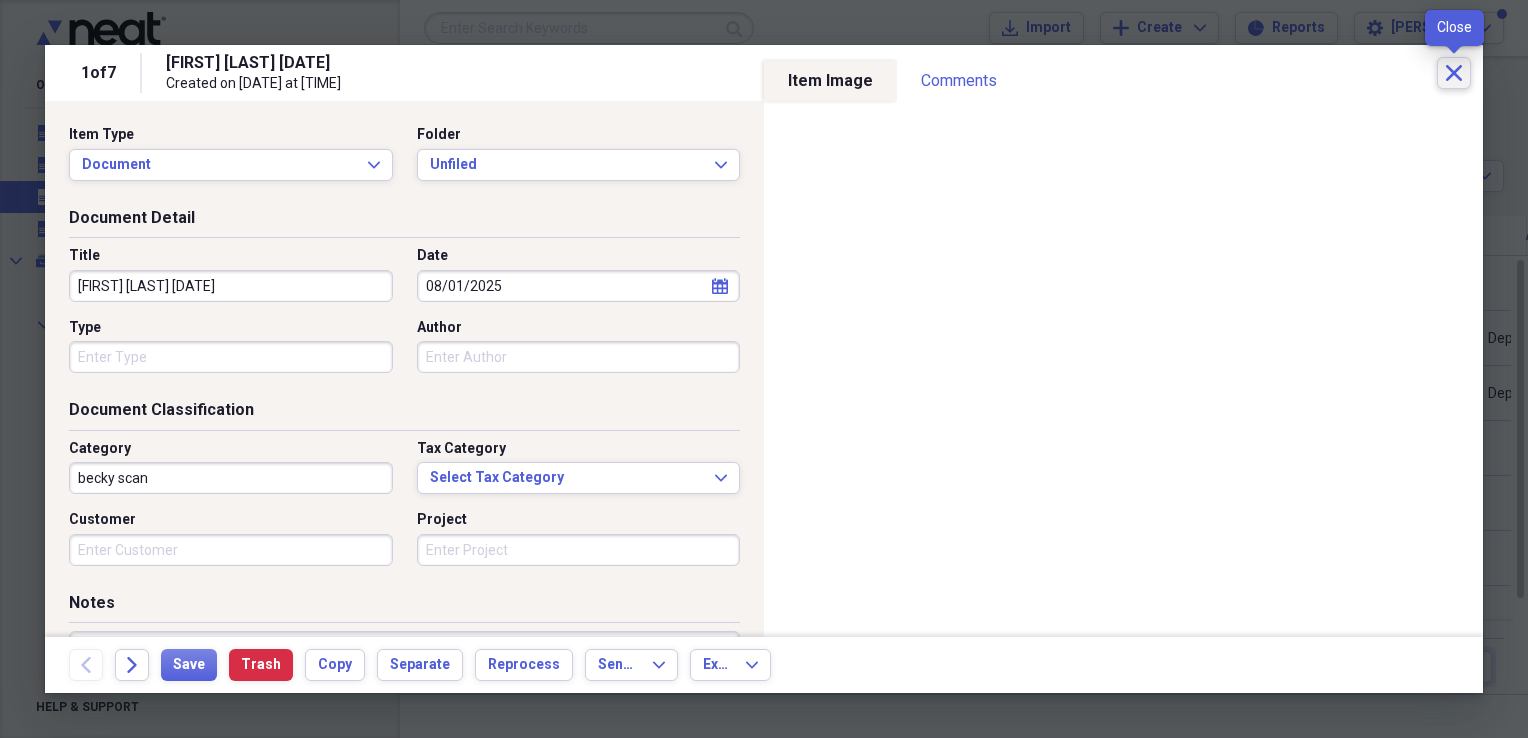 click on "Close" at bounding box center (1454, 73) 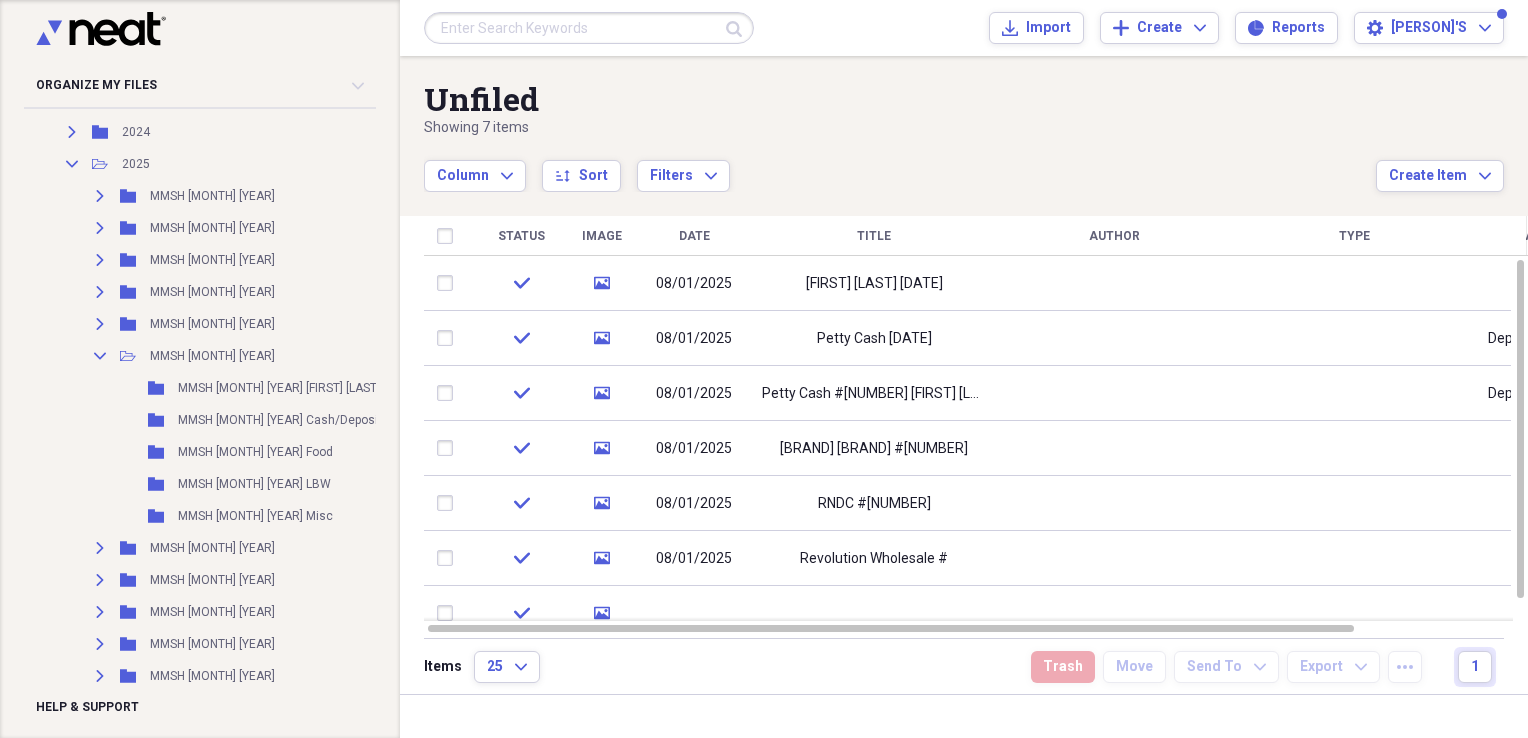 scroll, scrollTop: 466, scrollLeft: 0, axis: vertical 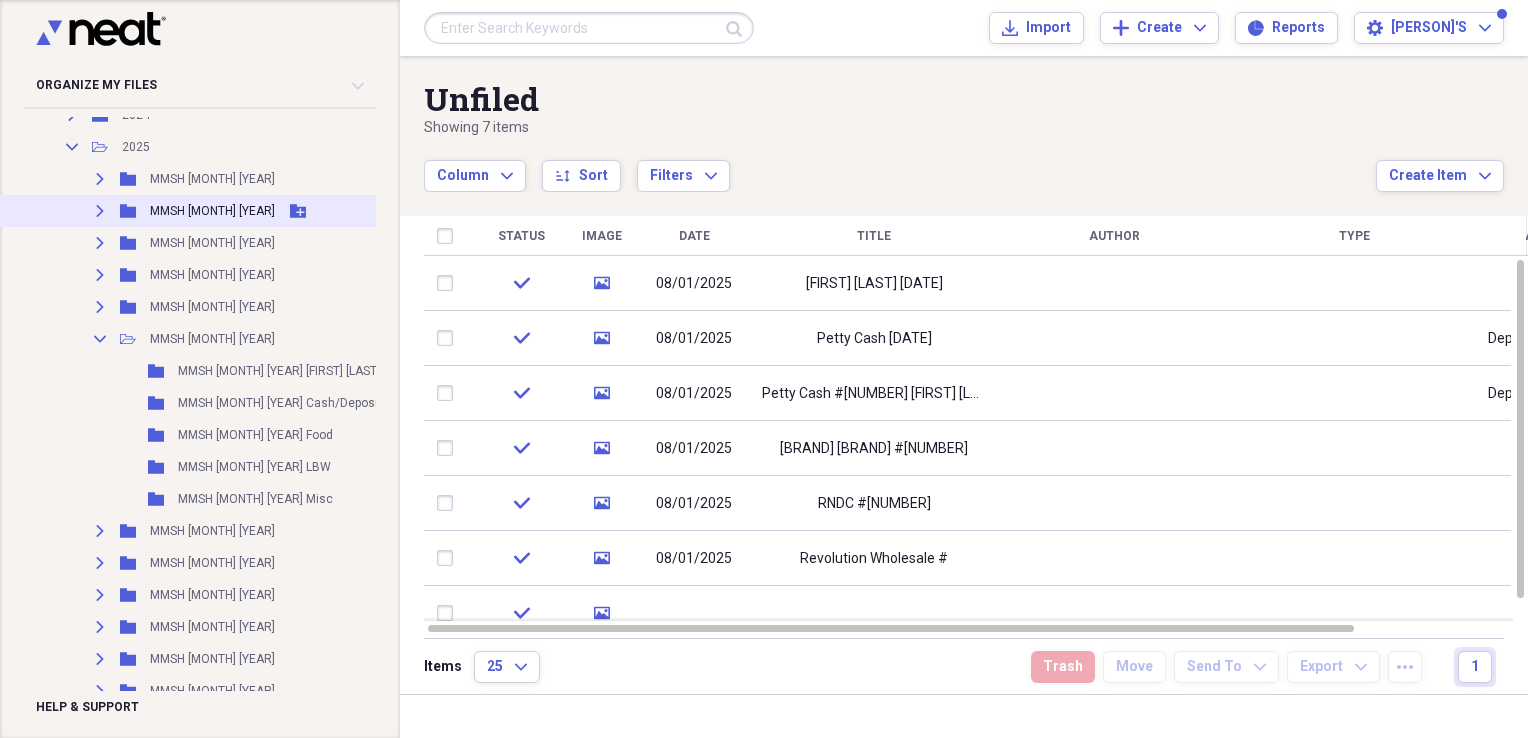 click on "Expand" 